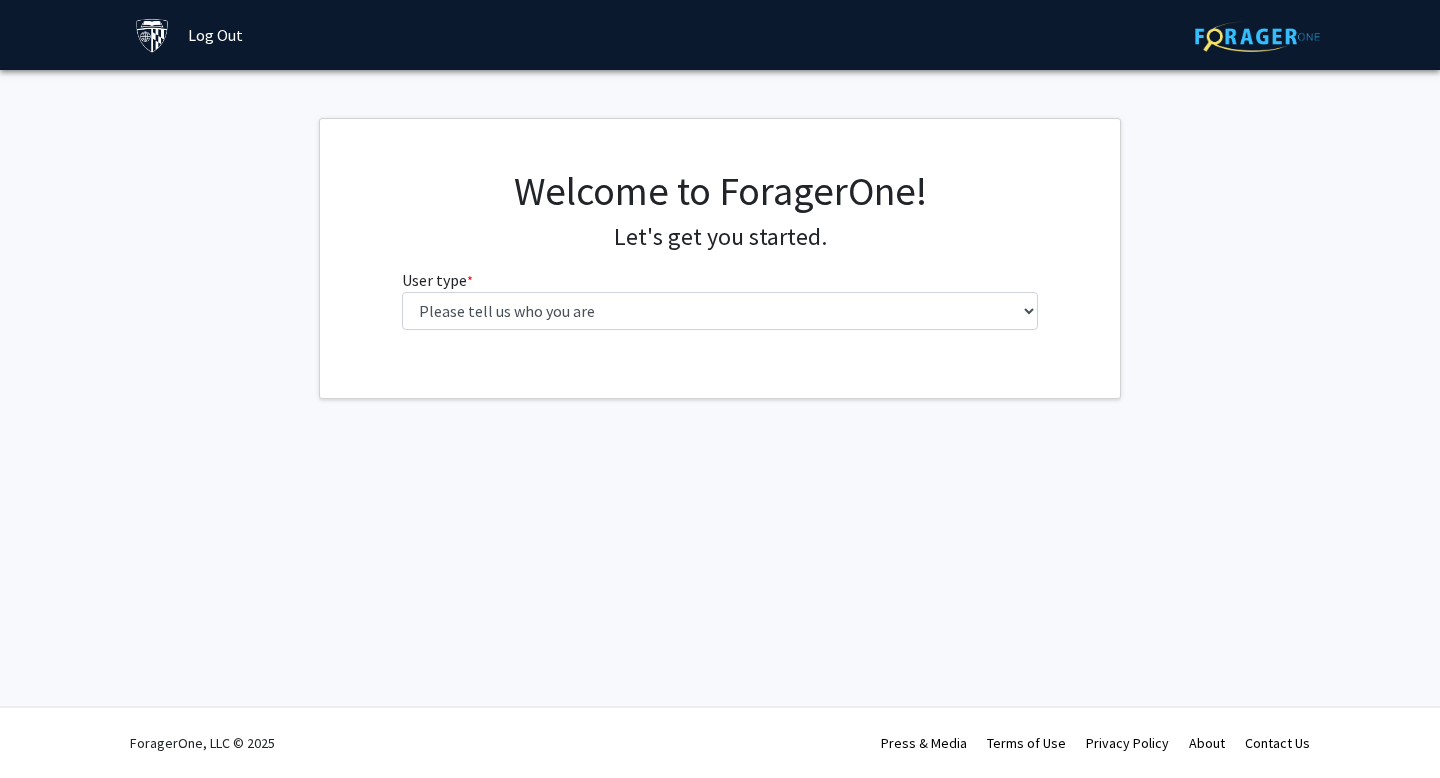 scroll, scrollTop: 0, scrollLeft: 0, axis: both 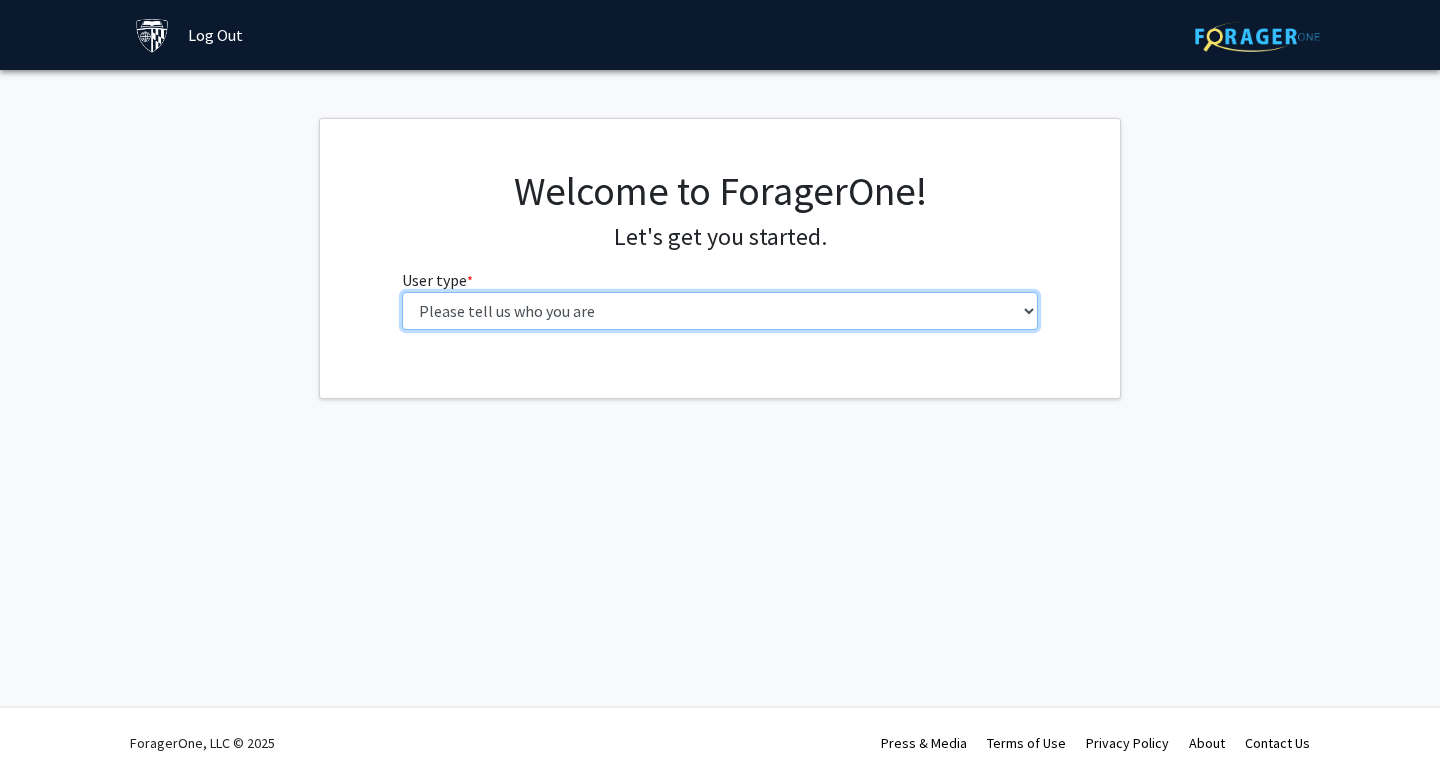 click on "Please tell us who you are  Undergraduate Student   Master's Student   Doctoral Candidate (PhD, MD, DMD, PharmD, etc.)   Postdoctoral Researcher / Research Staff / Medical Resident / Medical Fellow   Faculty   Administrative Staff" at bounding box center [720, 311] 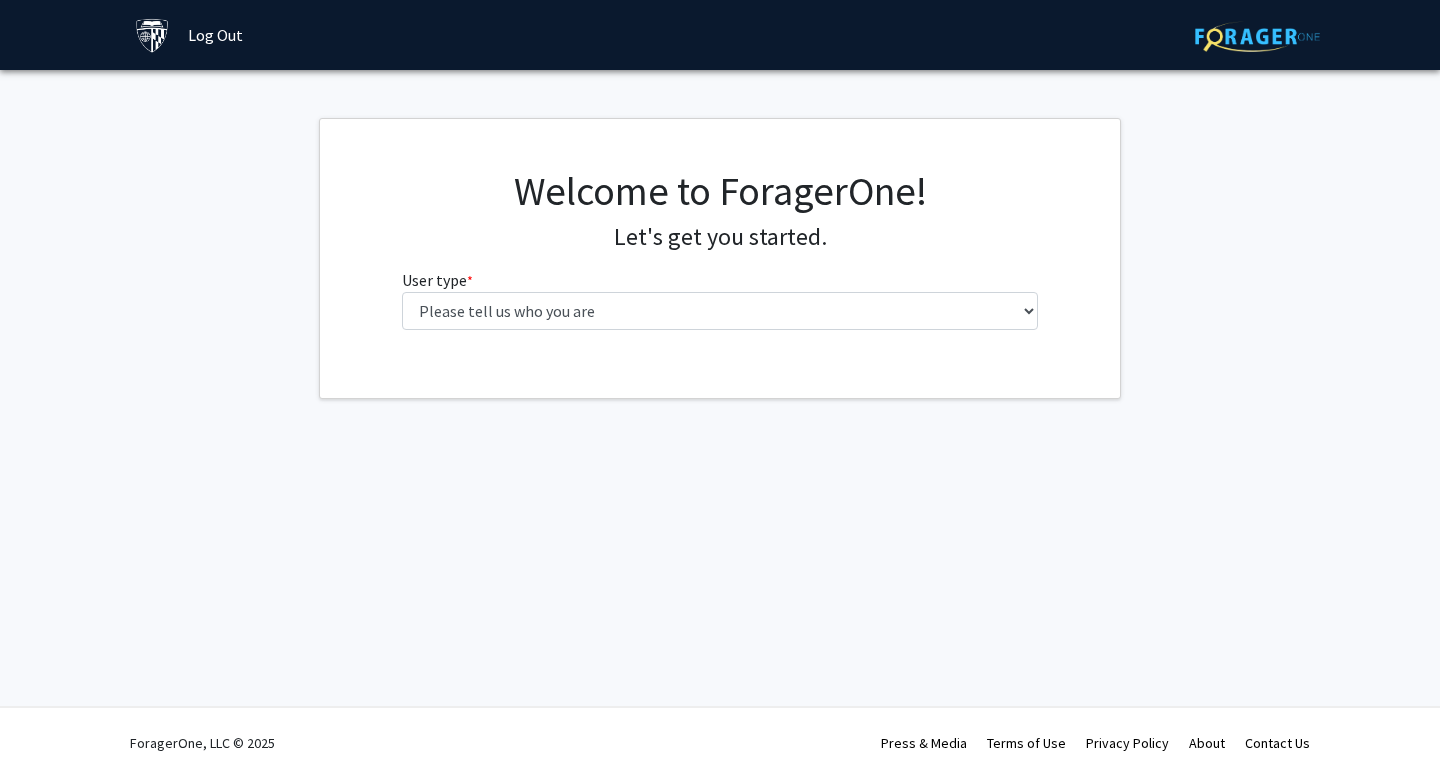 click at bounding box center (152, 35) 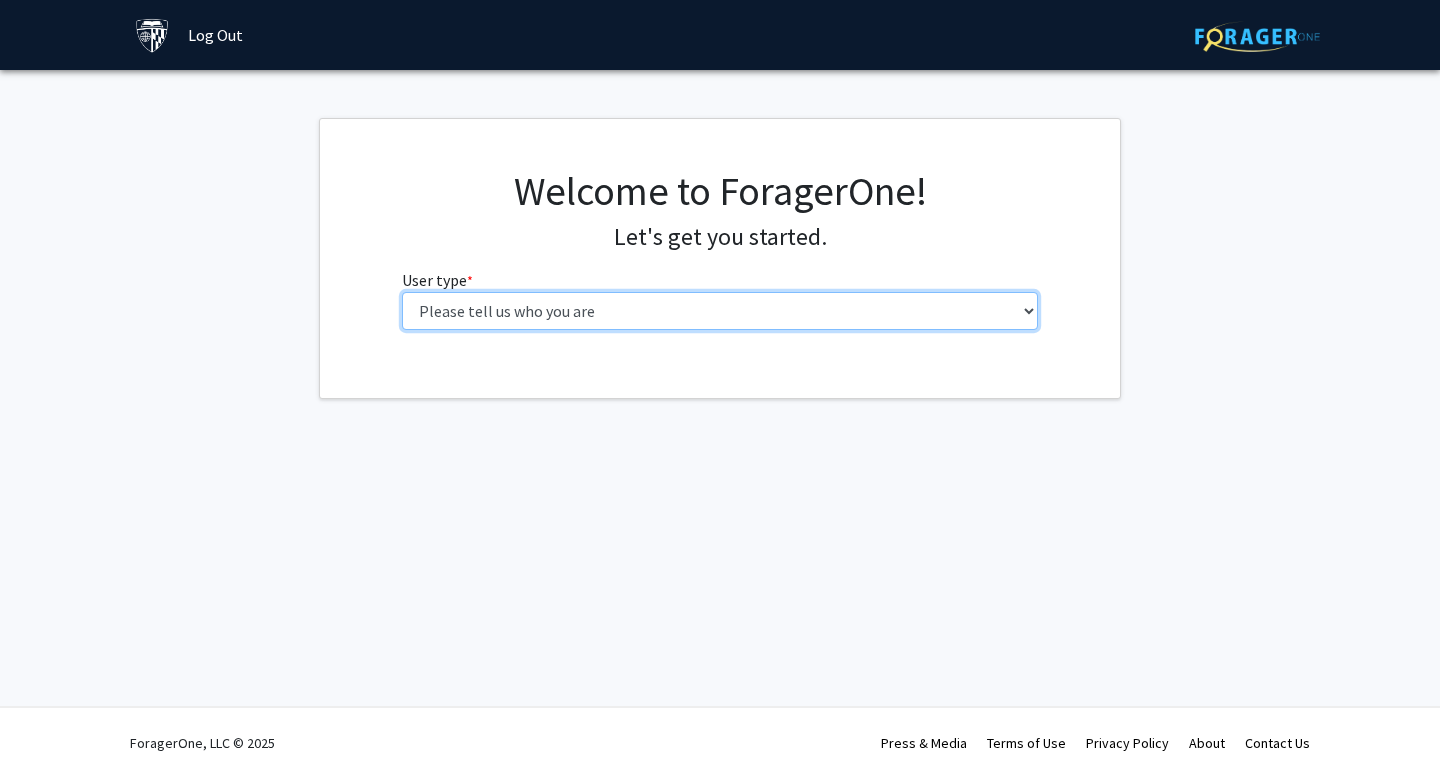 click on "Please tell us who you are  Undergraduate Student   Master's Student   Doctoral Candidate (PhD, MD, DMD, PharmD, etc.)   Postdoctoral Researcher / Research Staff / Medical Resident / Medical Fellow   Faculty   Administrative Staff" at bounding box center (720, 311) 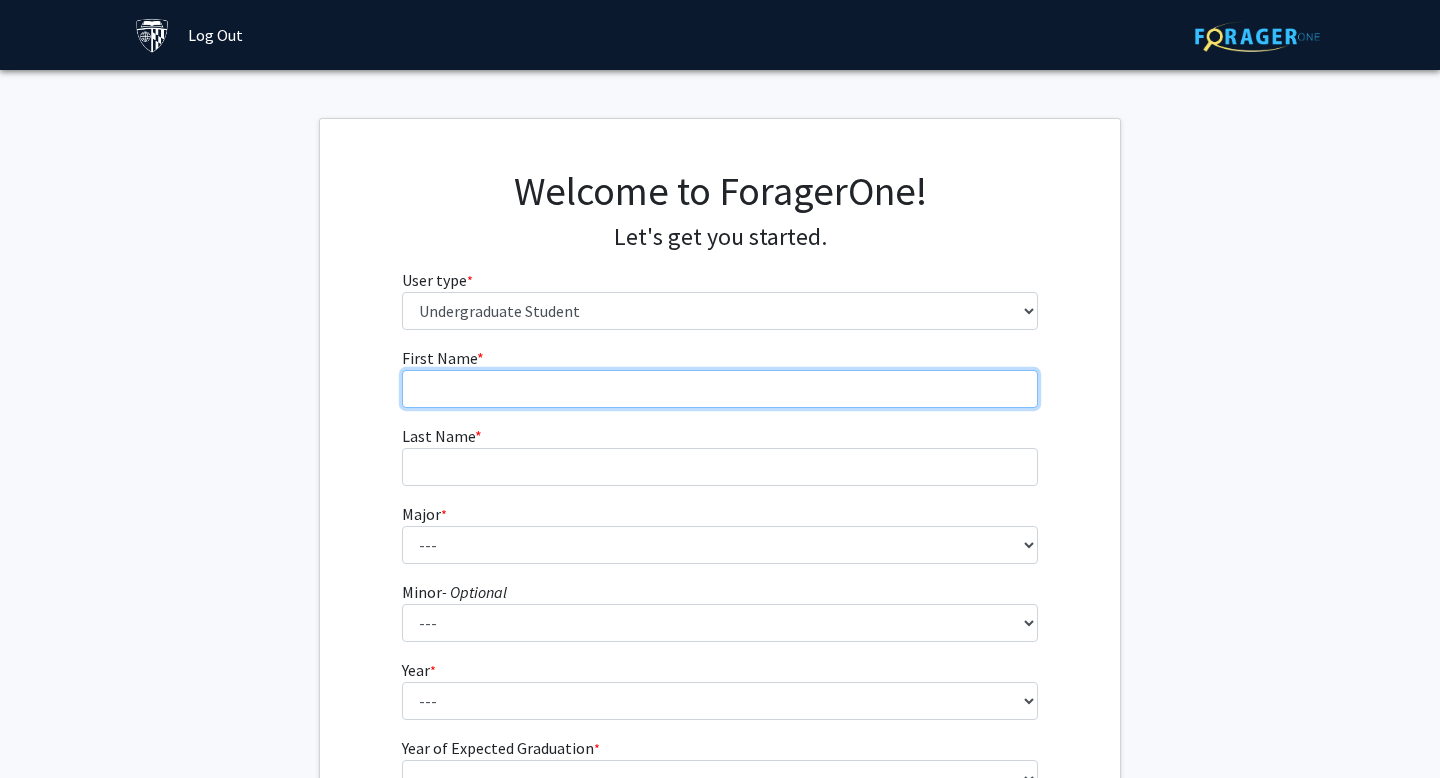 click on "First Name * required" at bounding box center (720, 389) 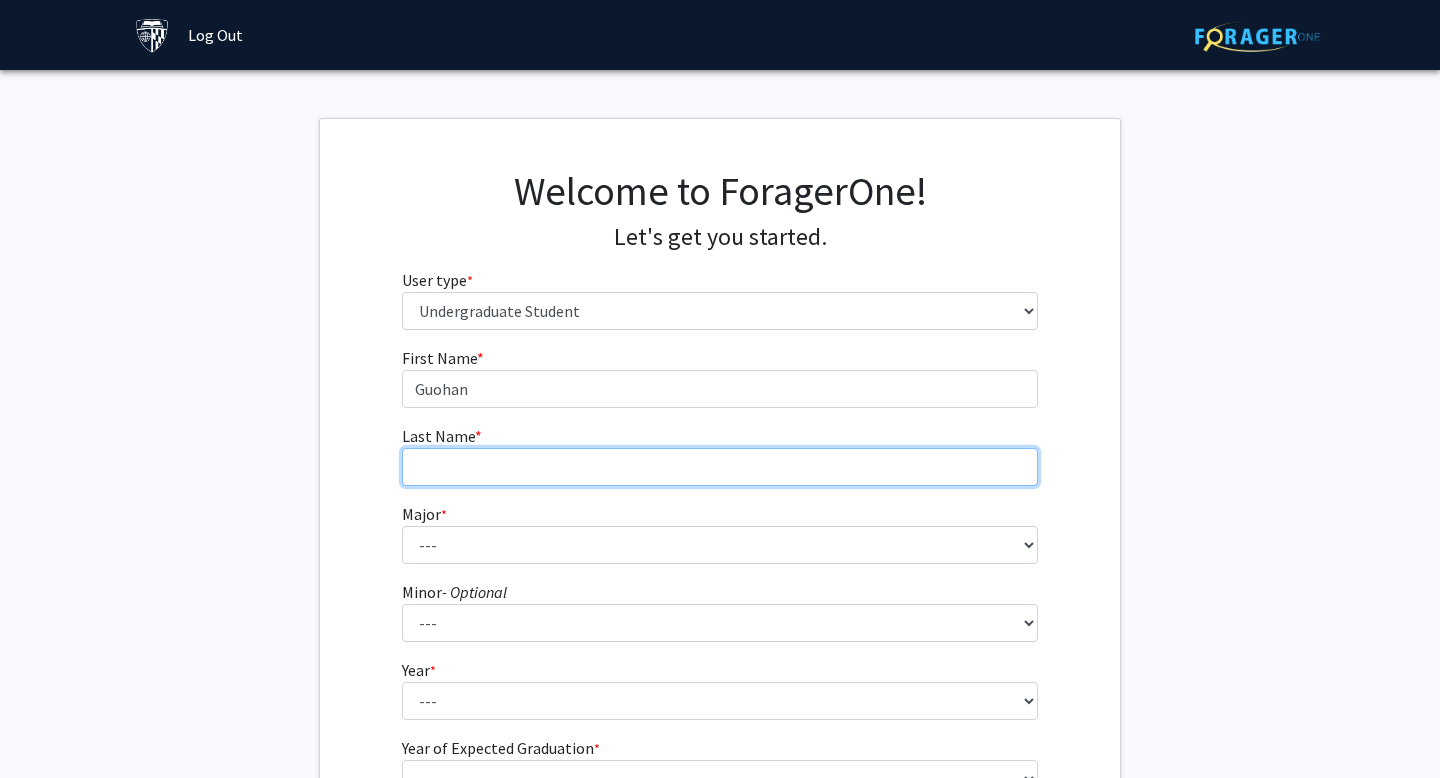 click on "Last Name * required" at bounding box center (720, 467) 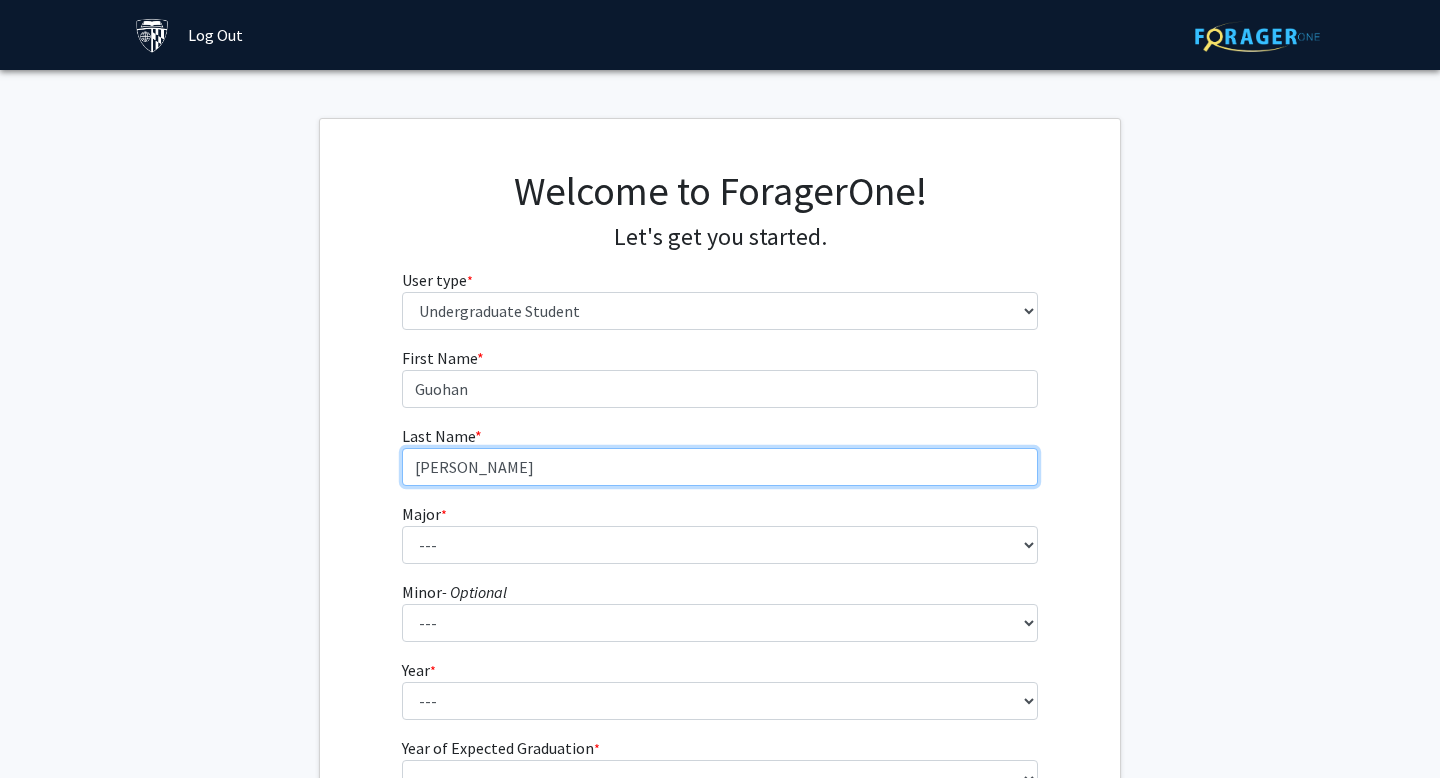 type on "[PERSON_NAME]" 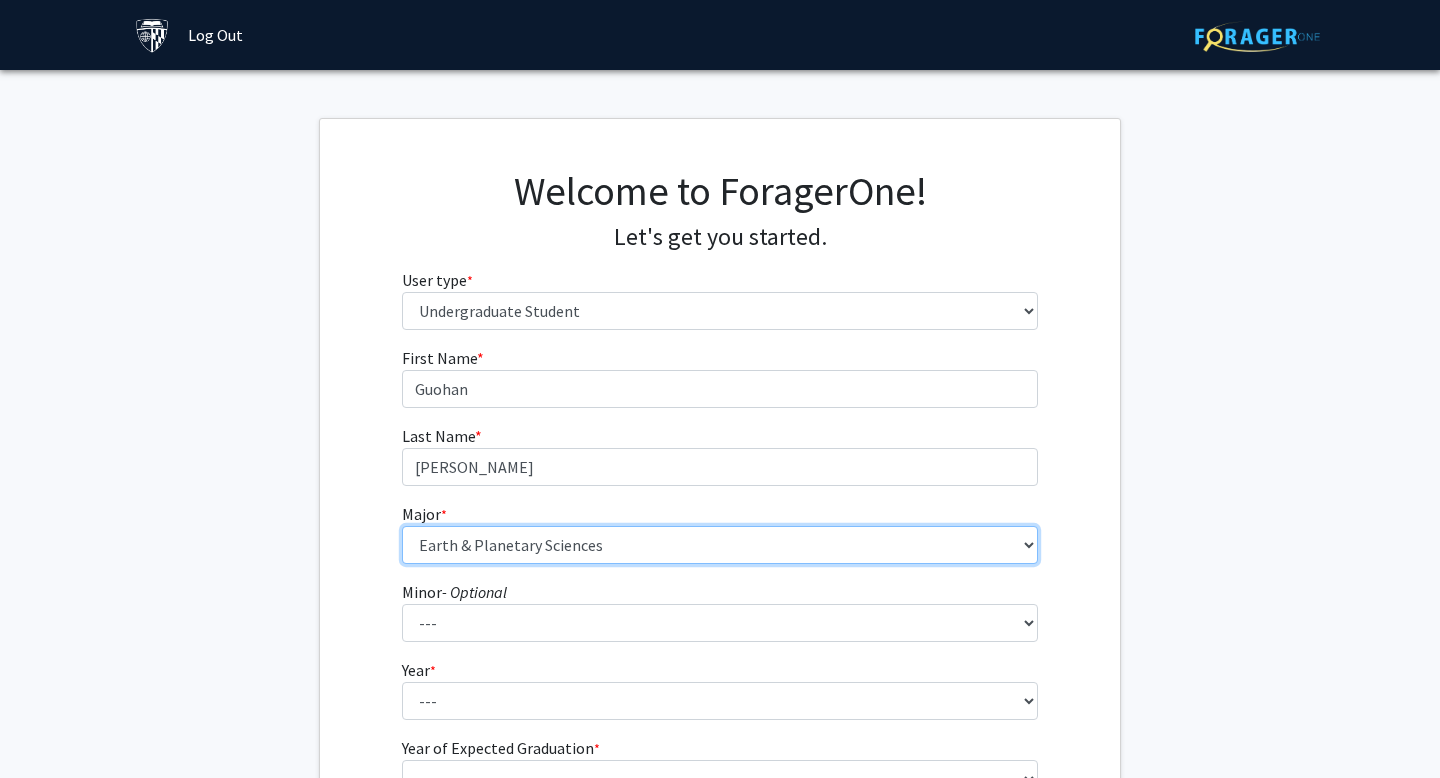 select on "19: 34" 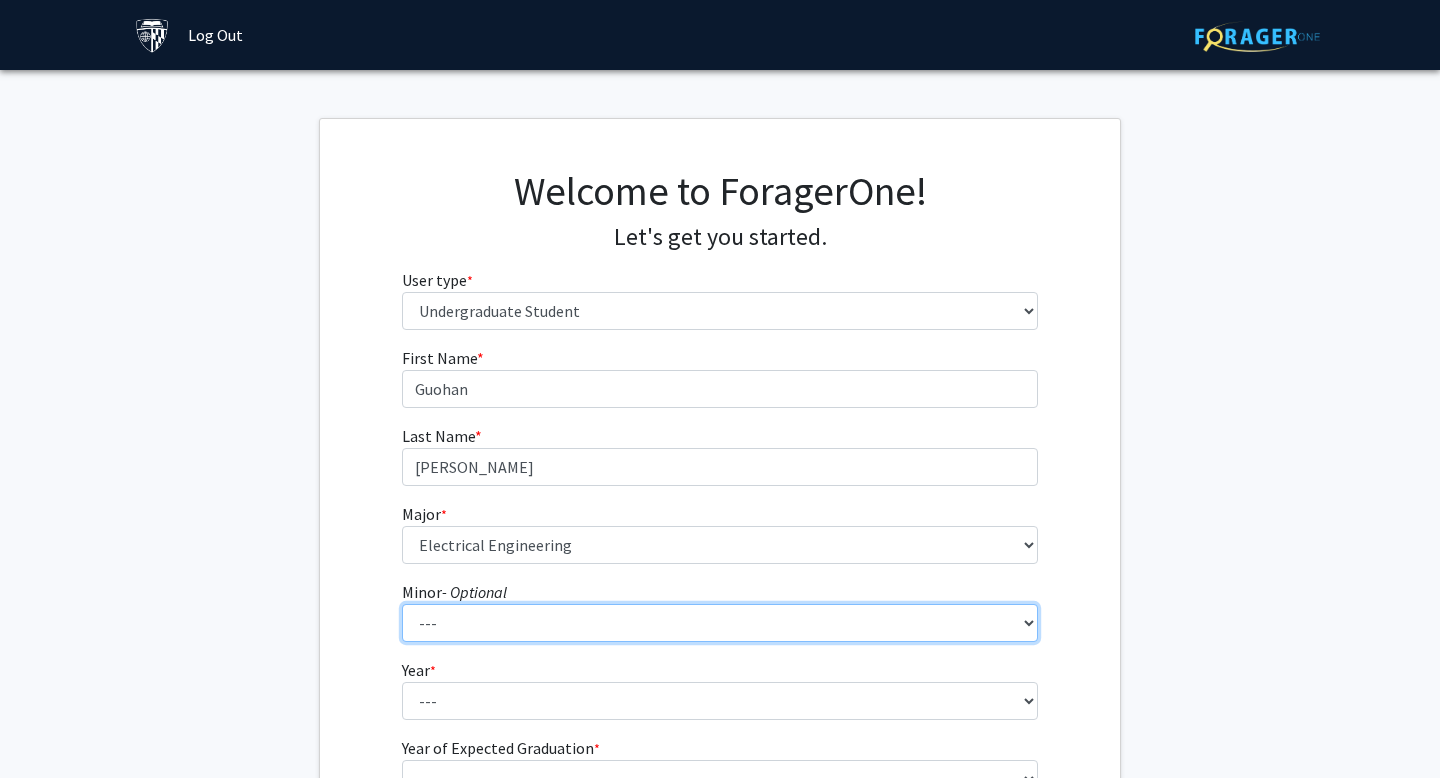 click on "---  Accounting and Financial Management   Africana Studies   Anthropology   Applied Mathematics & Statistics   Bioethics   Business   Civil Engineering   Classics   Computational Medicine   Computer Integrated Surgery   Computer Science   Earth & Planetary Sciences   Economics   Engineering for Sustainable Development   English   Entrepreneurship & Management   Environmental Engineering   Film & Media Studies   Financial Economics   French   German   Global Environmental Change & Sustainability   History   History of Art   History of Science & Technology   Islamic Studies   Italian   Jewish Studies   Latin American Studies   Linguistics   Marketing & Communications   Mathematics   Museums & Society   Music   Near Eastern Studies   Philosophy   Physics   Psychology   Robotics   Social Policy   Space Science & Engineering   Spanish for the Professions   Spanish Language & Hispanic Culture   Theatre Arts & Studies   Visual Arts   Women, Gender, and Sexuality" at bounding box center [720, 623] 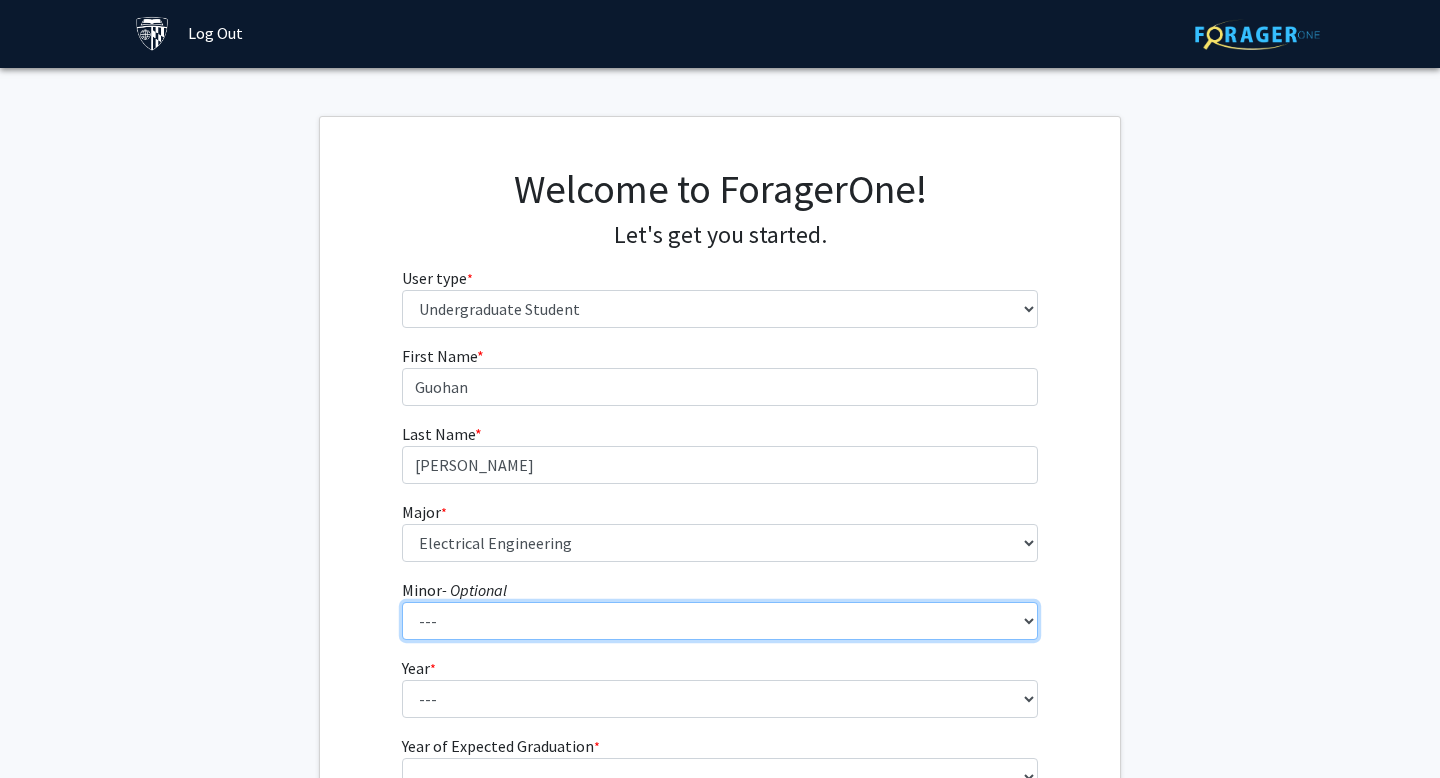 scroll, scrollTop: 127, scrollLeft: 0, axis: vertical 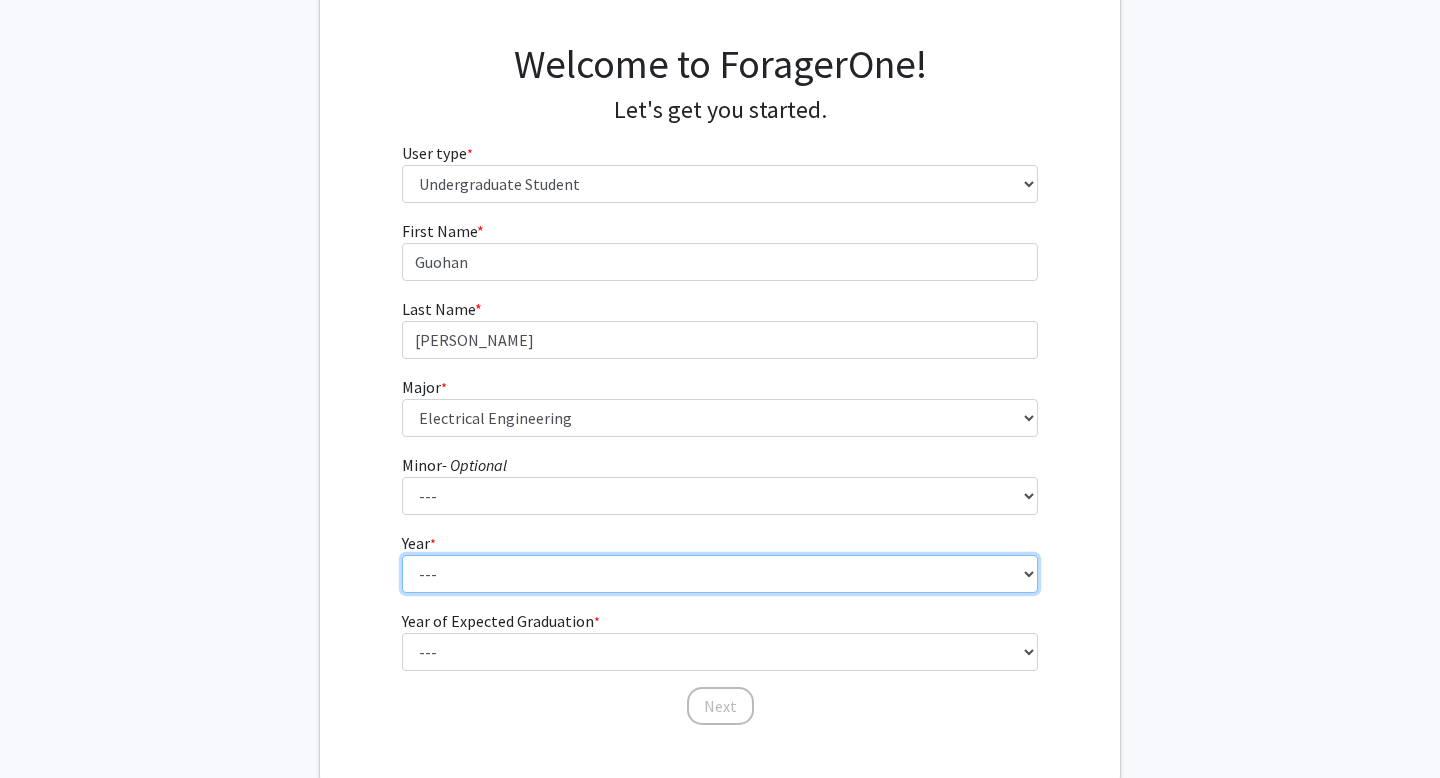 click on "---  First-year   Sophomore   Junior   Senior   Postbaccalaureate Certificate" at bounding box center [720, 574] 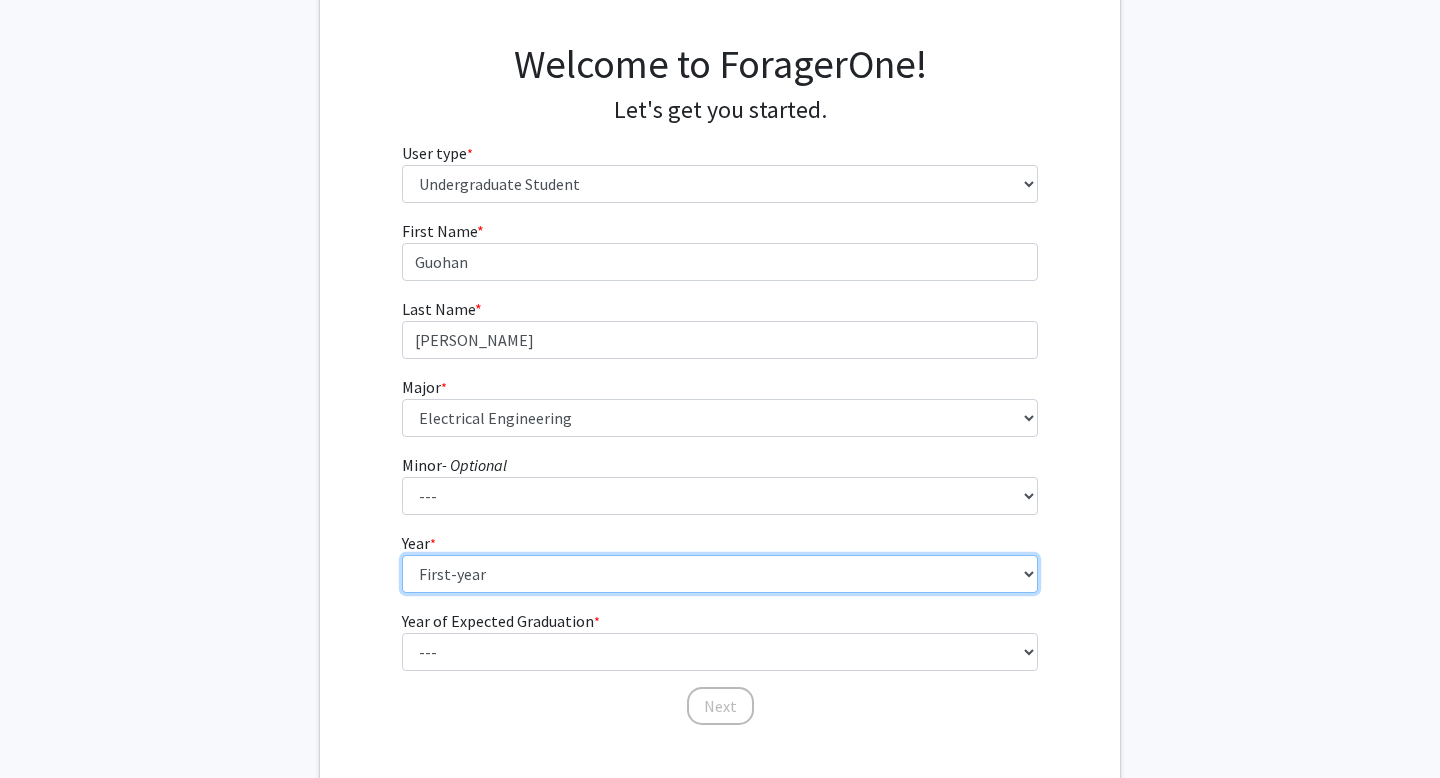 click on "---  First-year   Sophomore   Junior   Senior   Postbaccalaureate Certificate" at bounding box center (720, 574) 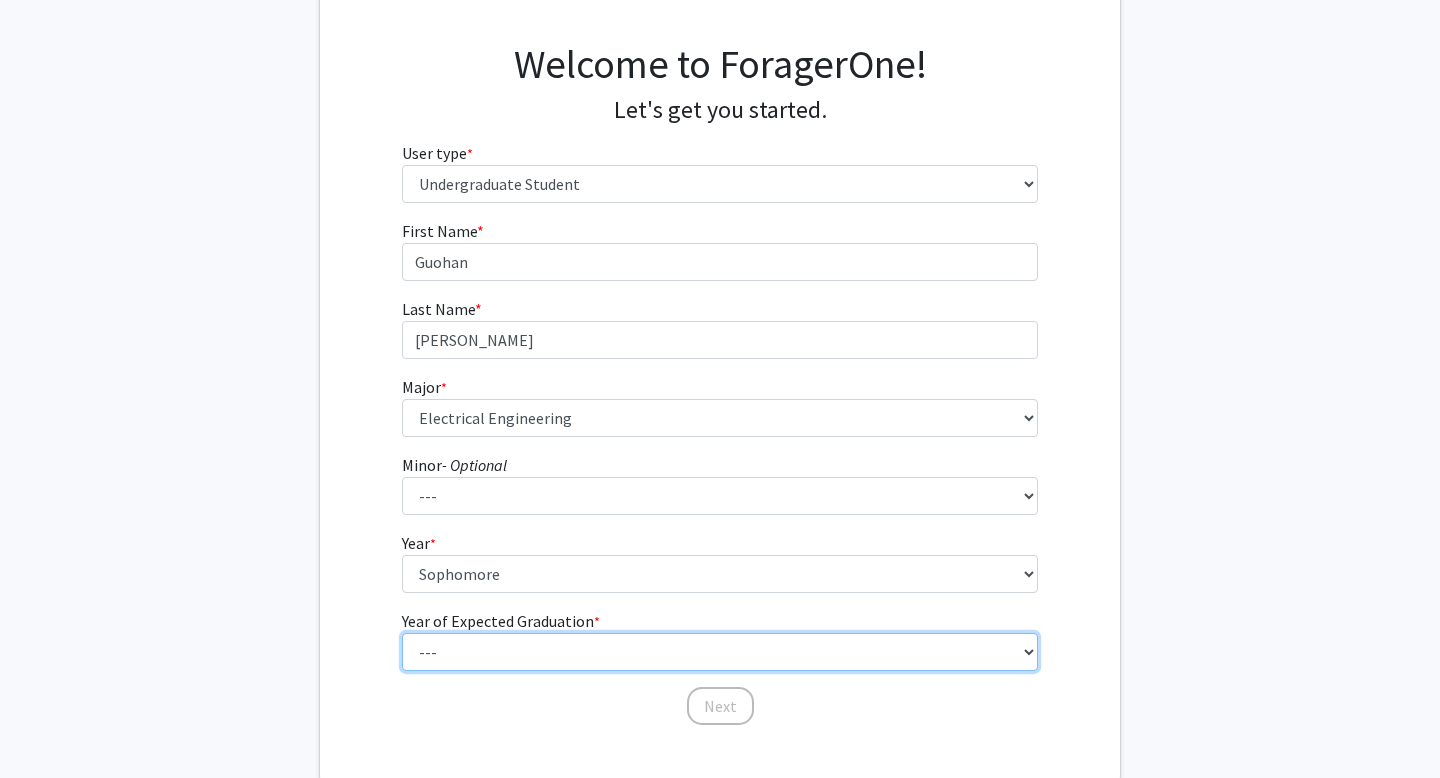 click on "---  2025   2026   2027   2028   2029   2030   2031   2032   2033   2034" at bounding box center [720, 652] 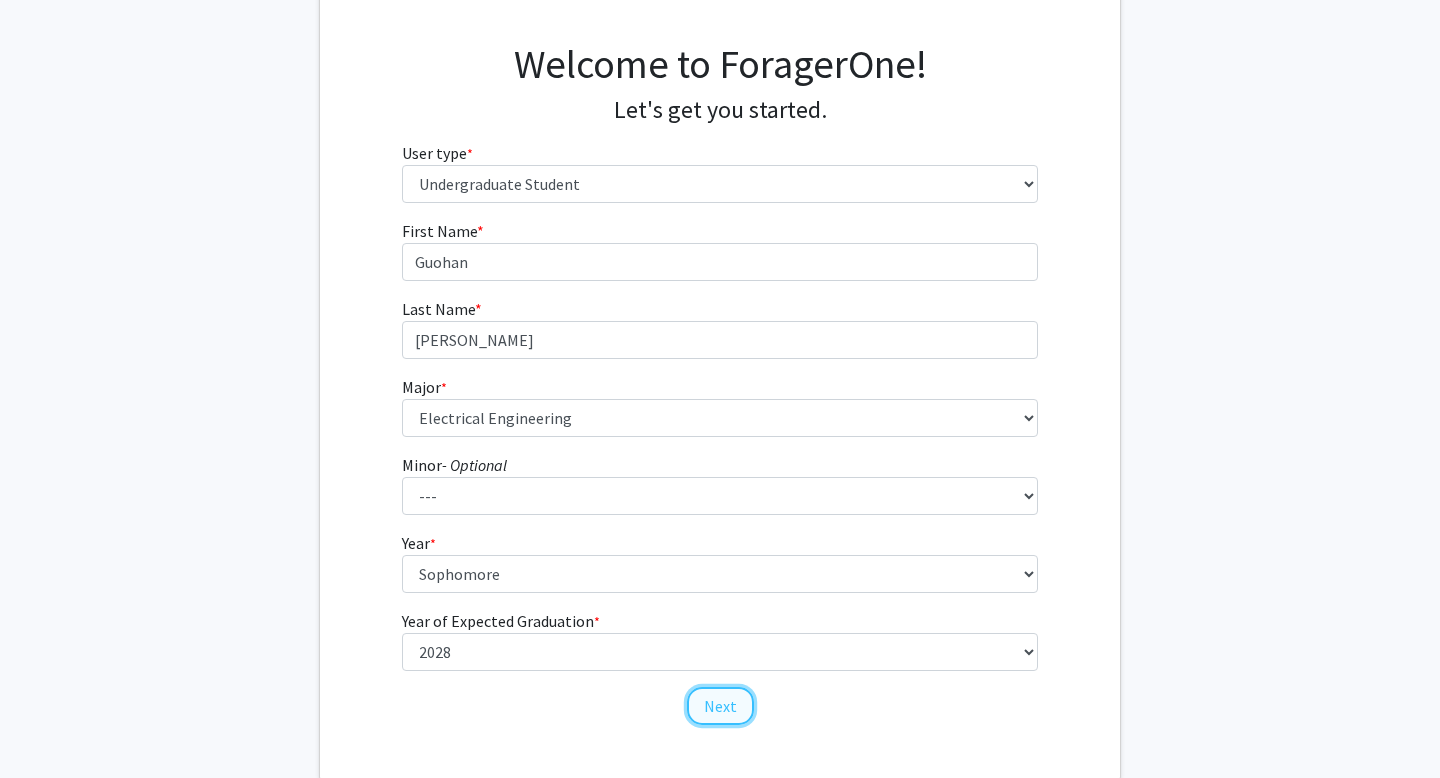 click on "Next" 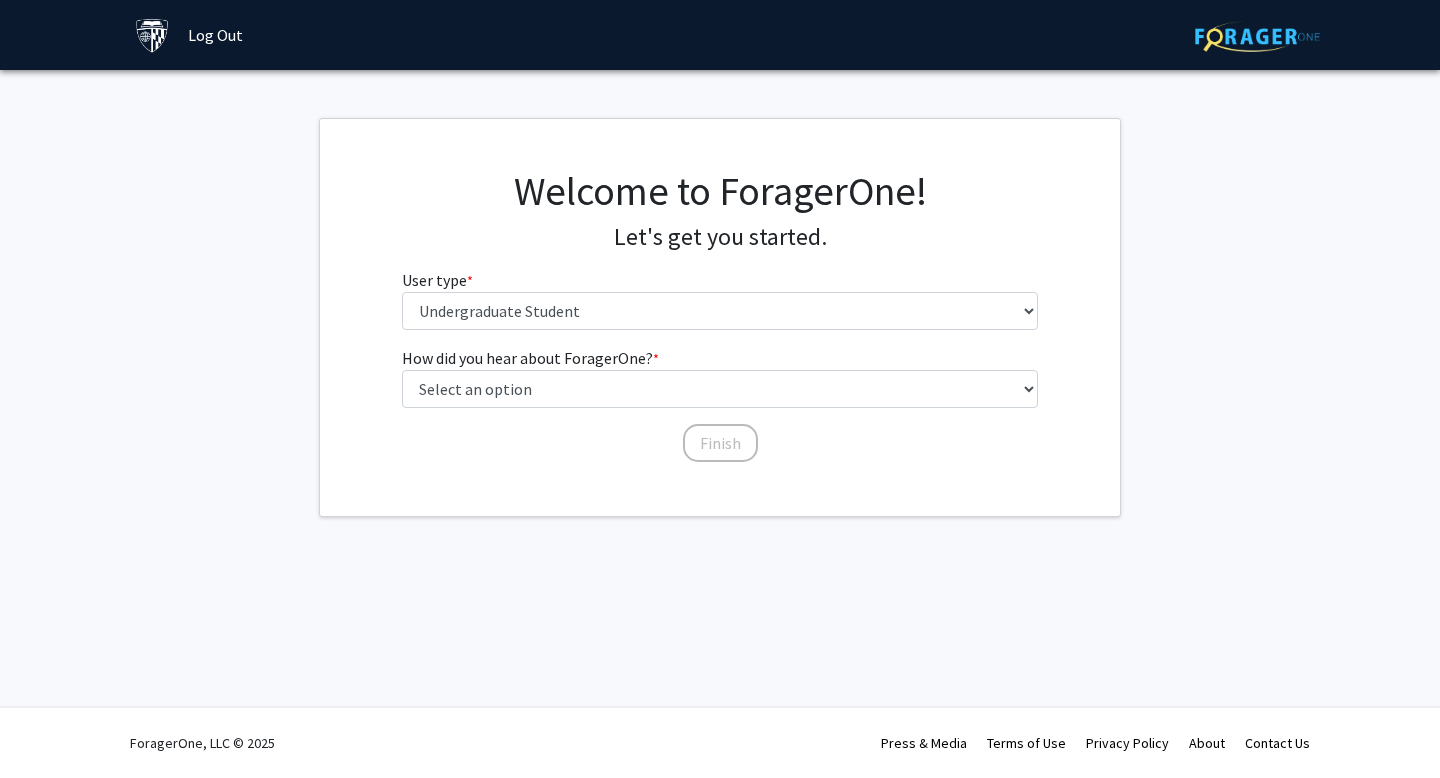 scroll, scrollTop: 0, scrollLeft: 0, axis: both 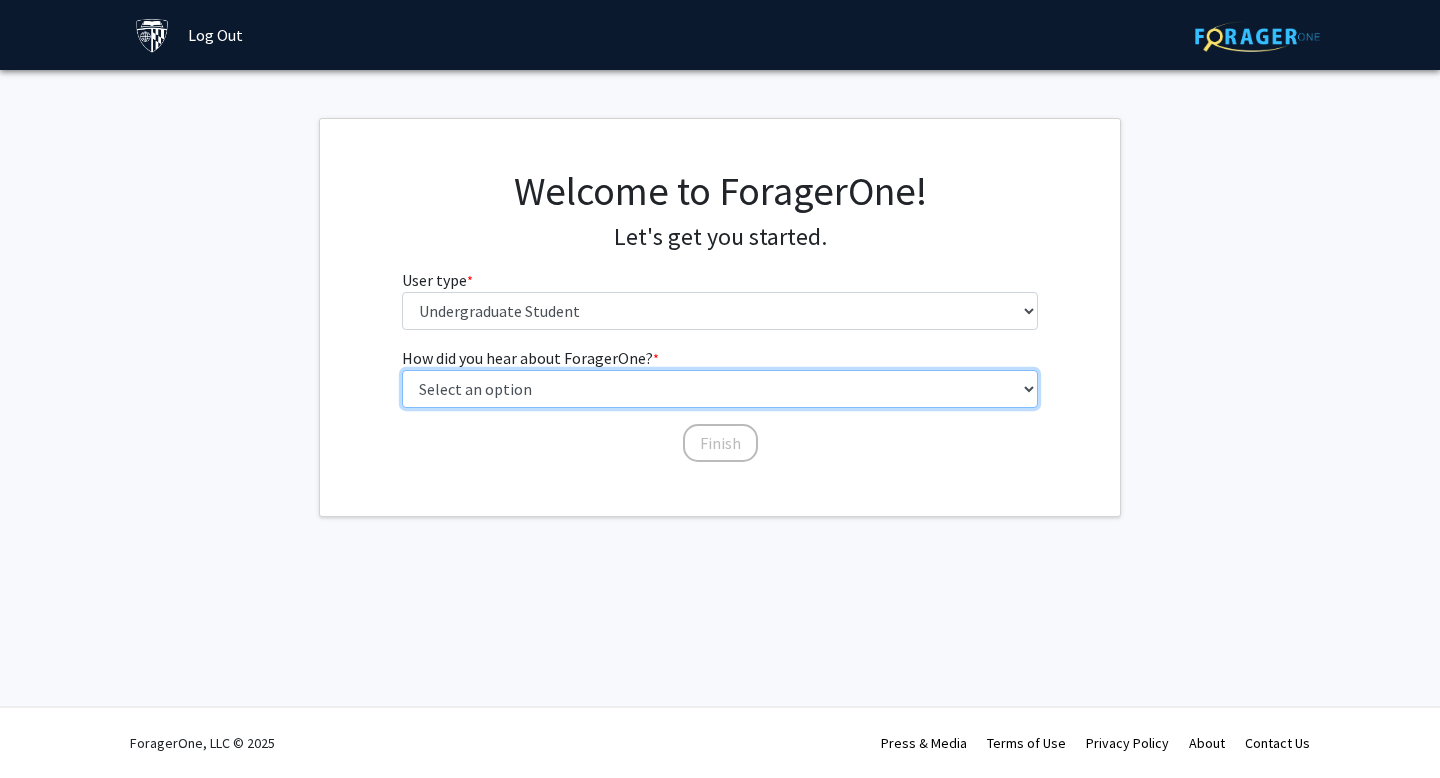 click on "Select an option  Peer/student recommendation   Faculty/staff recommendation   University website   University email or newsletter   Other" at bounding box center (720, 389) 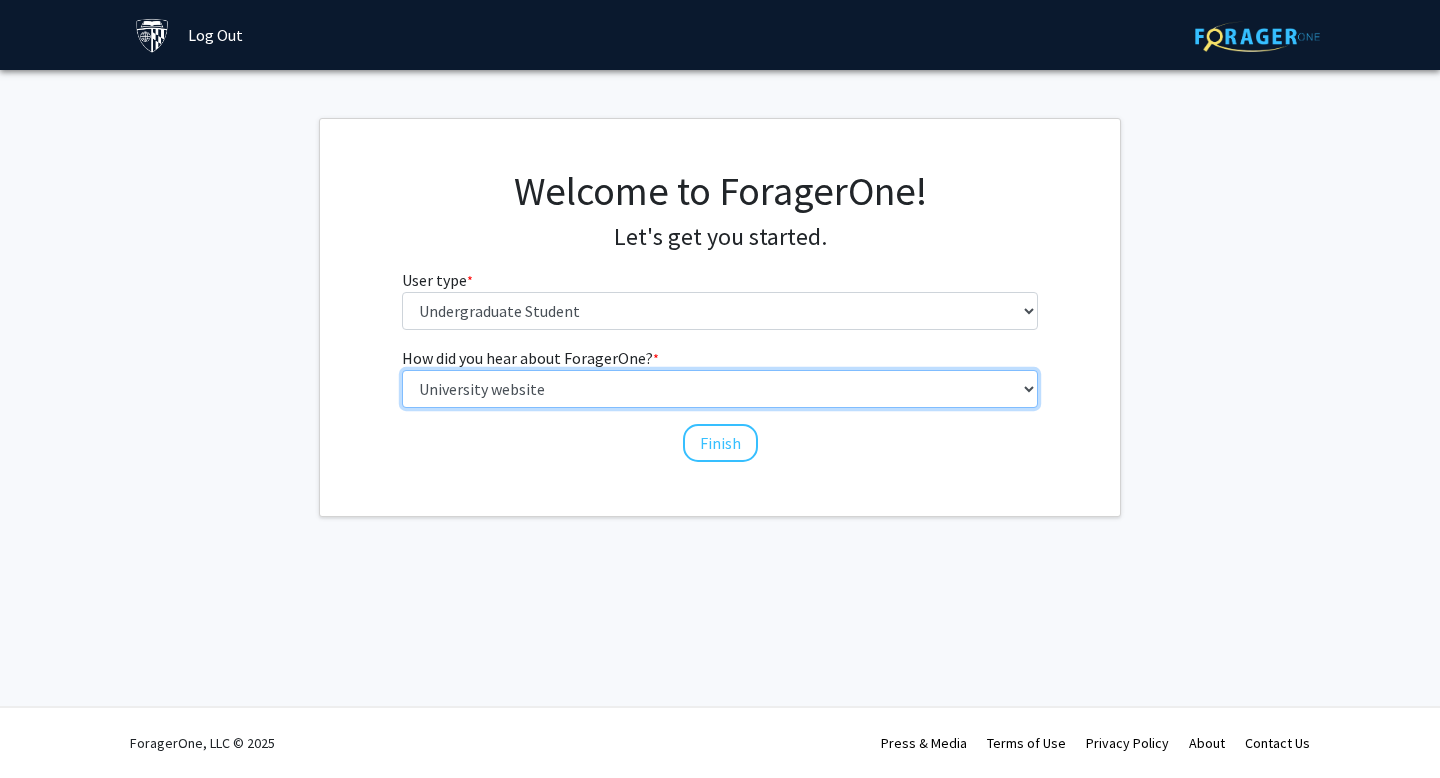 click on "Select an option  Peer/student recommendation   Faculty/staff recommendation   University website   University email or newsletter   Other" at bounding box center [720, 389] 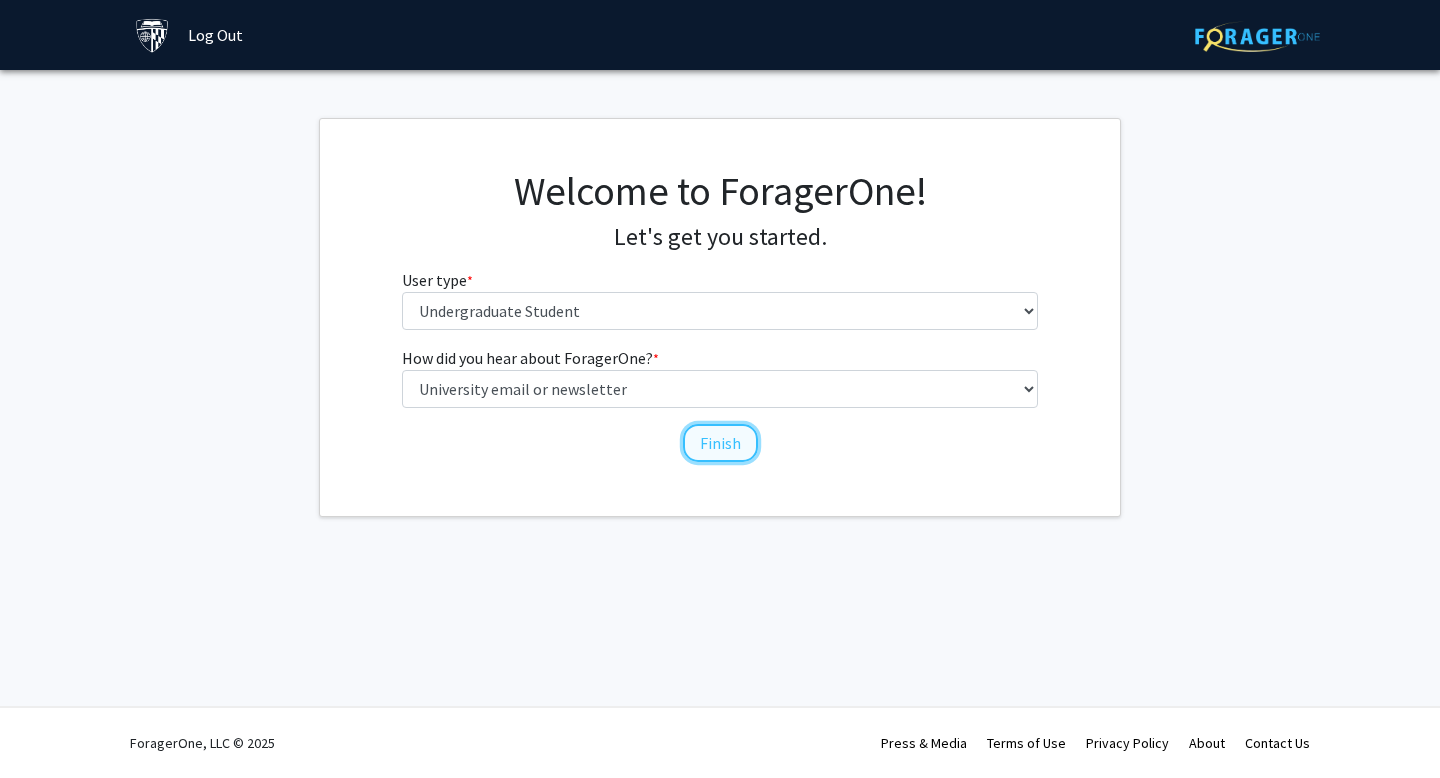 click on "Finish" 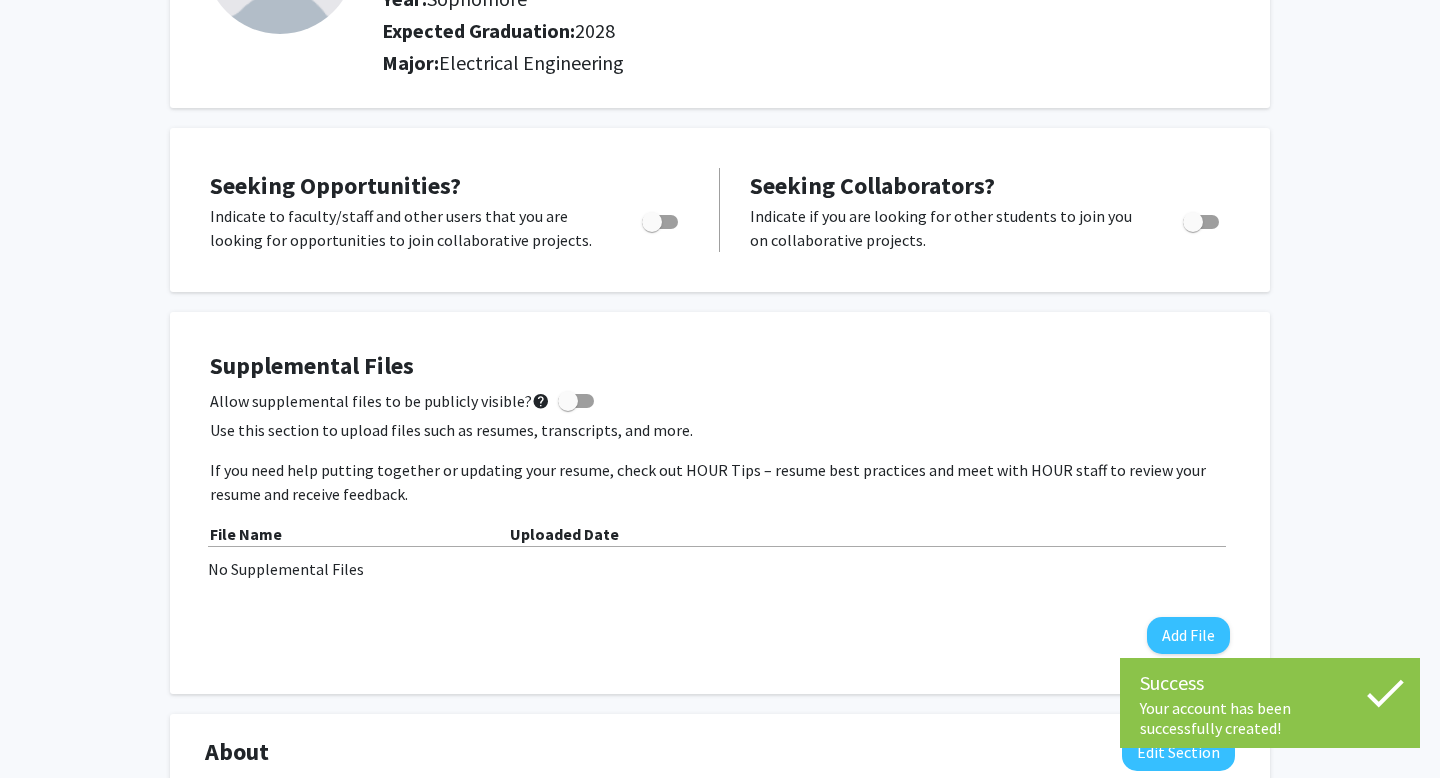 scroll, scrollTop: 253, scrollLeft: 0, axis: vertical 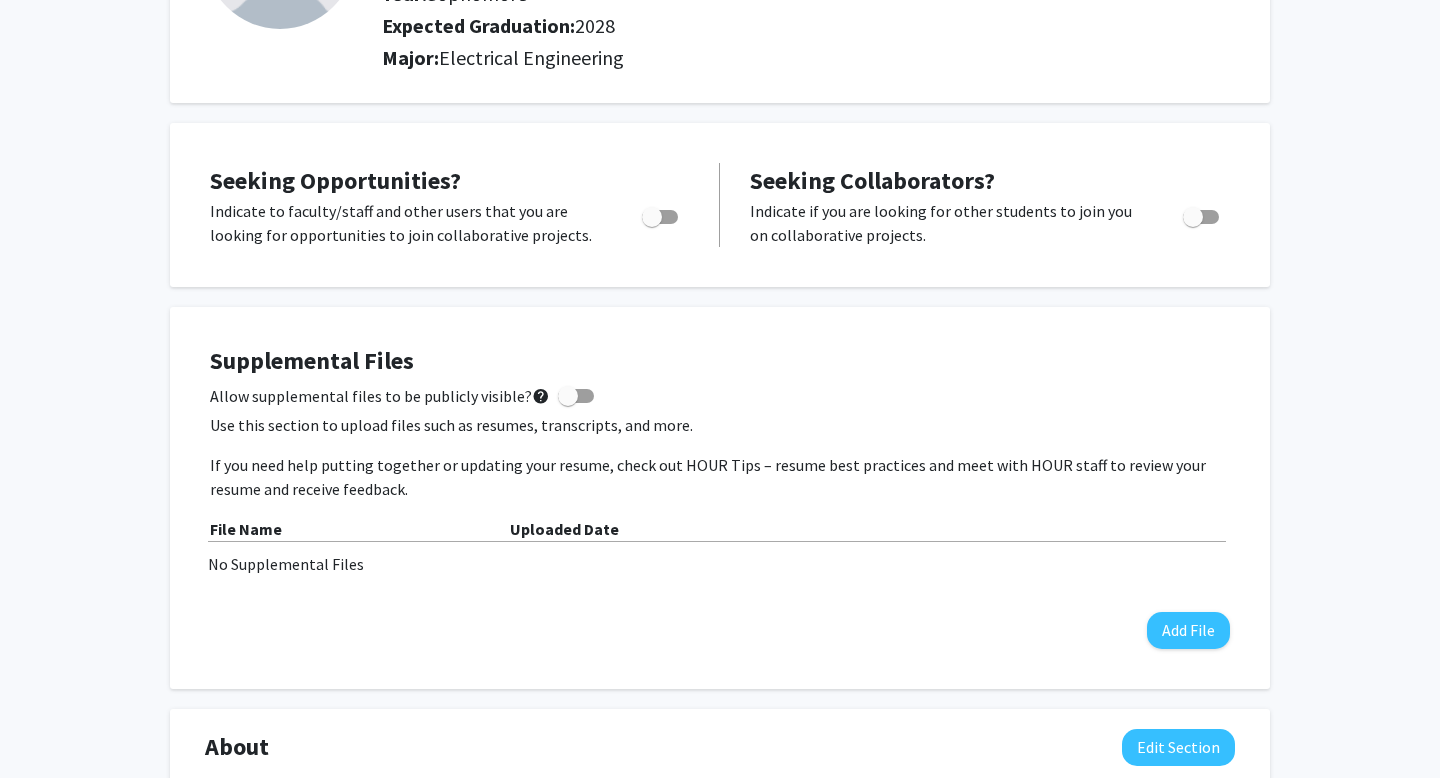 click at bounding box center [656, 217] 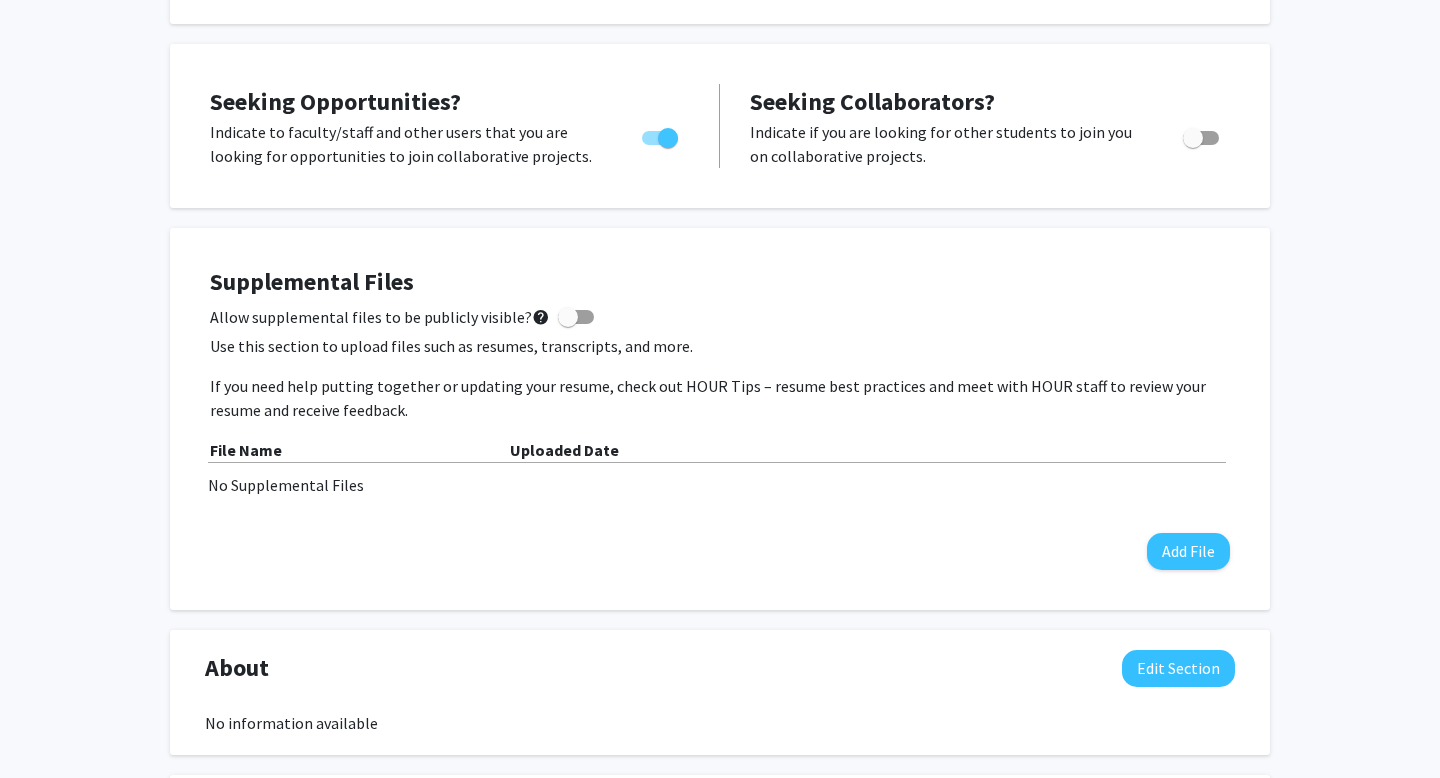 scroll, scrollTop: 450, scrollLeft: 0, axis: vertical 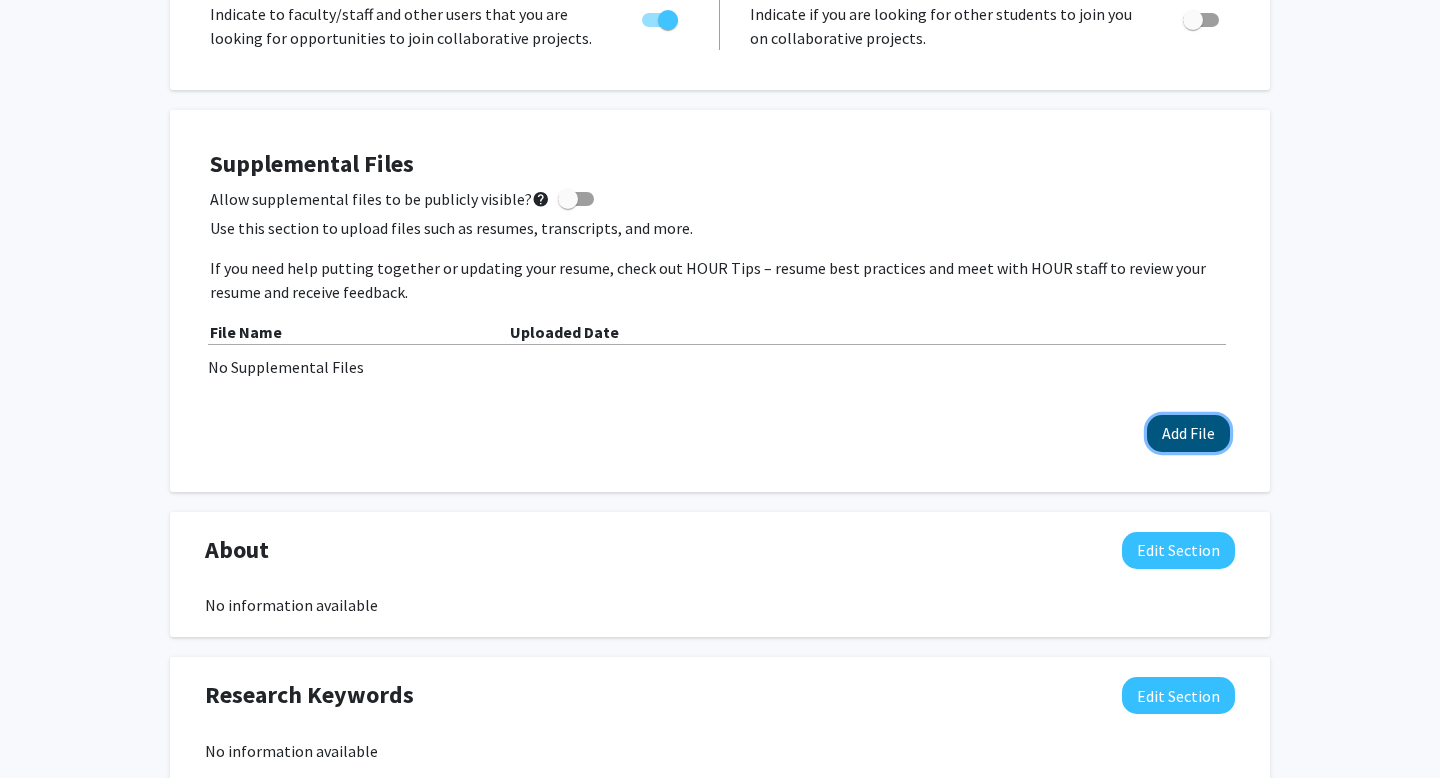 click on "Add File" 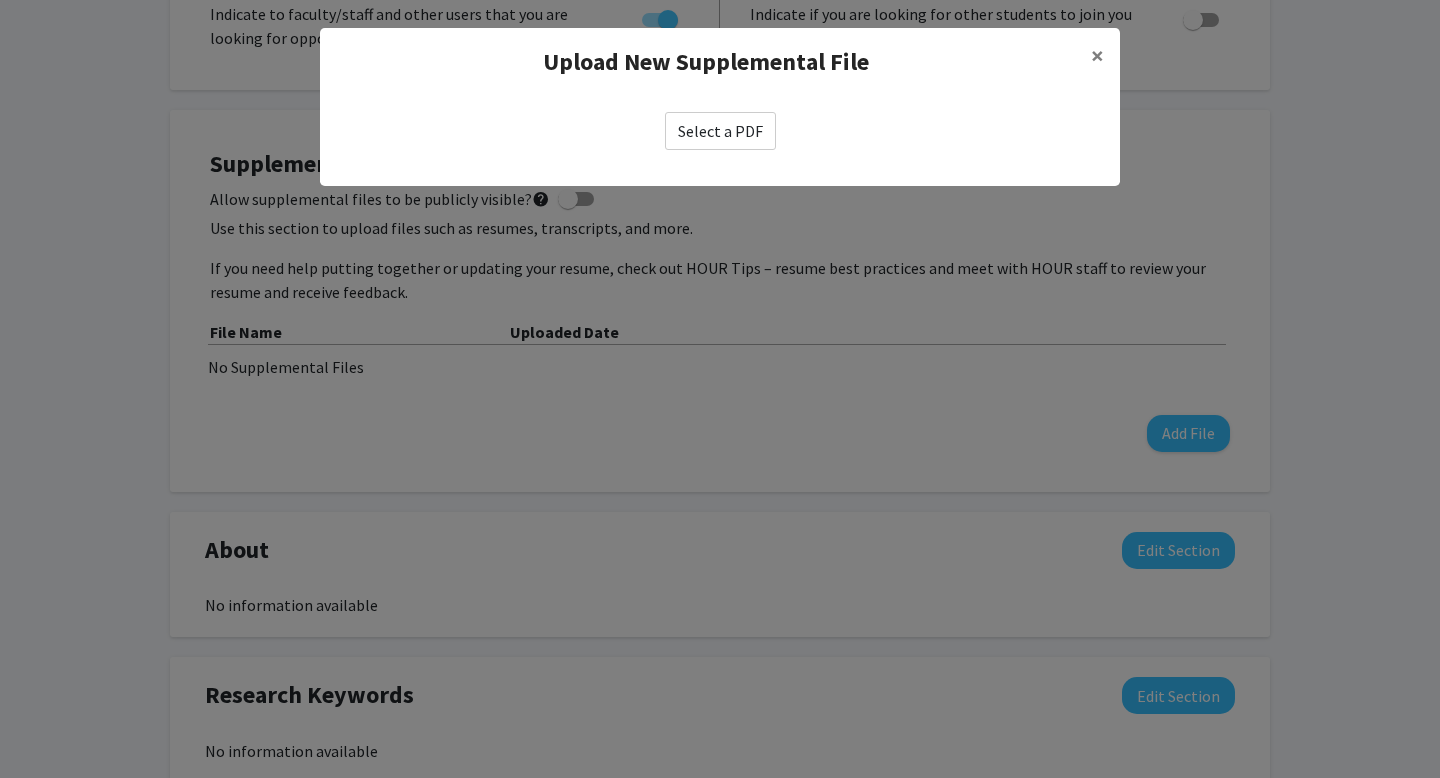 click on "Select a PDF" 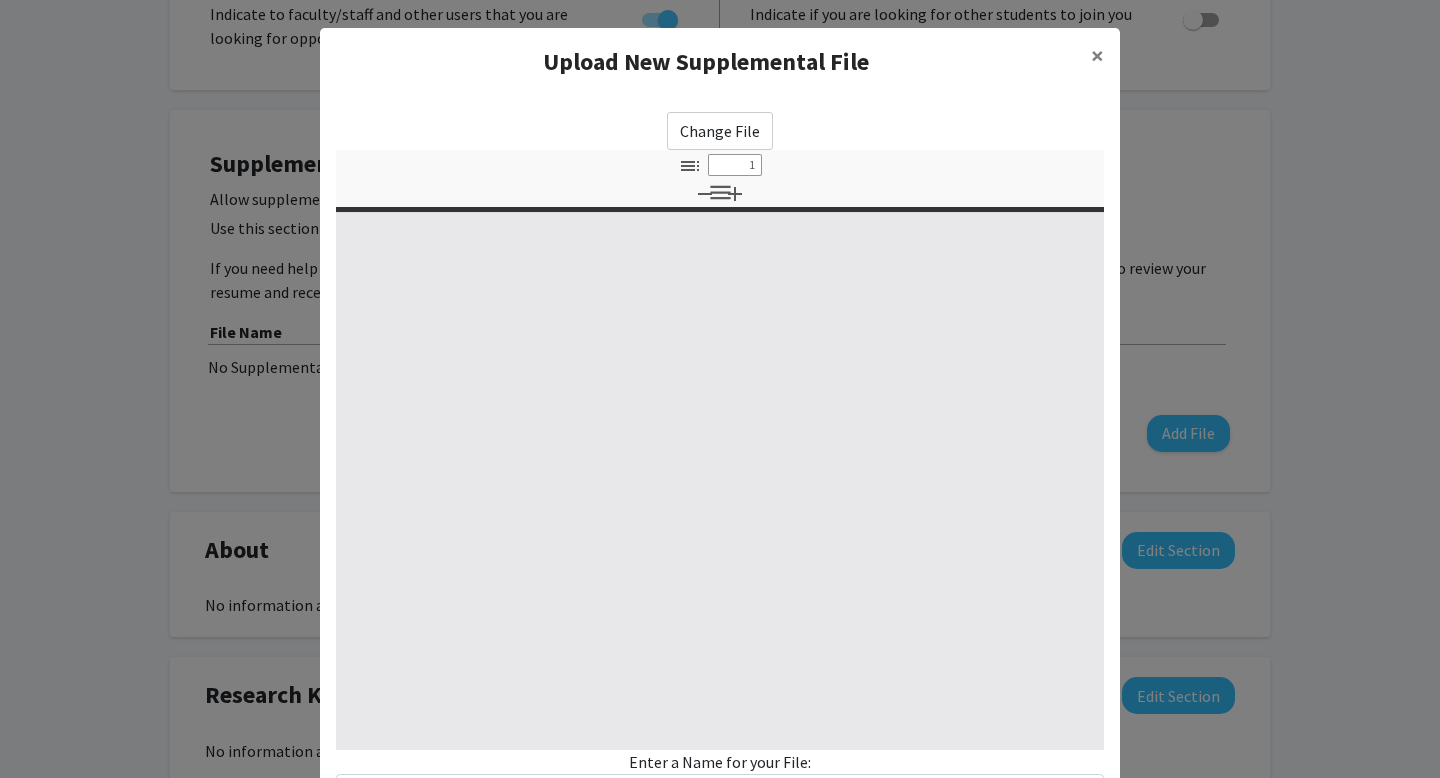 select on "custom" 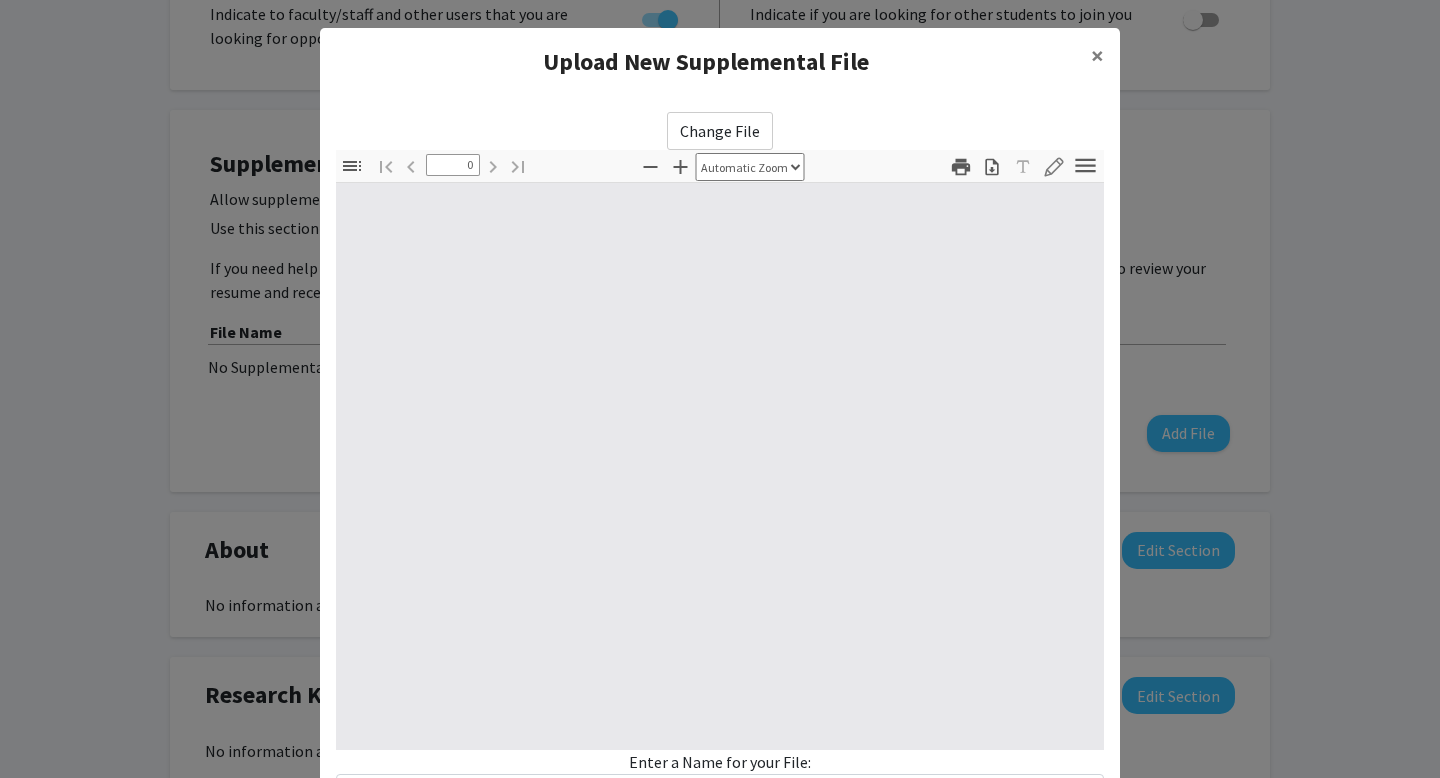 scroll, scrollTop: 169, scrollLeft: 0, axis: vertical 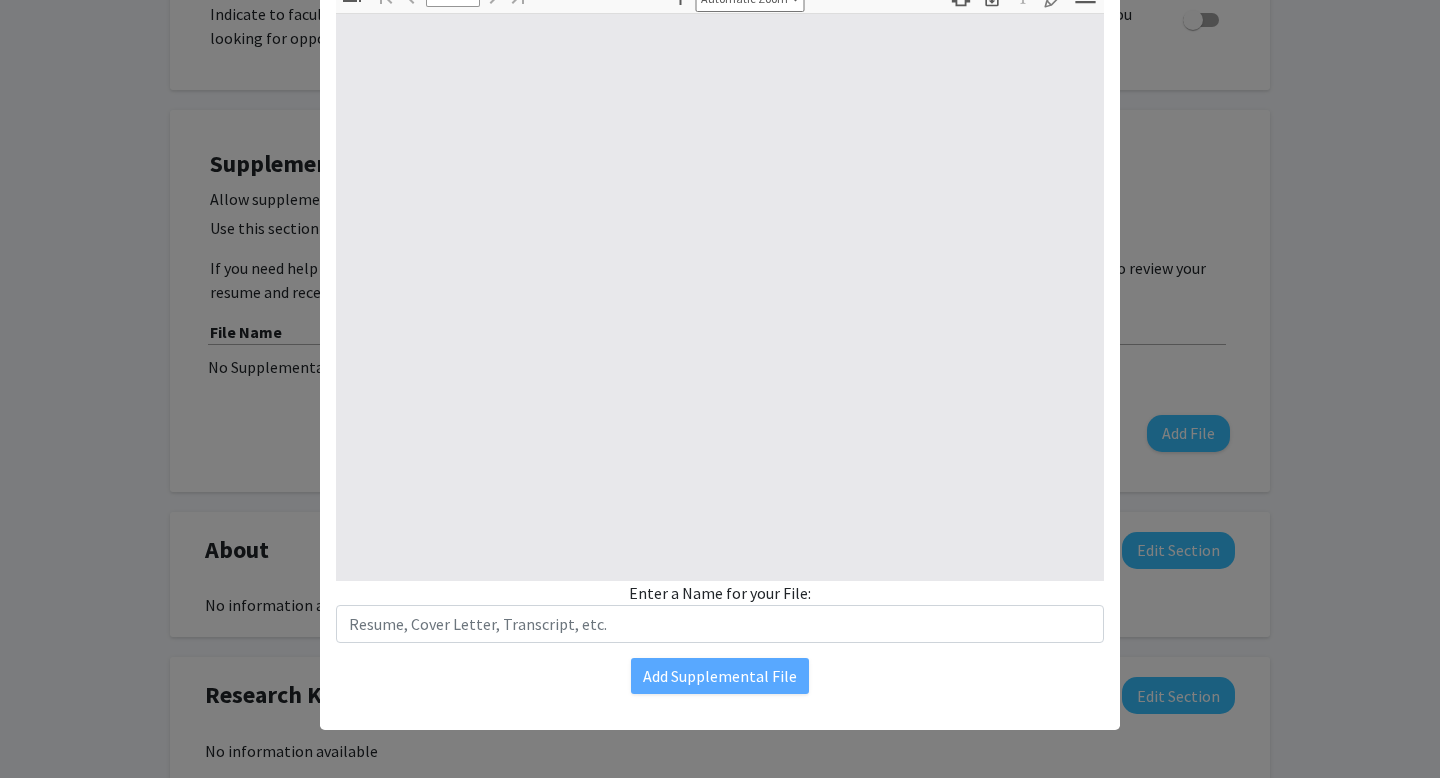 select on "custom" 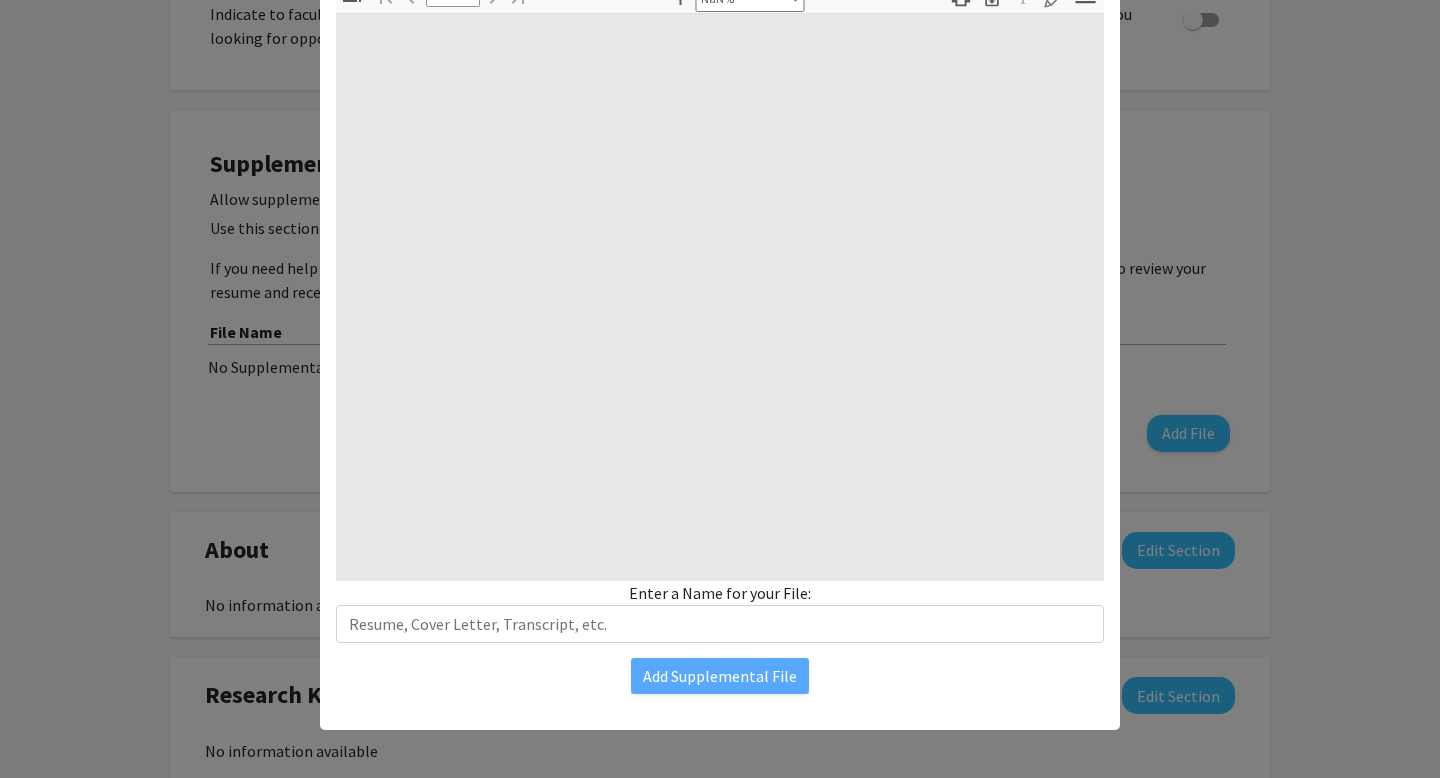 type on "1" 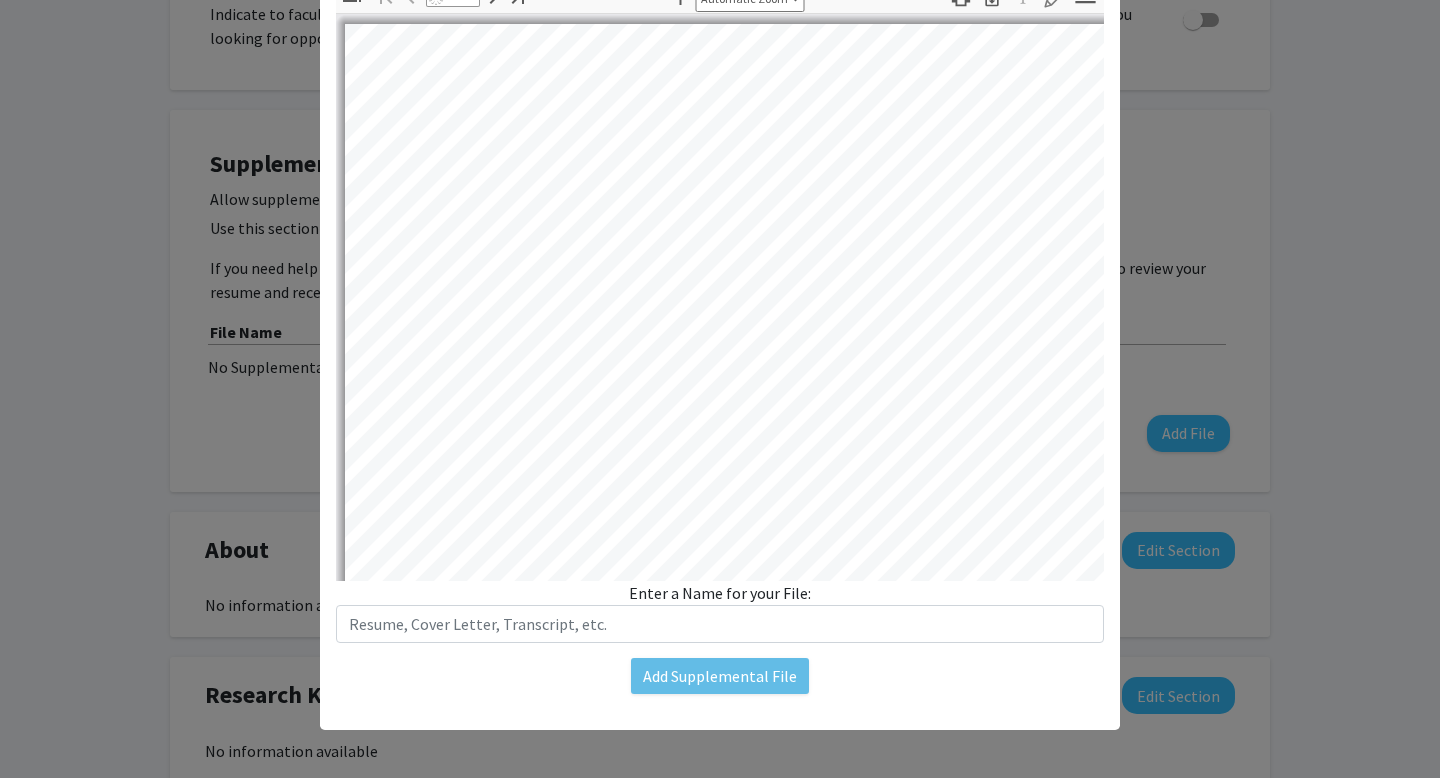 select on "auto" 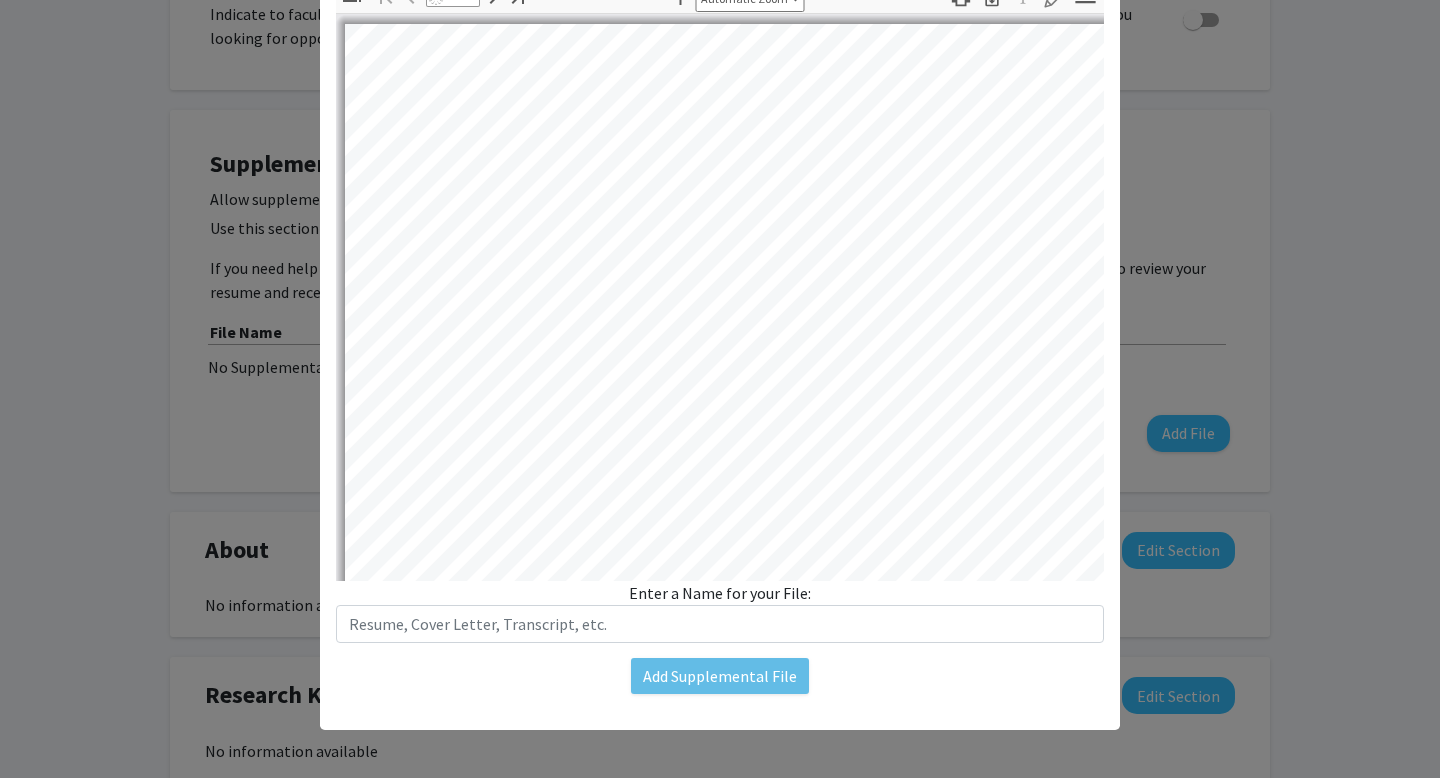 scroll, scrollTop: 0, scrollLeft: 0, axis: both 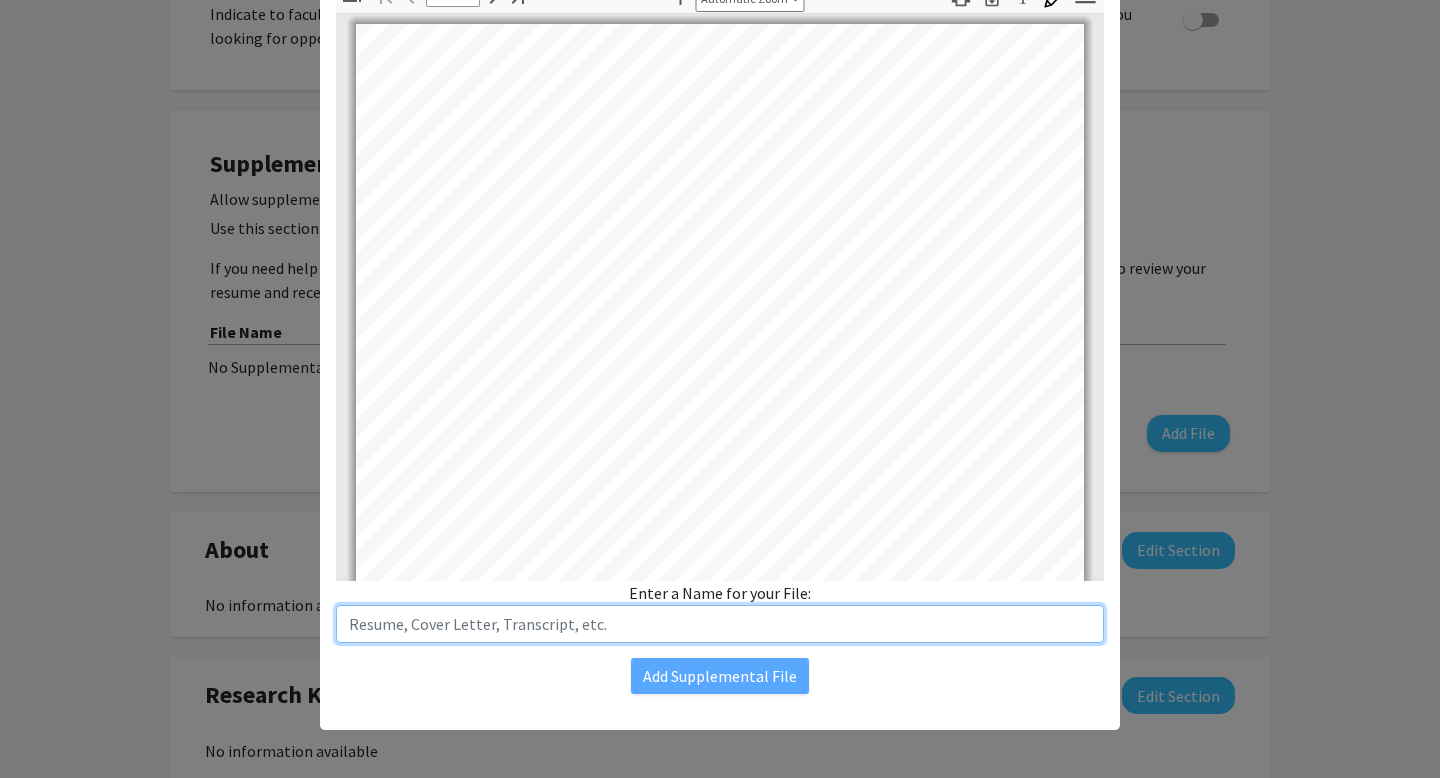 click at bounding box center (720, 624) 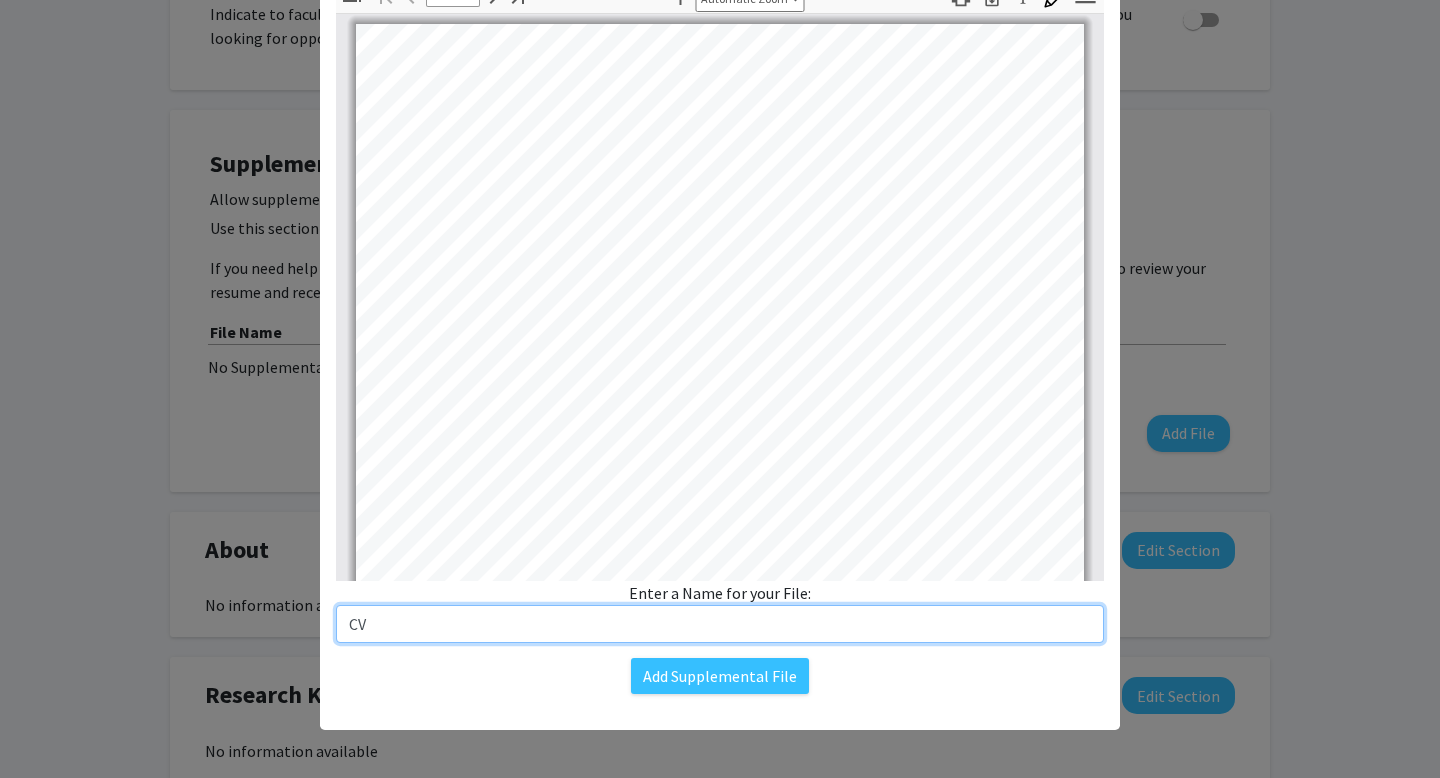 type on "CV" 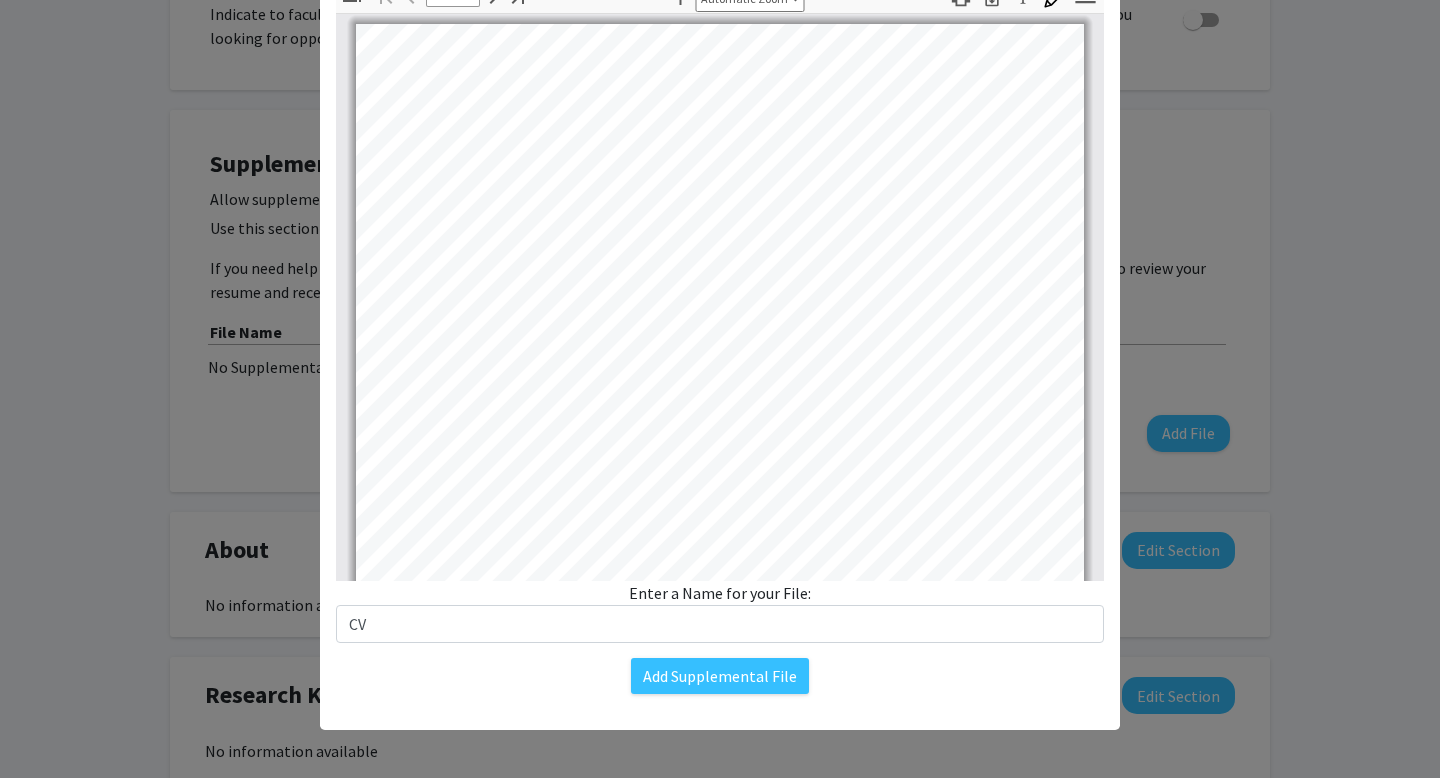 click on "Change File  Thumbnails Document Outline Attachments Layers Current Outline Item Toggle Sidebar Find Go to First Page Previous 1 of 2 Next Go to Last Page Zoom Out Zoom In Automatic Zoom Actual Size Page Fit Page Width 50% 100% 125% 150% 200% 300% 400% NaN% Hand Tool Text Selection Tool Presentation Mode Open Print Download Text Draw Tools Color #000000 Size Color #000000 Thickness Opacity Presentation Mode Open Print Download Go to First Page Previous Next Go to Last Page Rotate Clockwise Rotate Counterclockwise Text Selection Tool Hand Tool Page Scrolling Vertical Scrolling Horizontal Scrolling Wrapped Scrolling No Spreads Odd Spreads Even Spreads Document Properties… Multiple search terms. Each line is a search term. Previous Next Highlight All Match Case Current page only Pages (e.g. 6-10 or 2,4) Whole Words multiple search terms separated by word boundaries Ignore accents and diacritics Fuzzy search More Information Less Information Close Enter the password to open this PDF file. Cancel OK File name:" 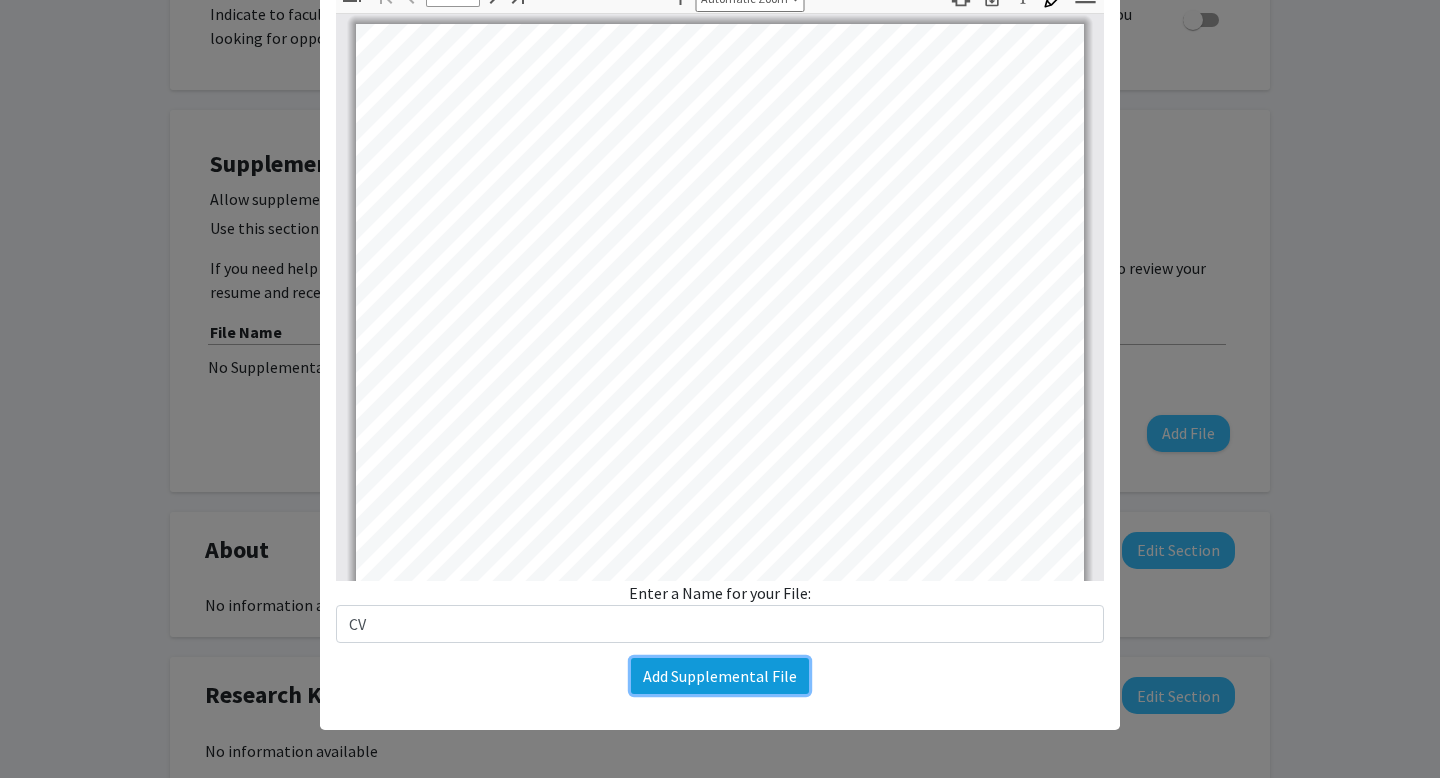 click on "Add Supplemental File" 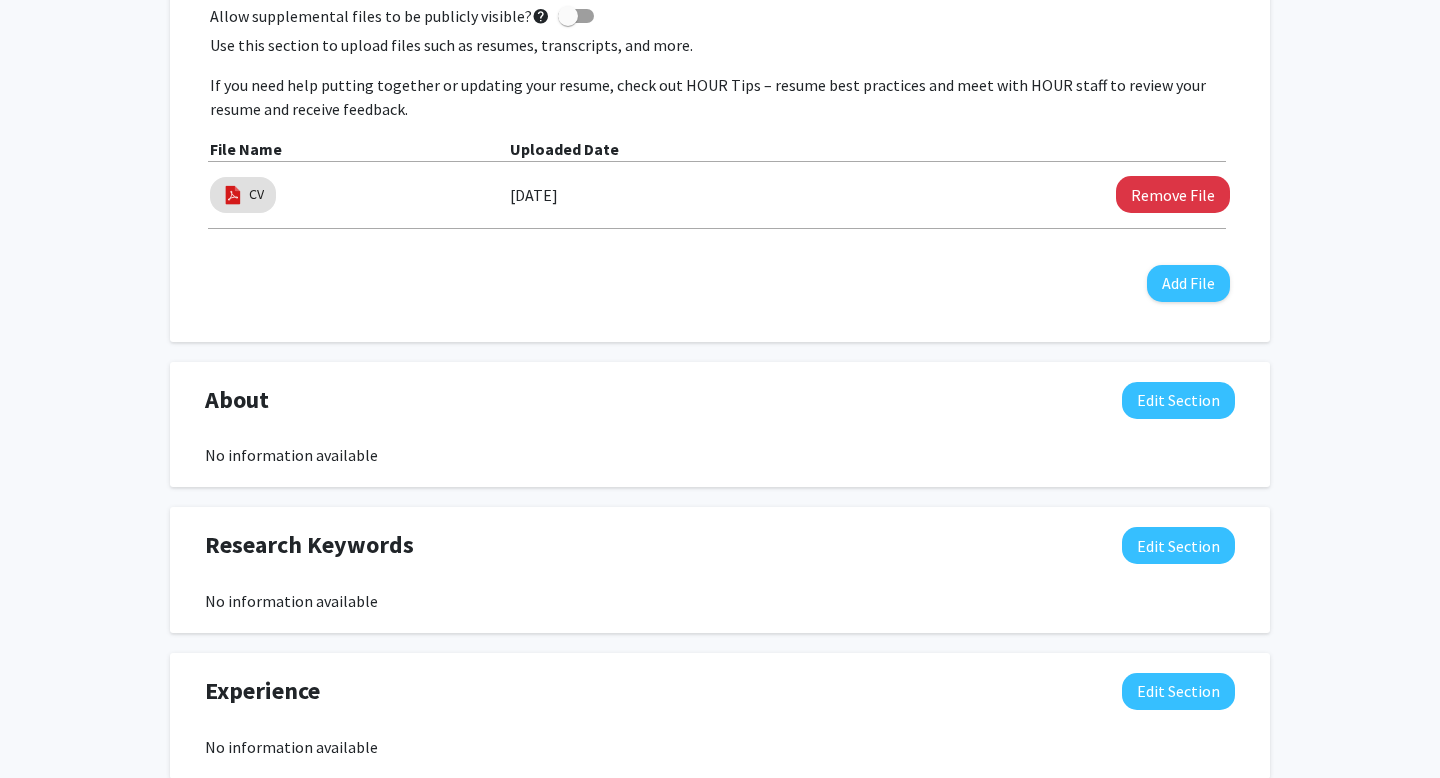 scroll, scrollTop: 863, scrollLeft: 0, axis: vertical 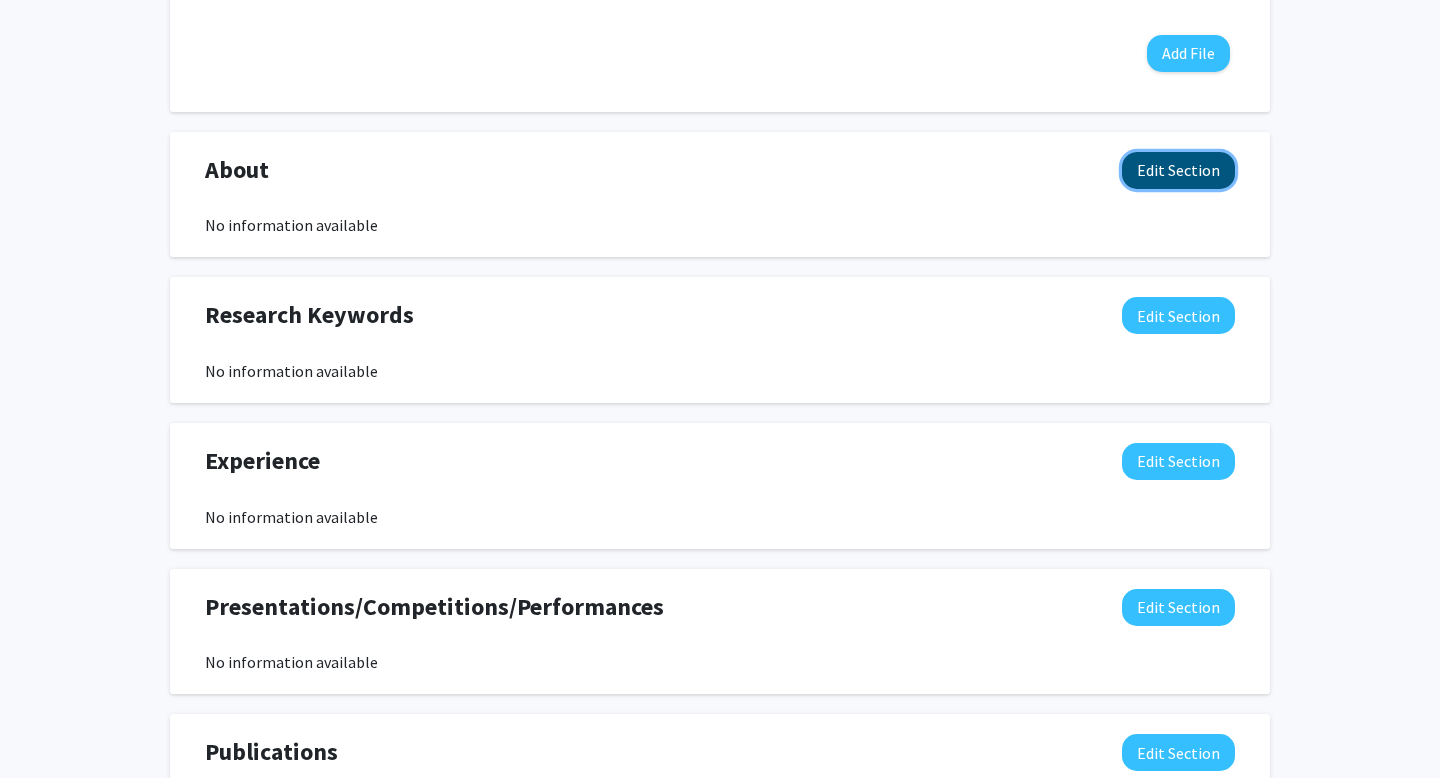 click on "Edit Section" 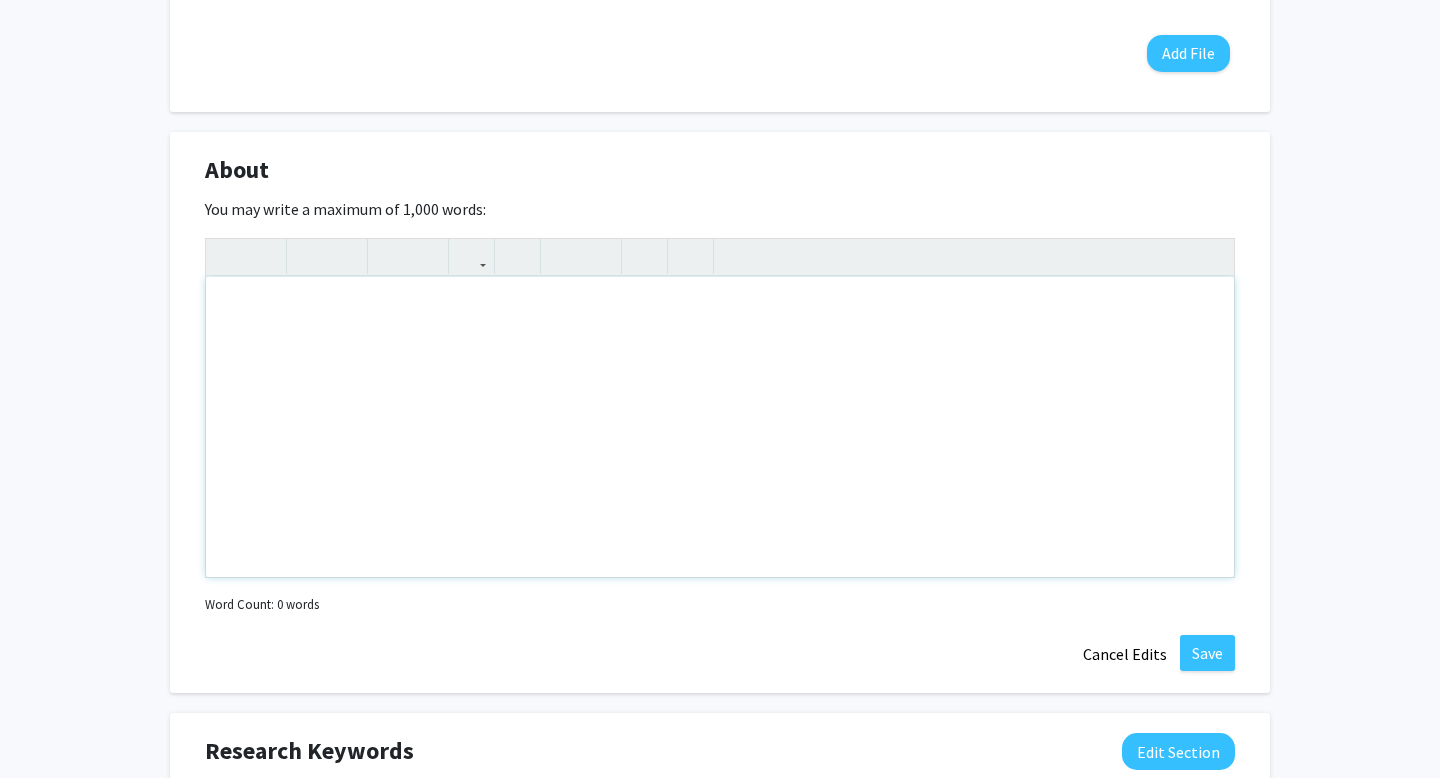 click at bounding box center [720, 427] 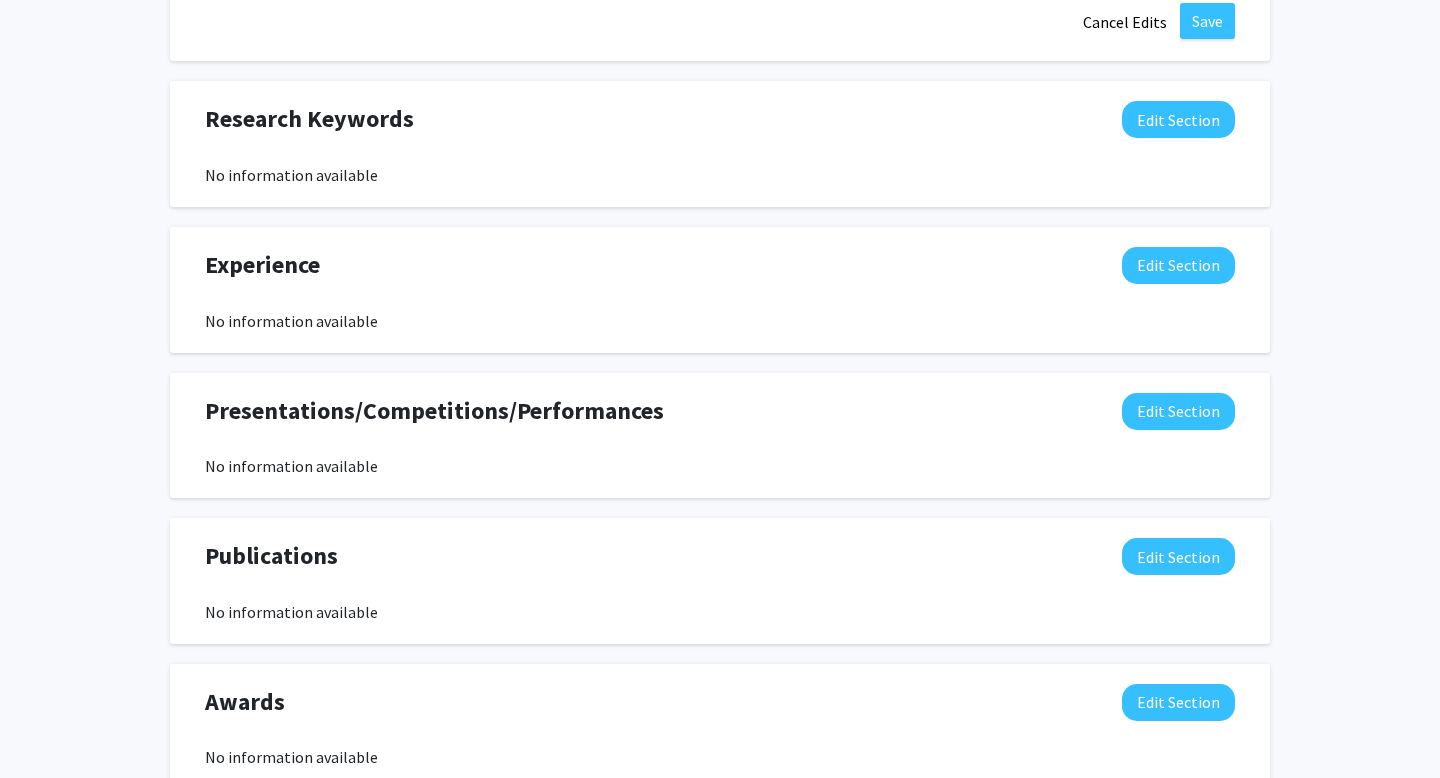 scroll, scrollTop: 1631, scrollLeft: 0, axis: vertical 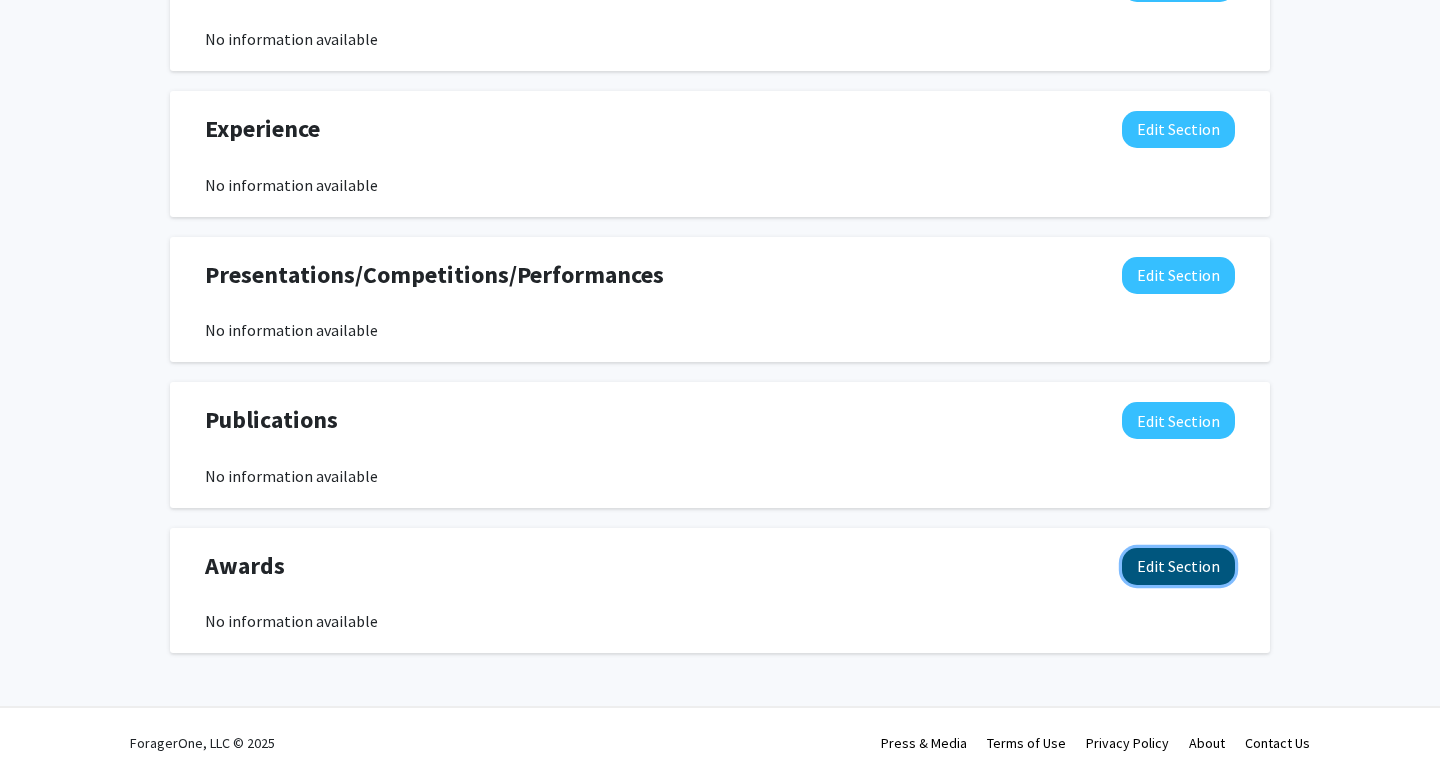 click on "Edit Section" 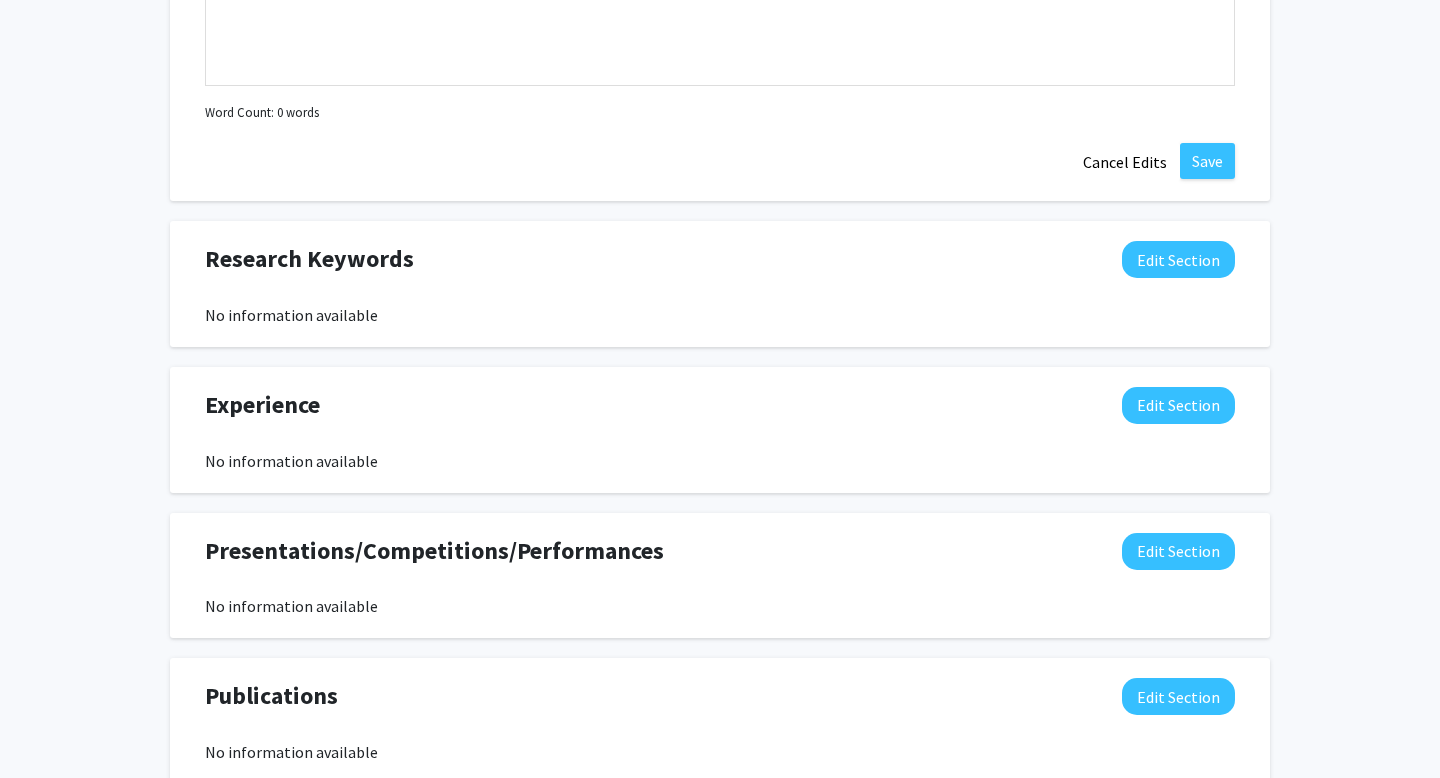 scroll, scrollTop: 0, scrollLeft: 0, axis: both 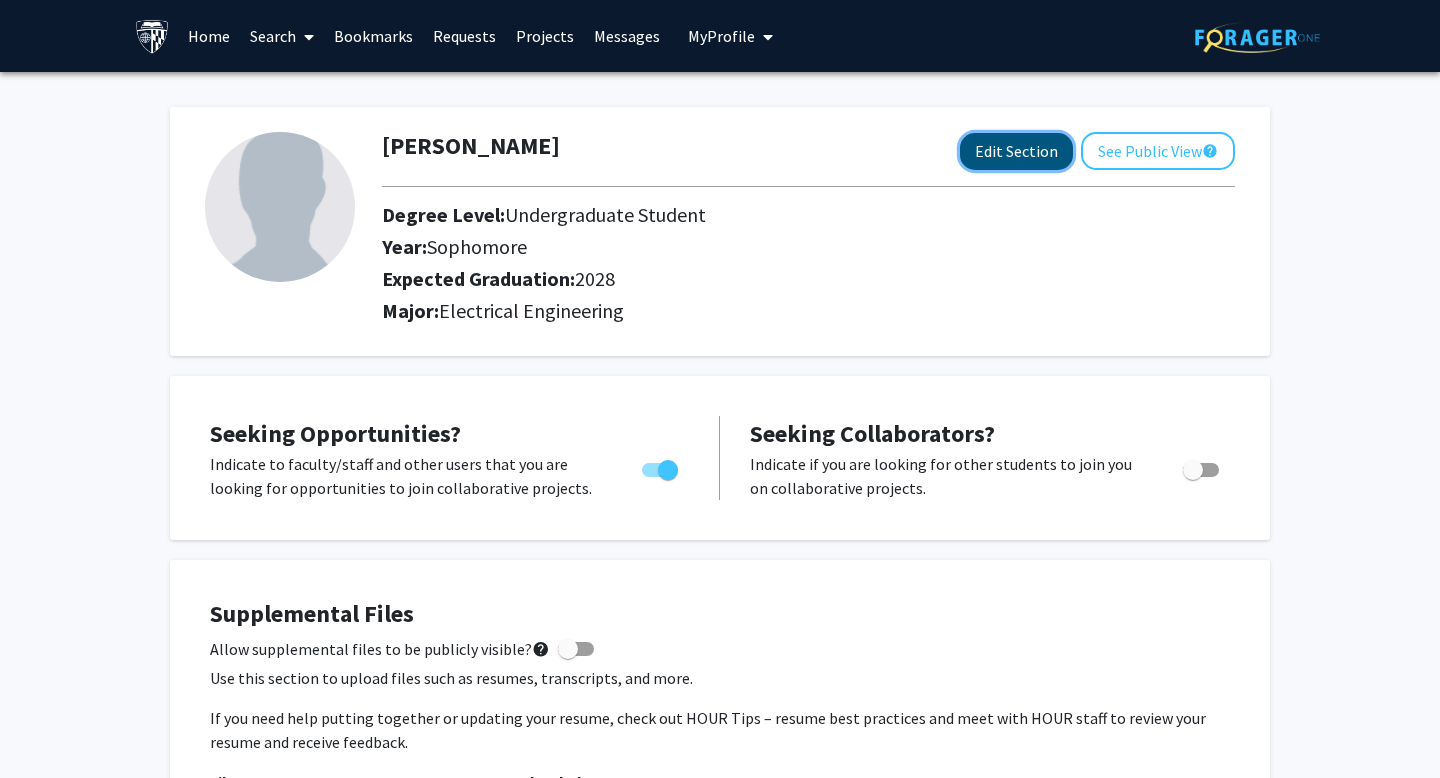 click on "Edit Section" 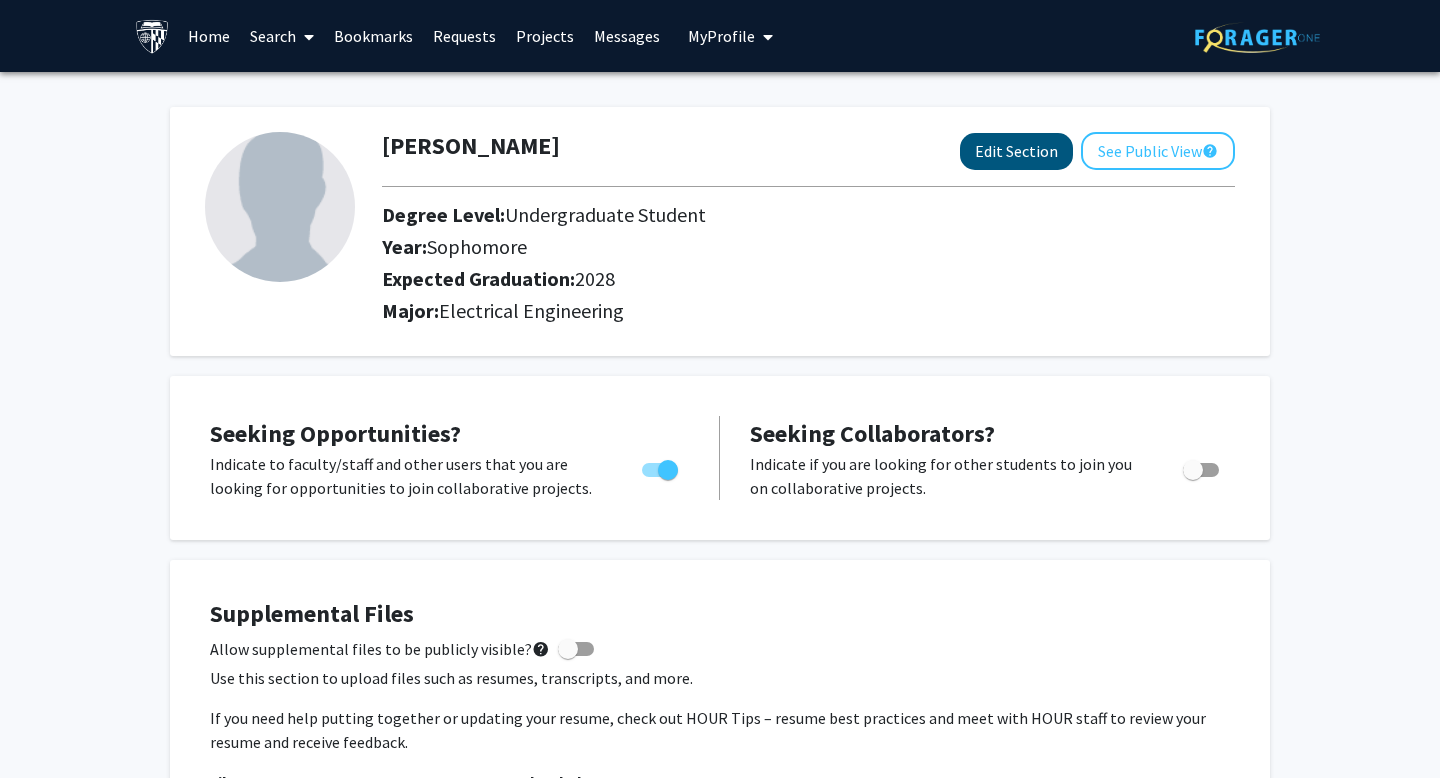 select on "sophomore" 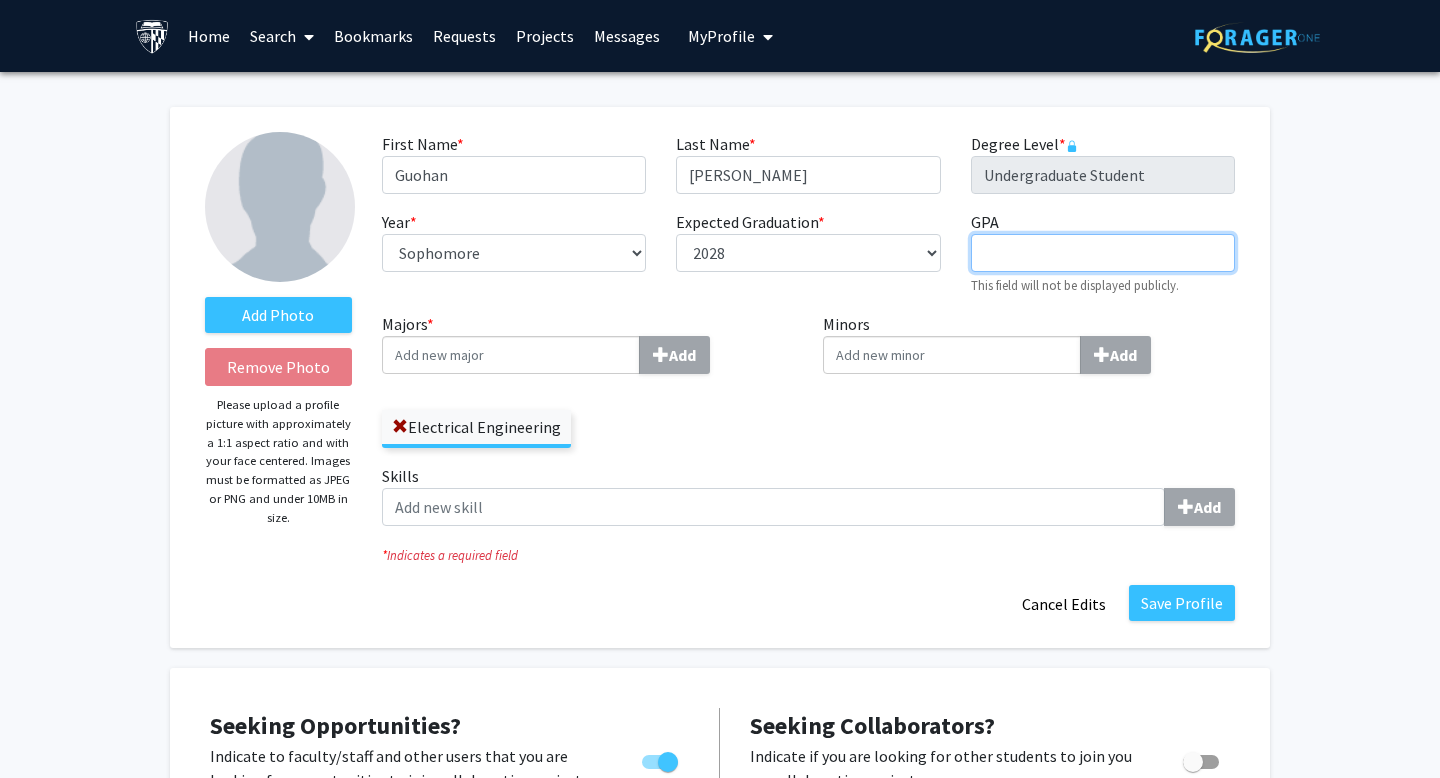 click on "GPA  required" at bounding box center [1103, 253] 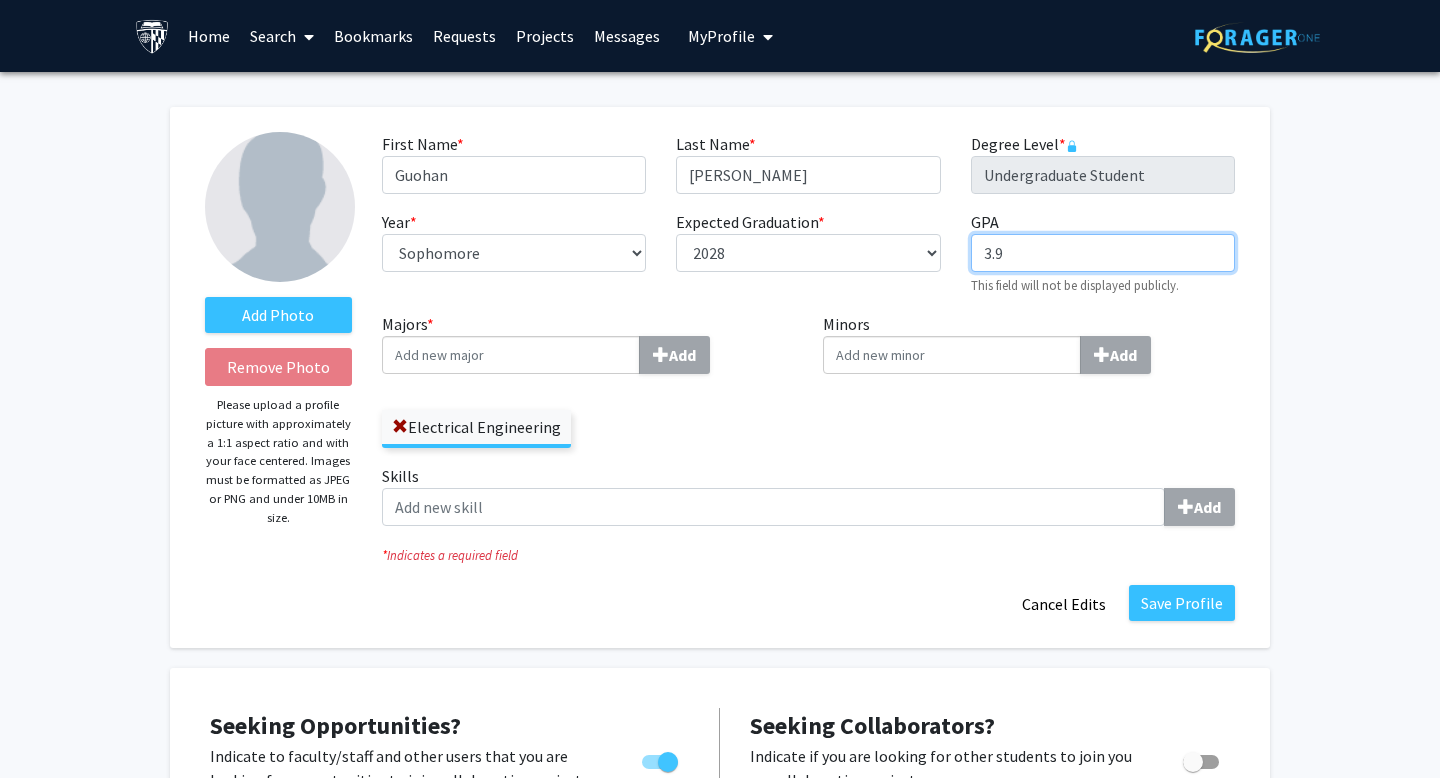 type on "3.9" 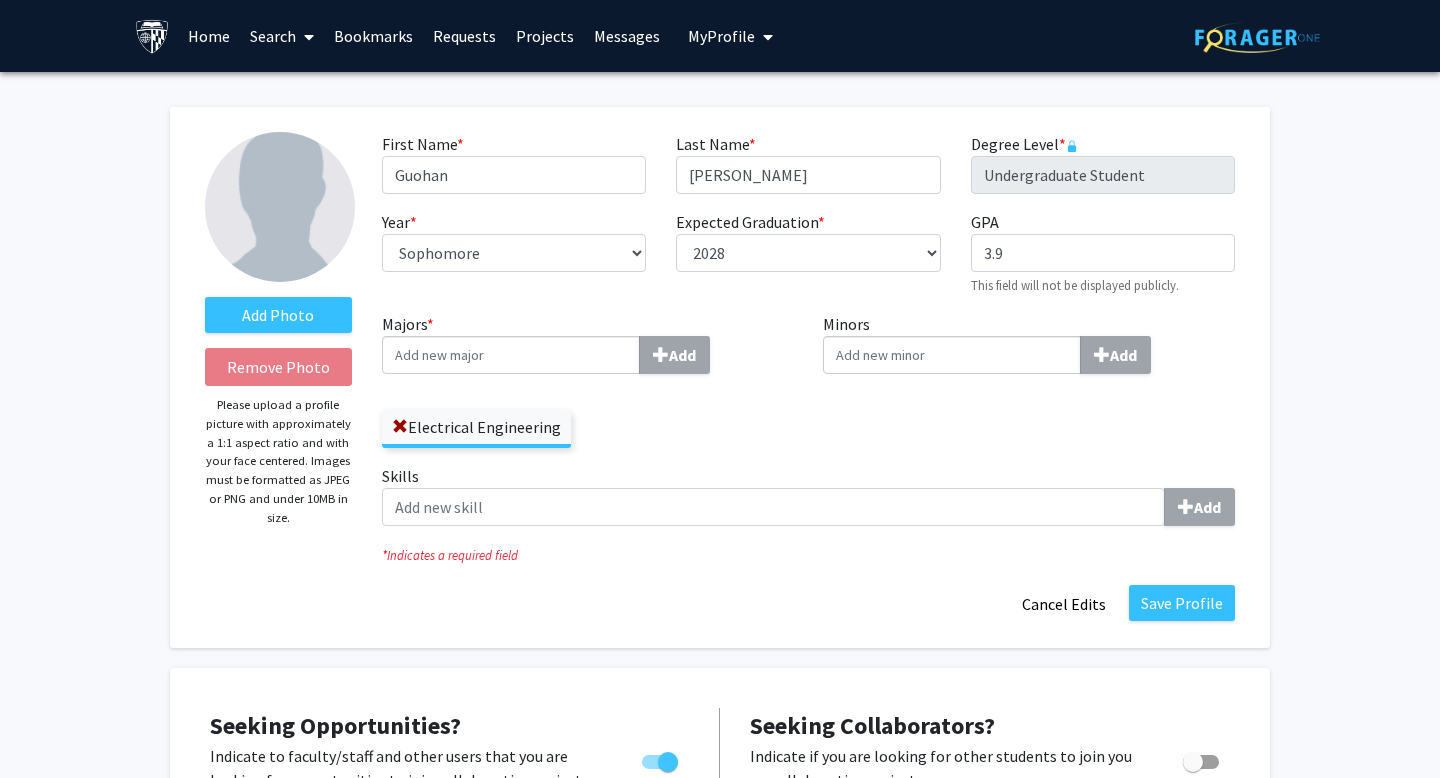 click on "Minors  Add" 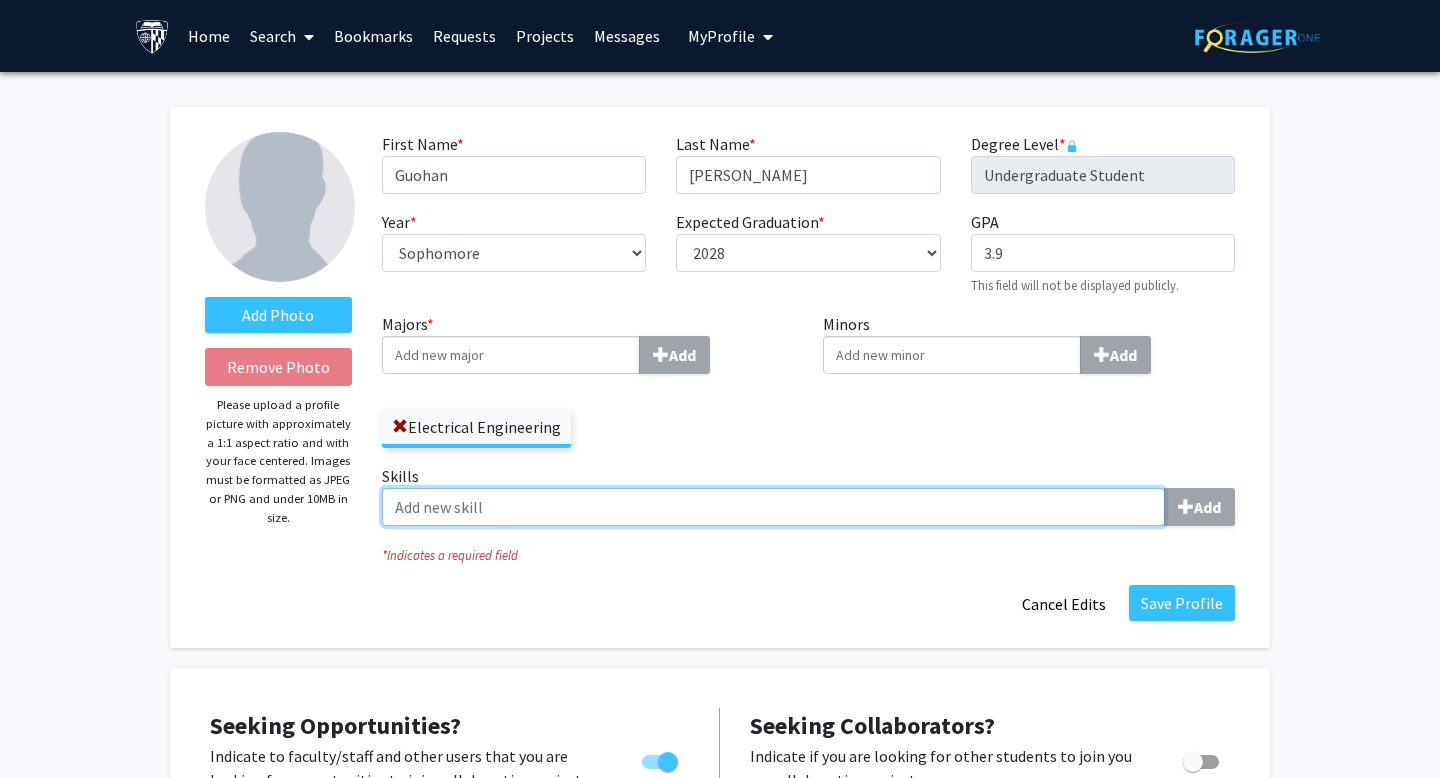 click on "Skills  Add" 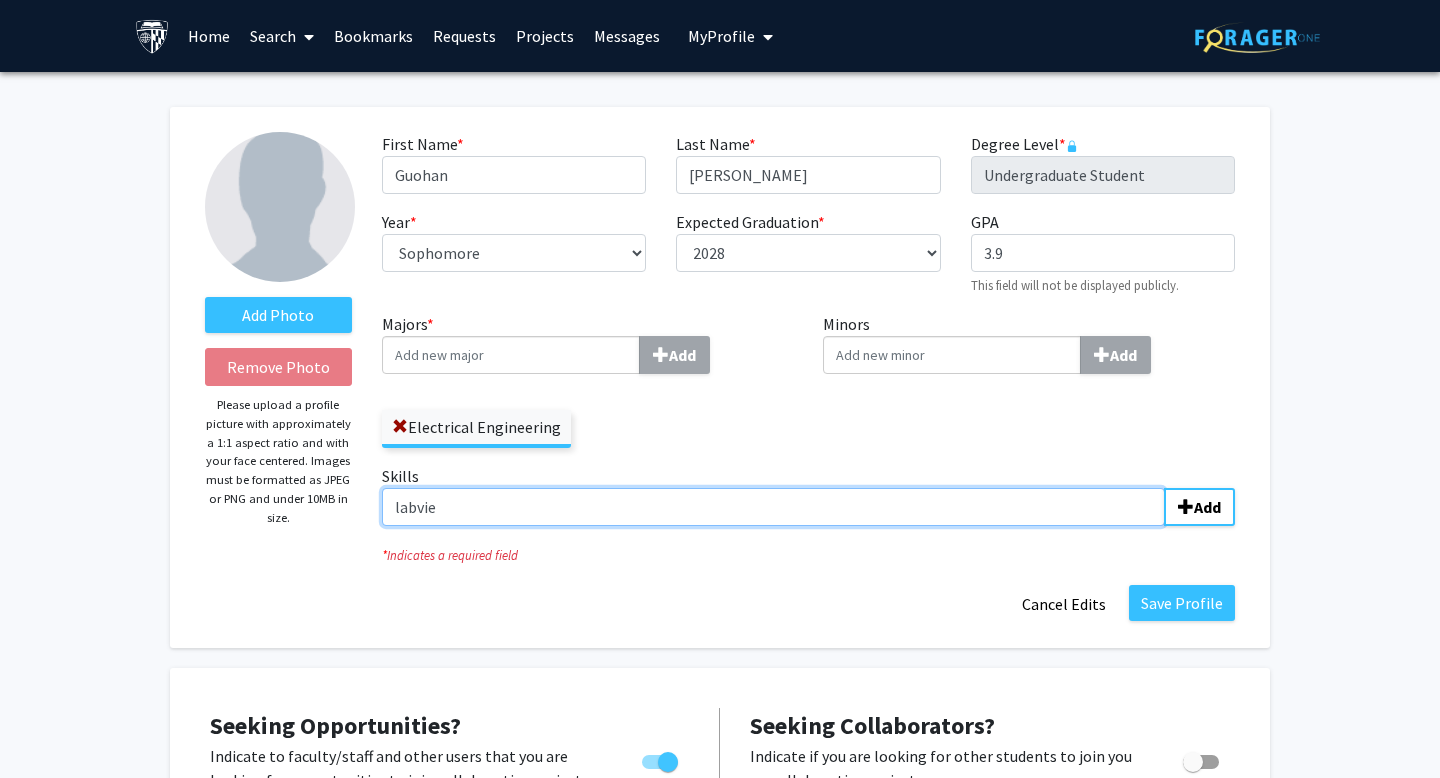 type on "labview" 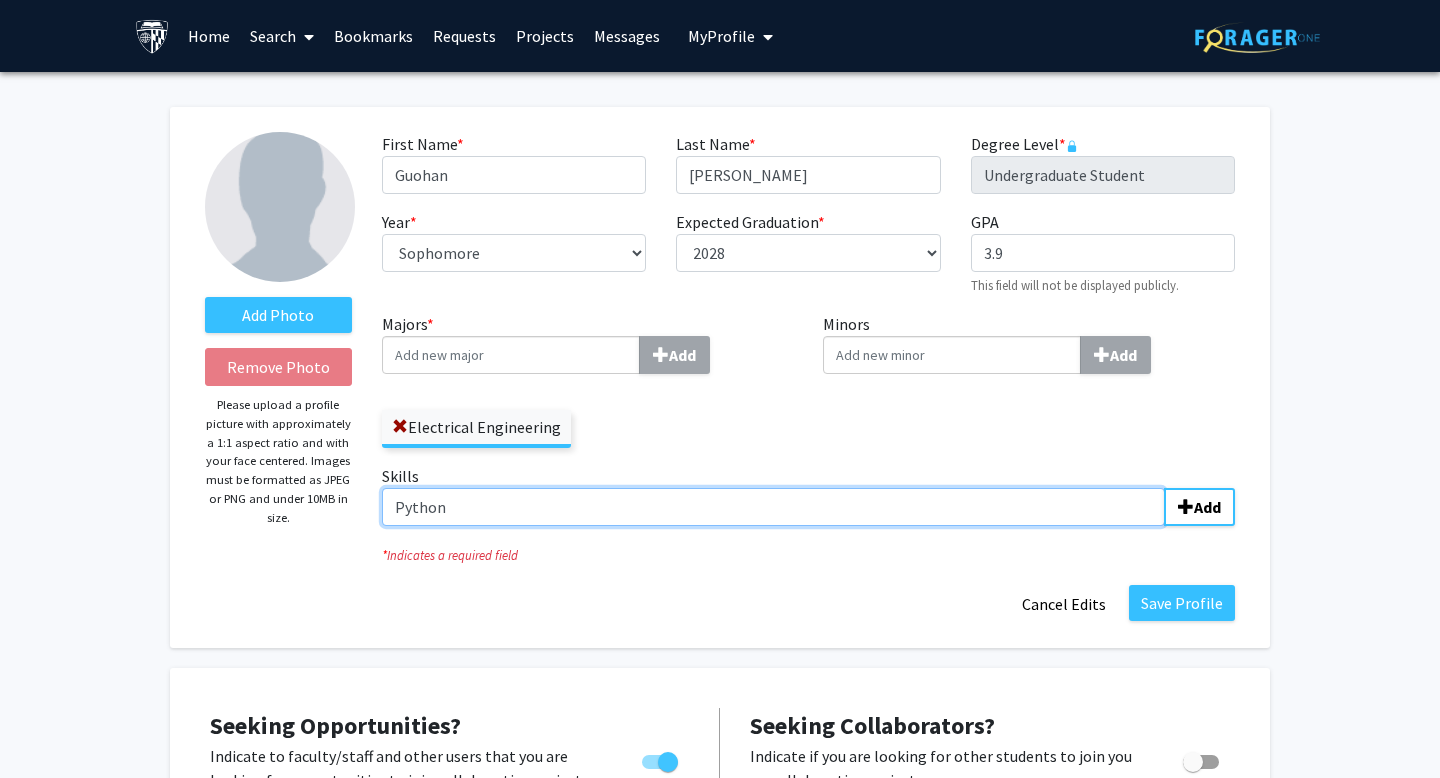 type on "Python" 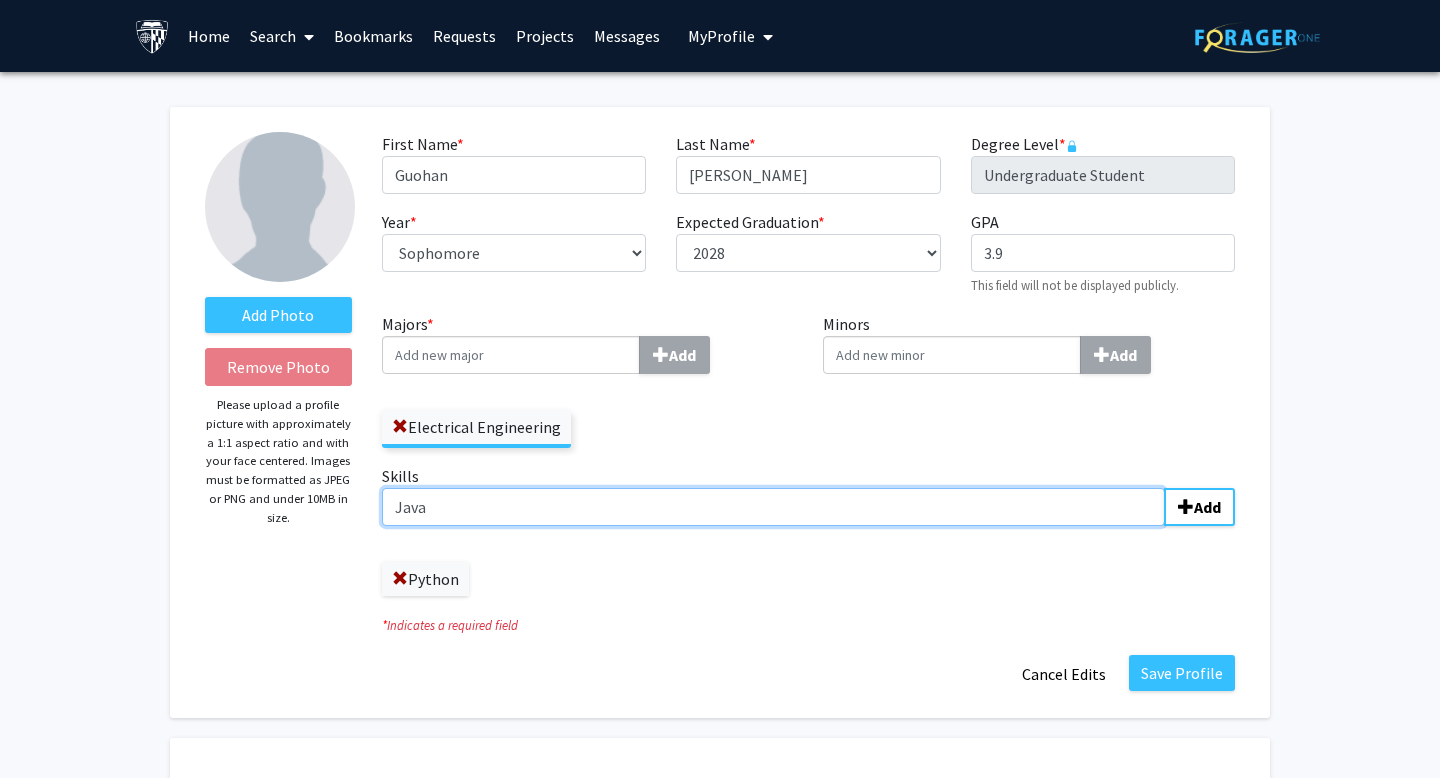 type on "Java" 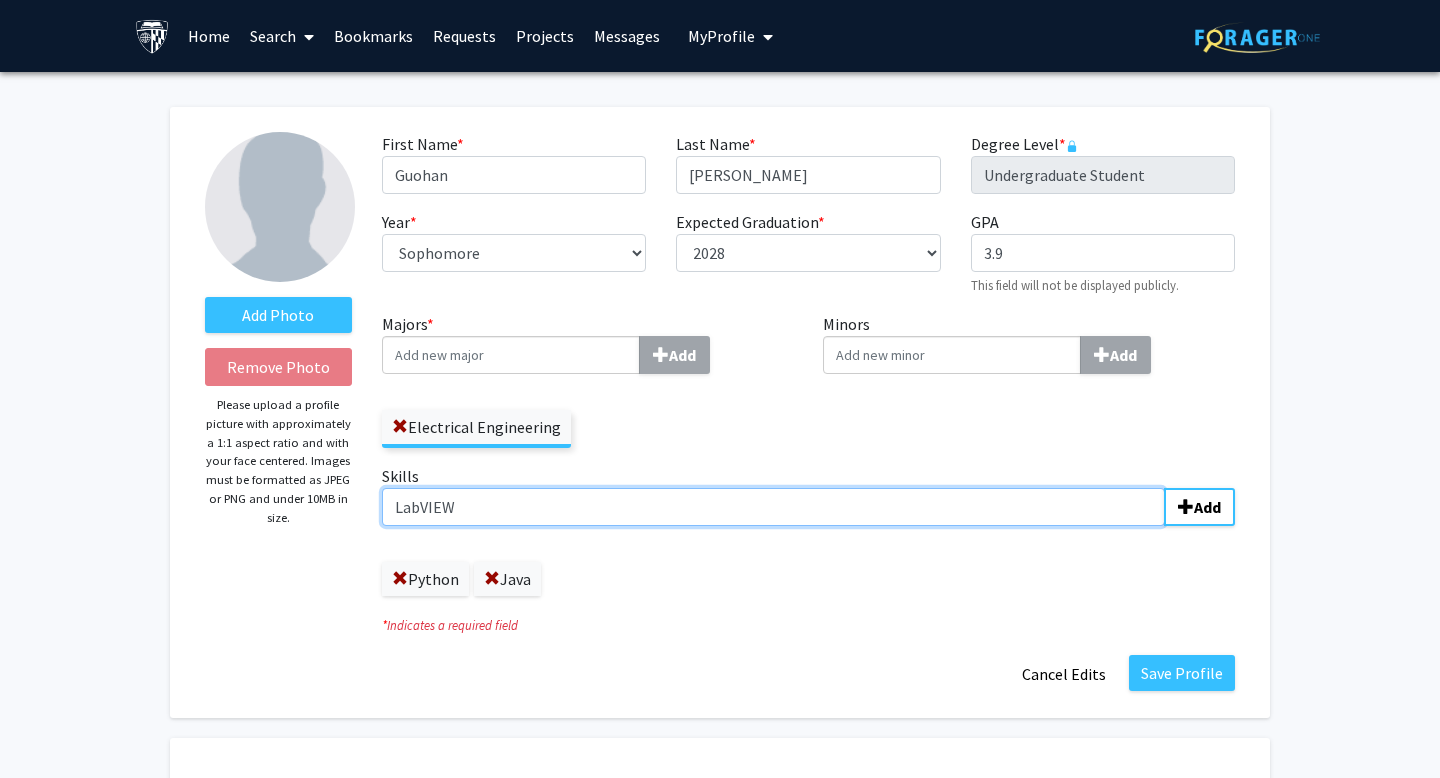 type on "LabVIEW" 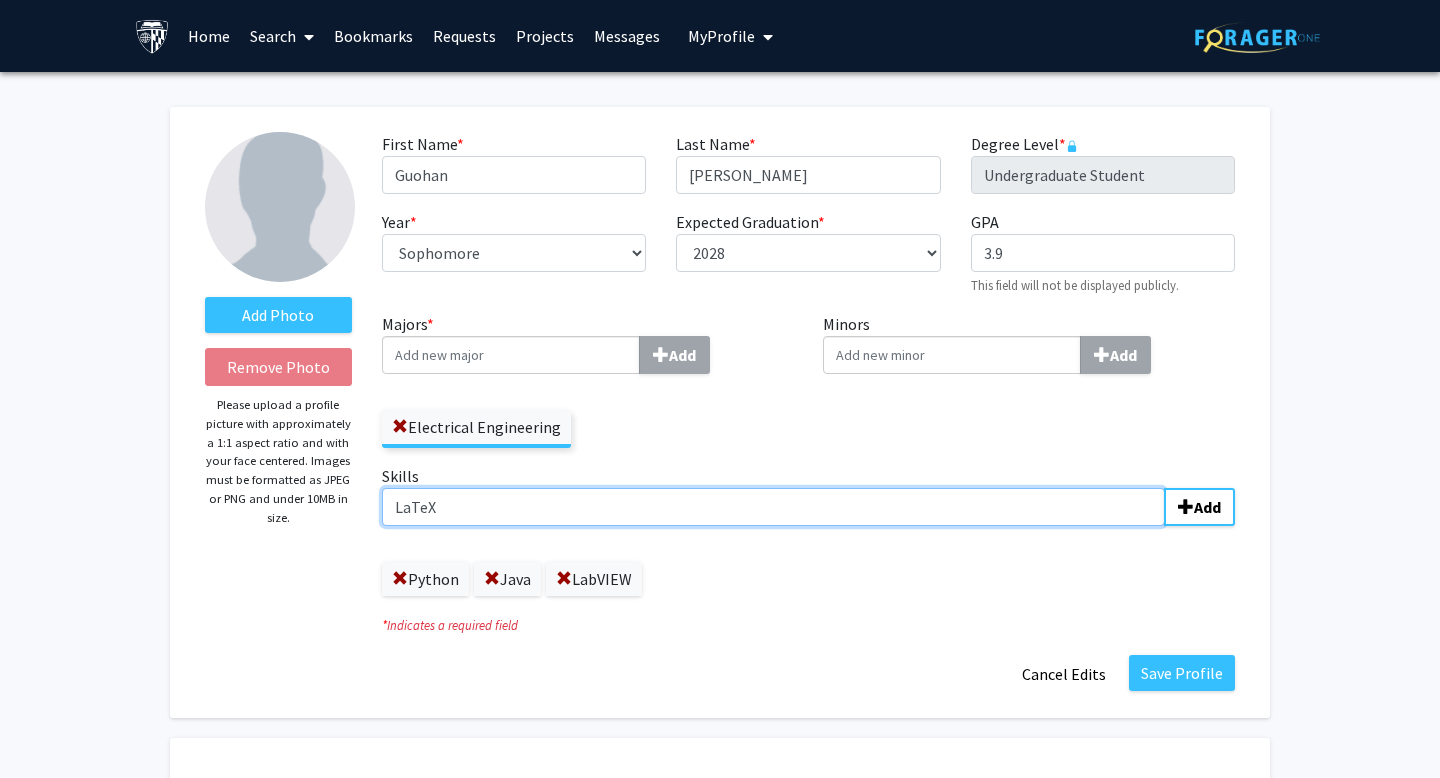 type on "LaTeX" 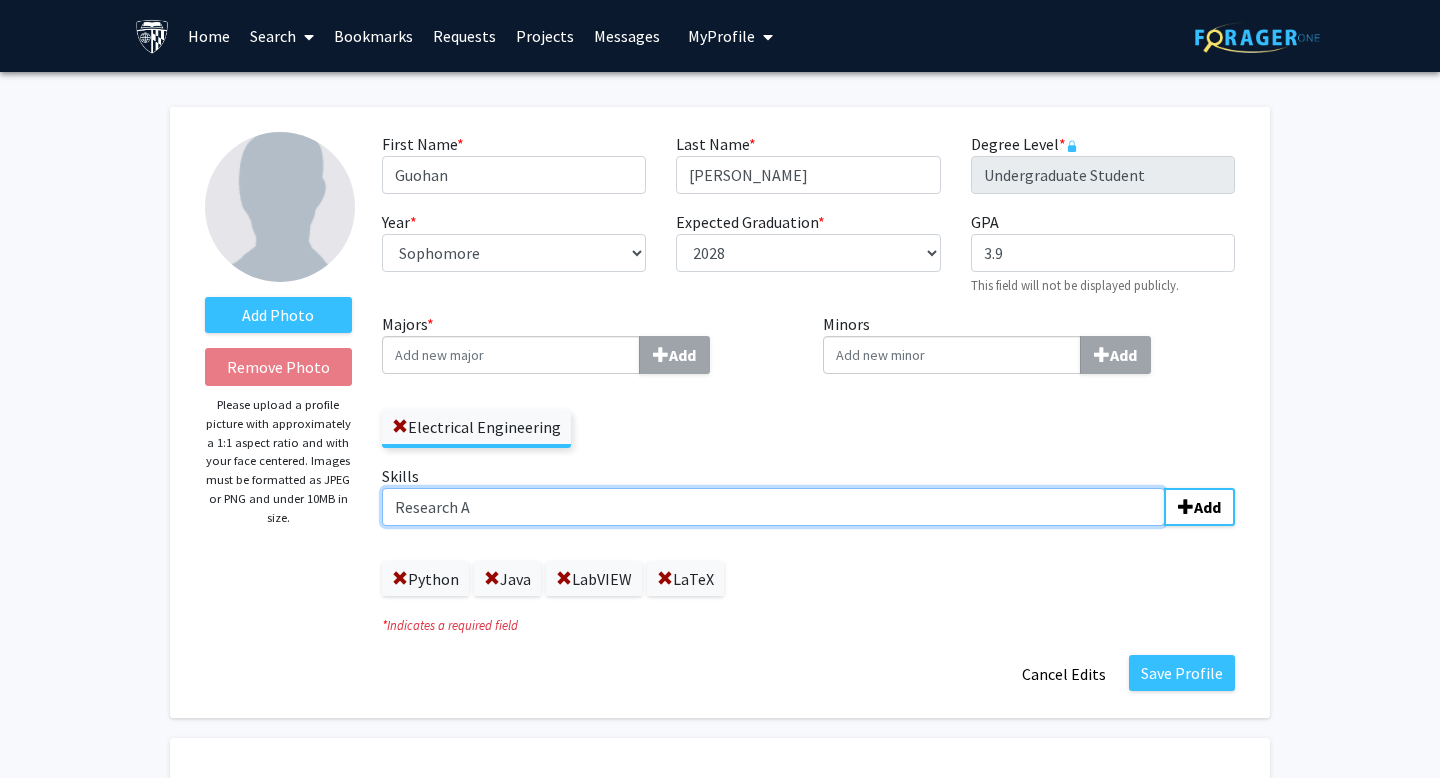 type on "Research" 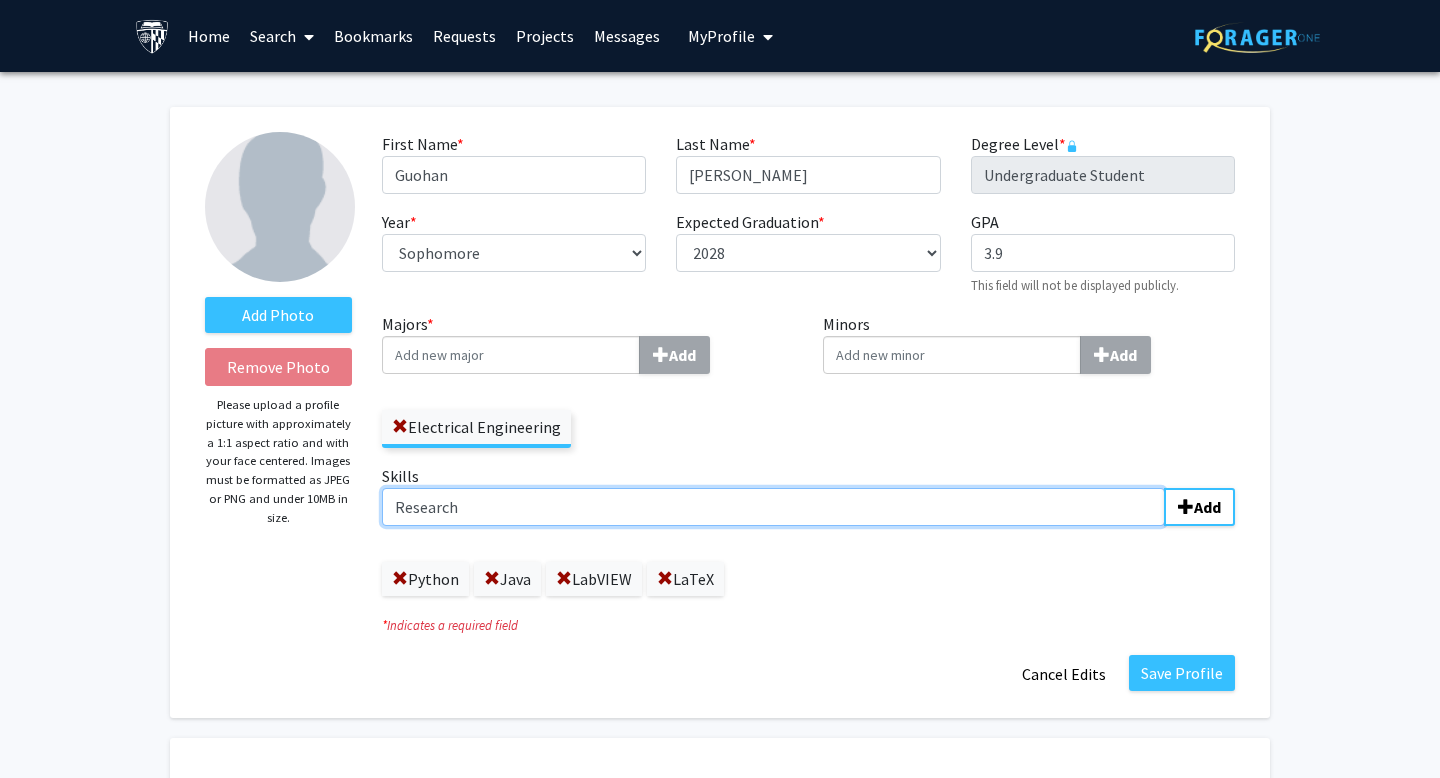 type 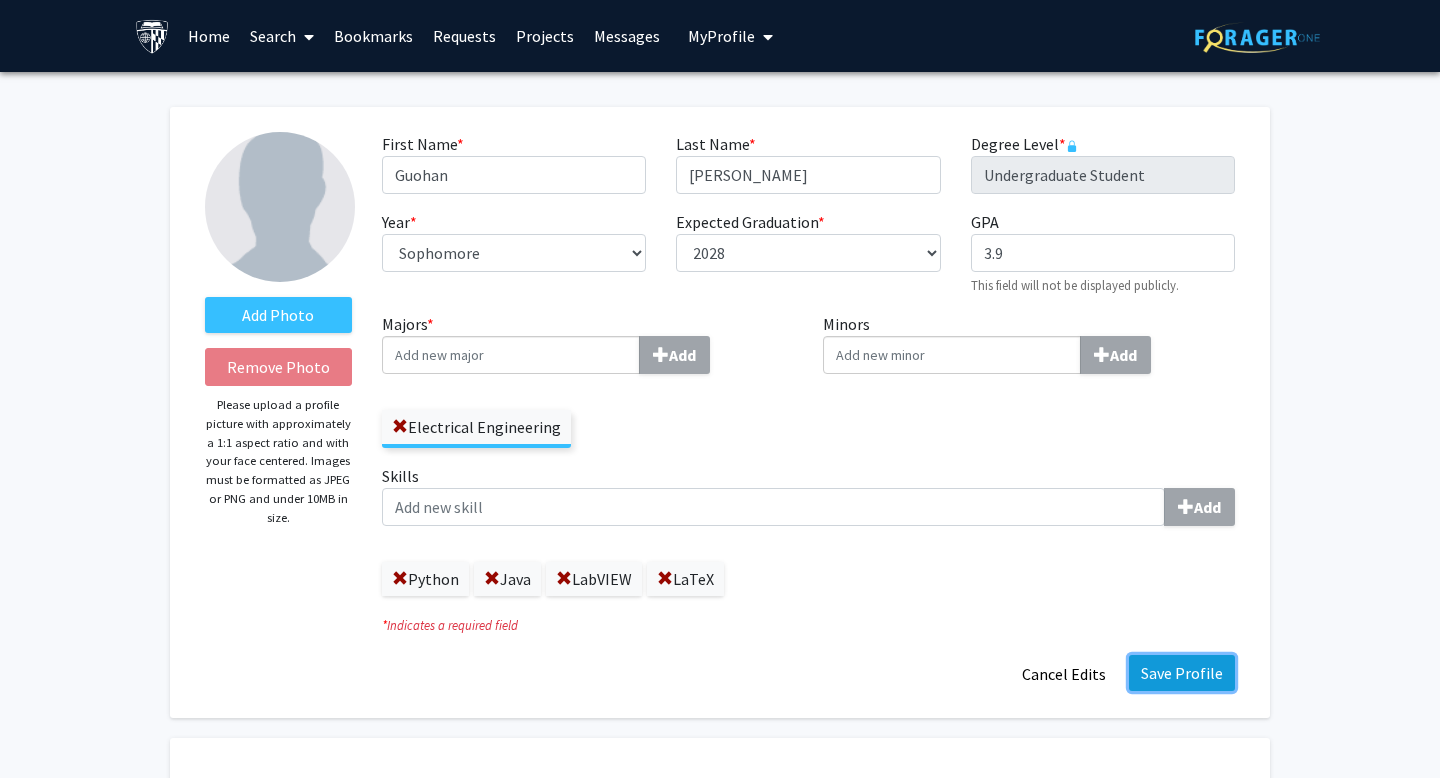 click on "Save Profile" 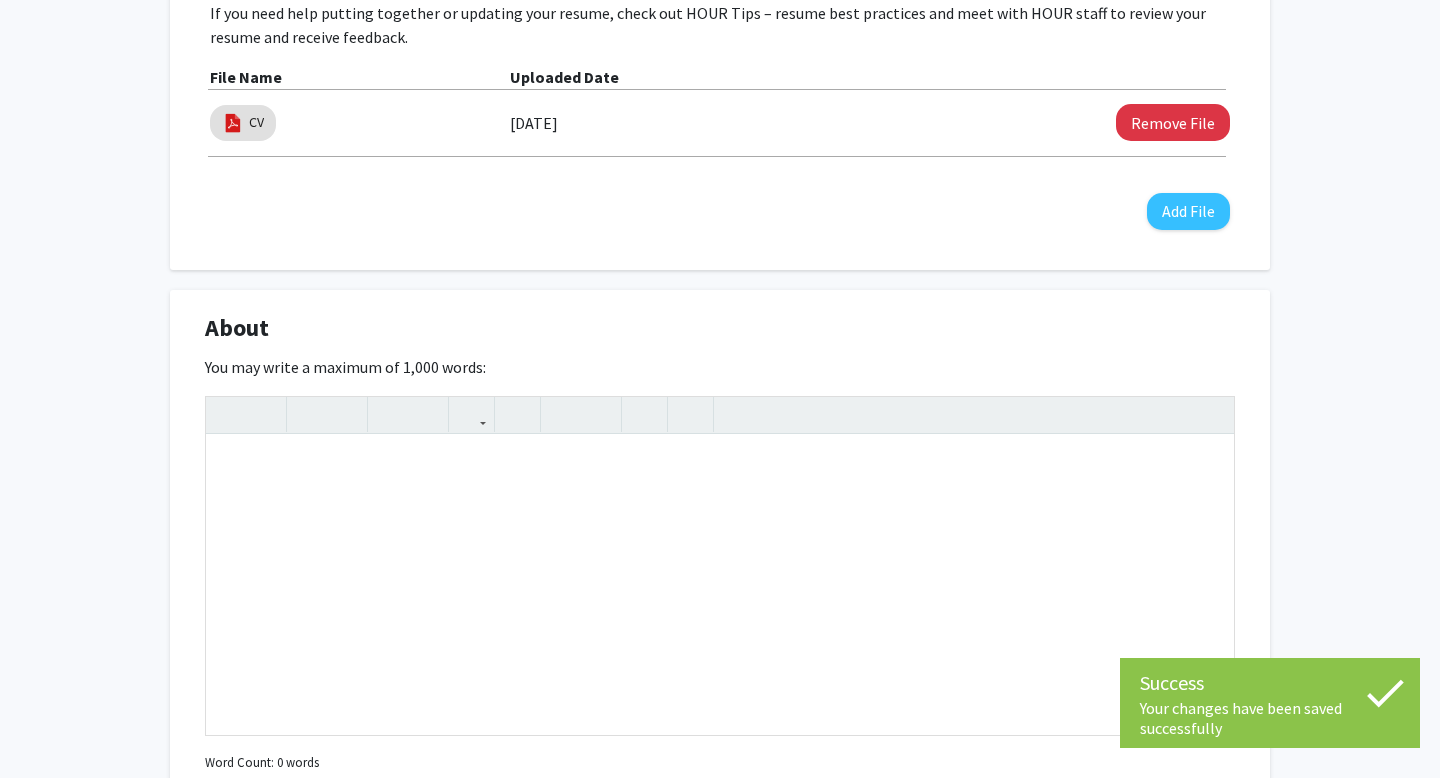 scroll, scrollTop: 1047, scrollLeft: 0, axis: vertical 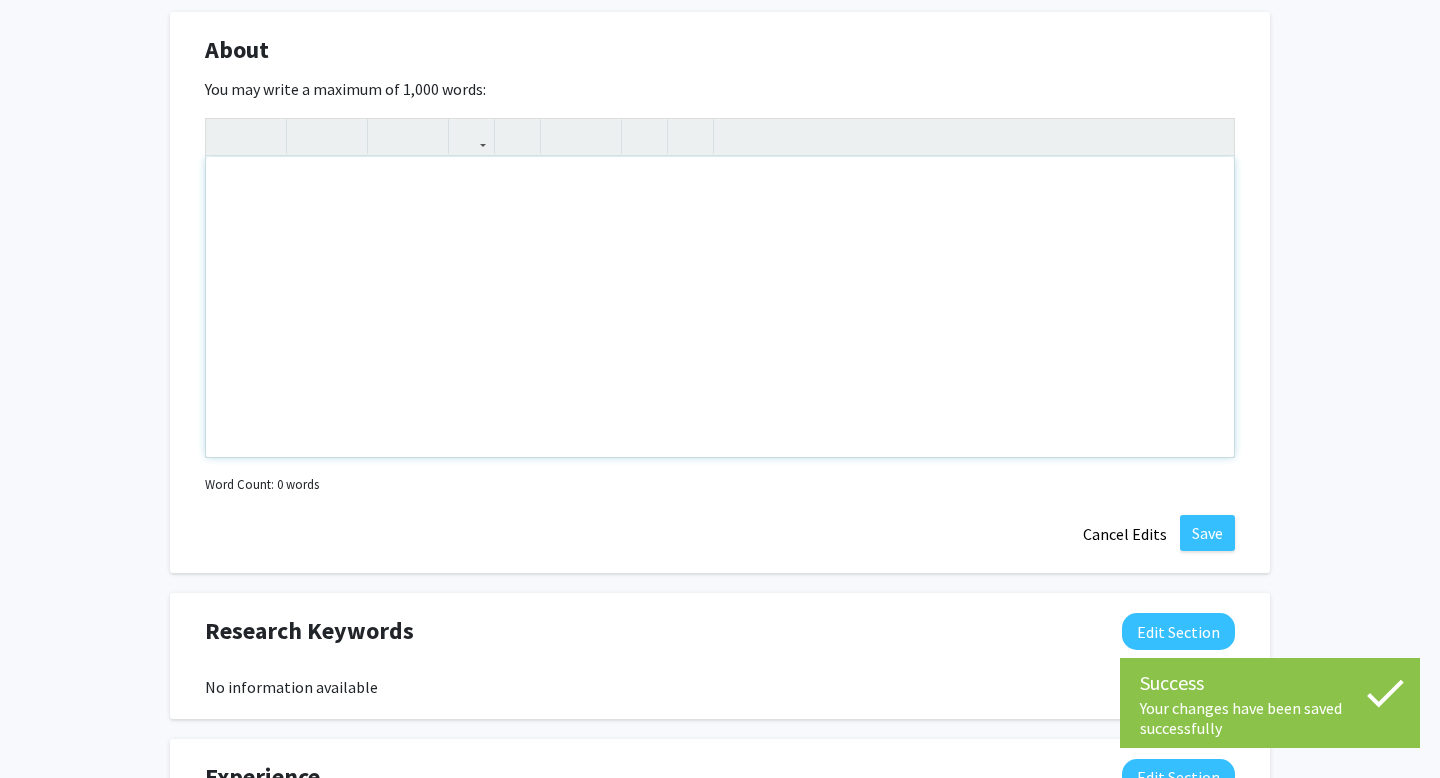 click at bounding box center [720, 307] 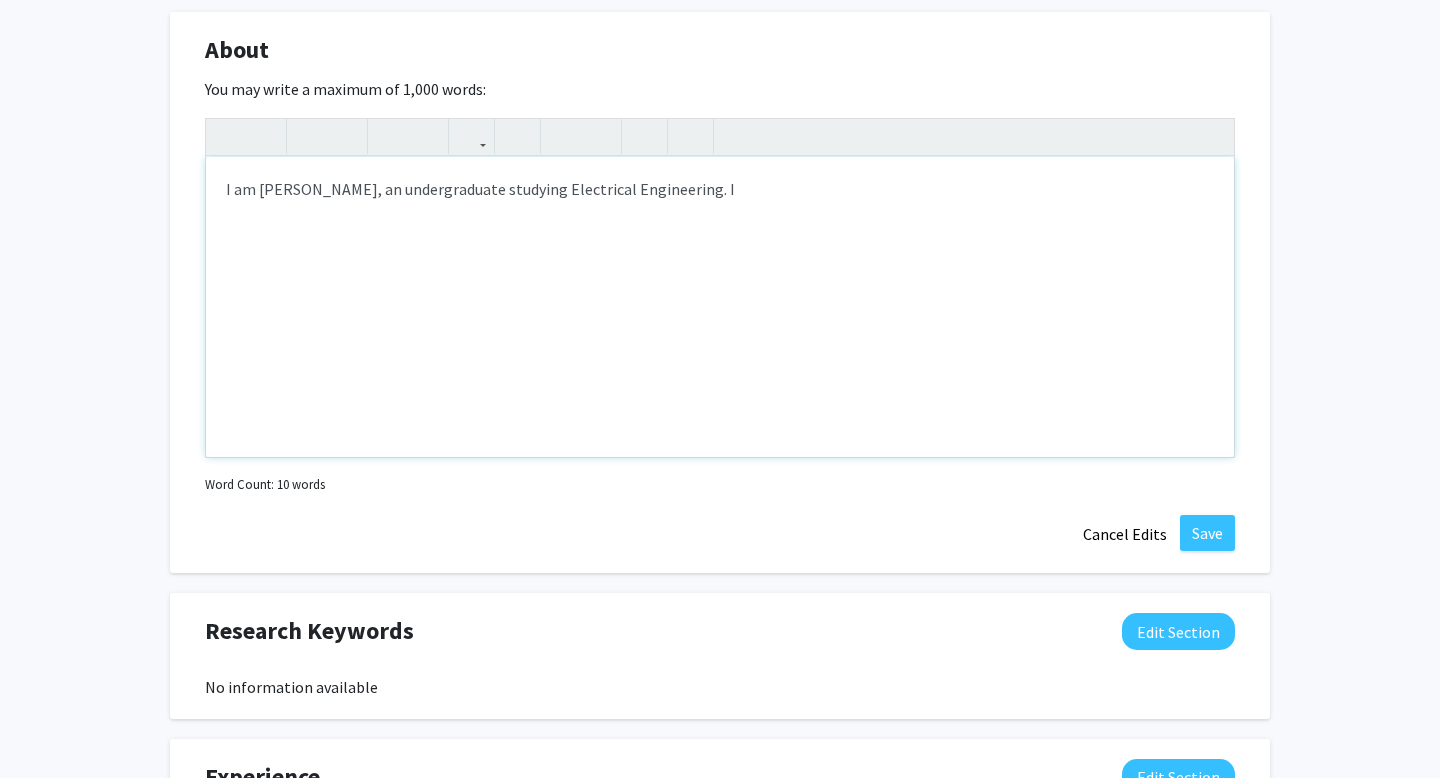 type on "I am [PERSON_NAME], an undergraduate studying Electrical Engineering.&nbsp;" 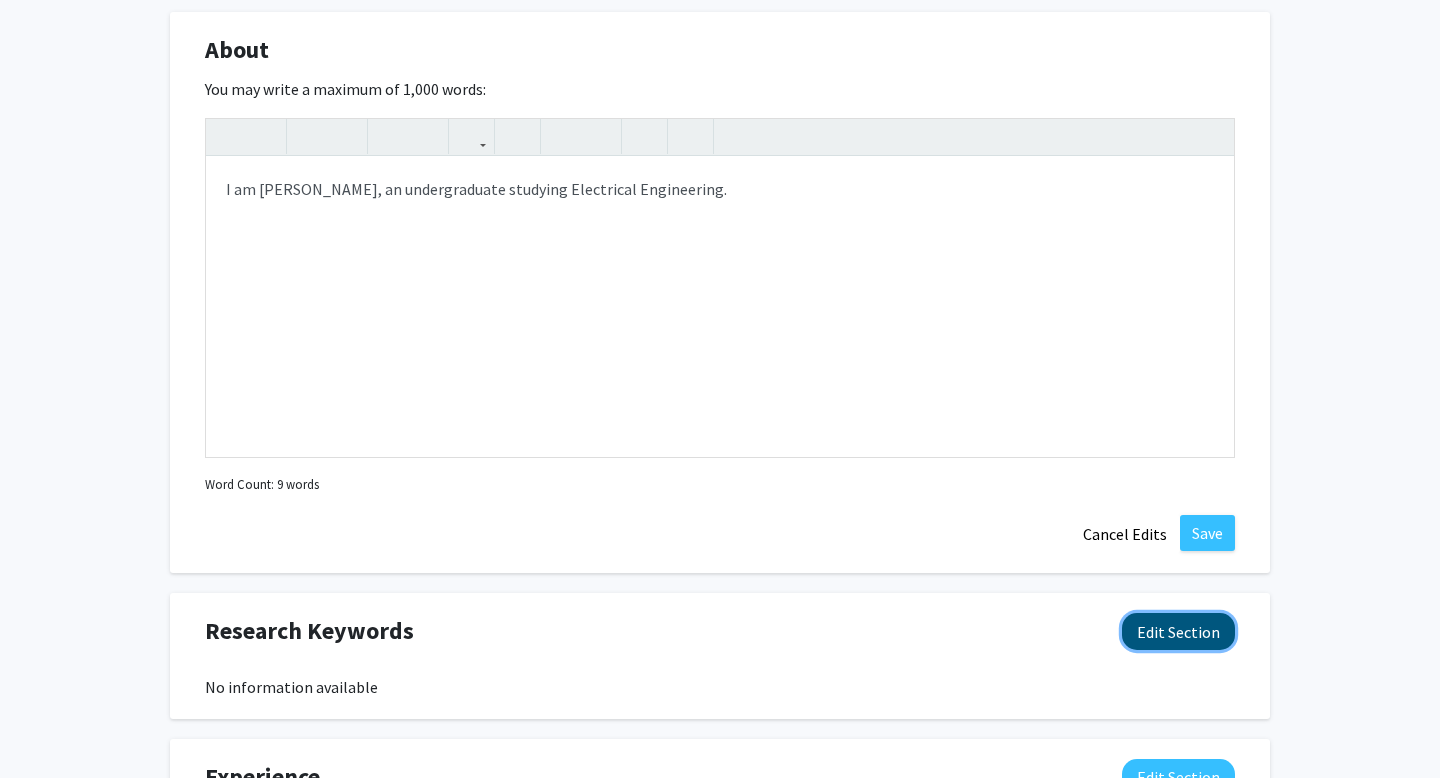 click on "Edit Section" 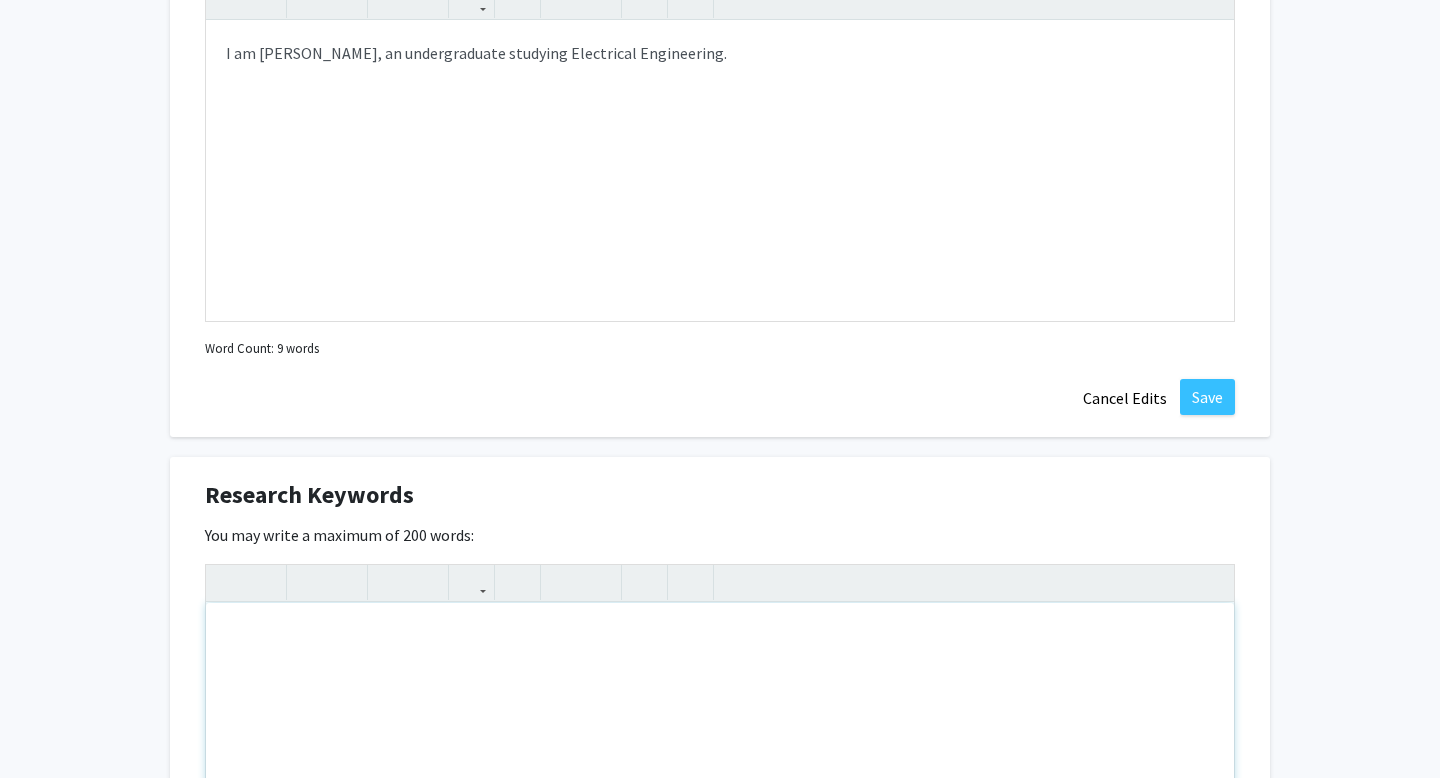 scroll, scrollTop: 1476, scrollLeft: 0, axis: vertical 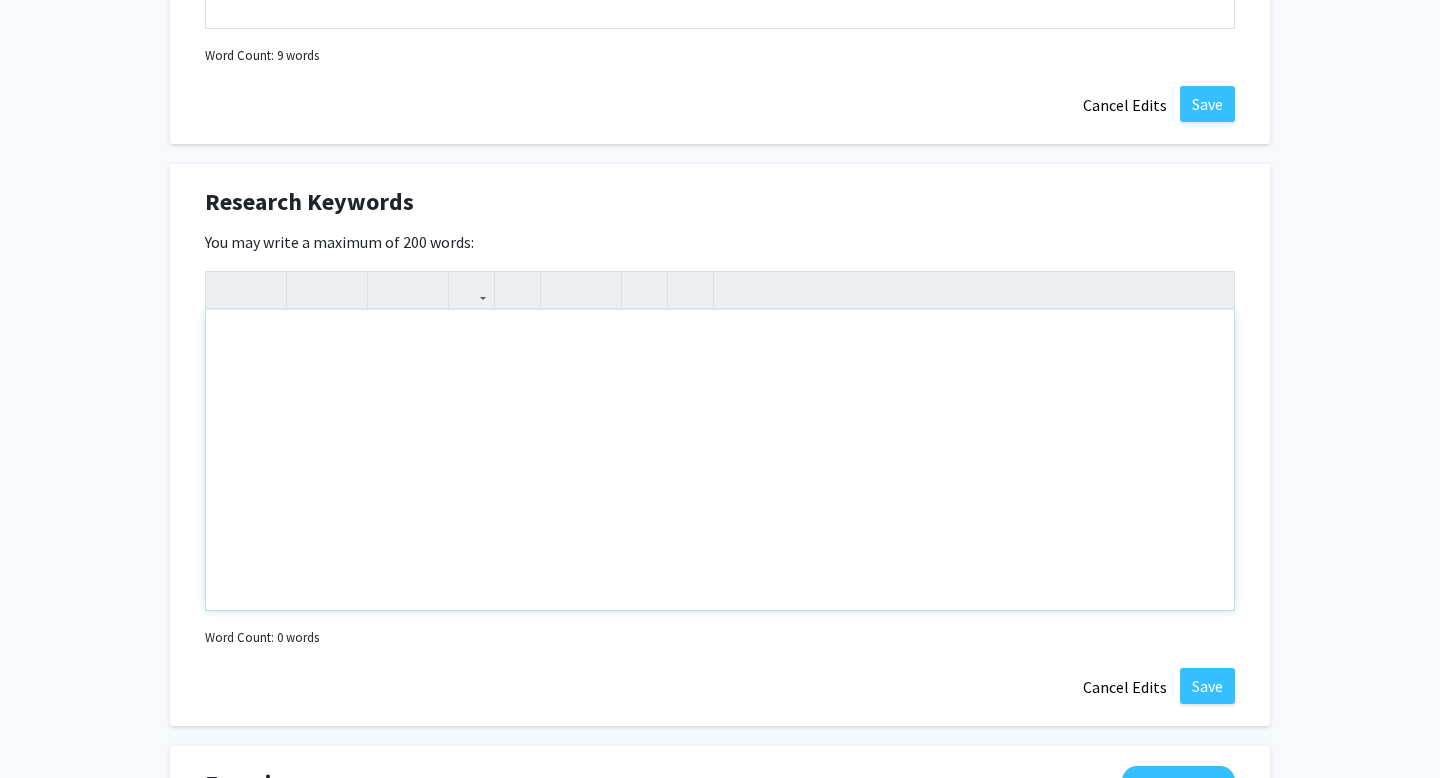 click at bounding box center [720, 460] 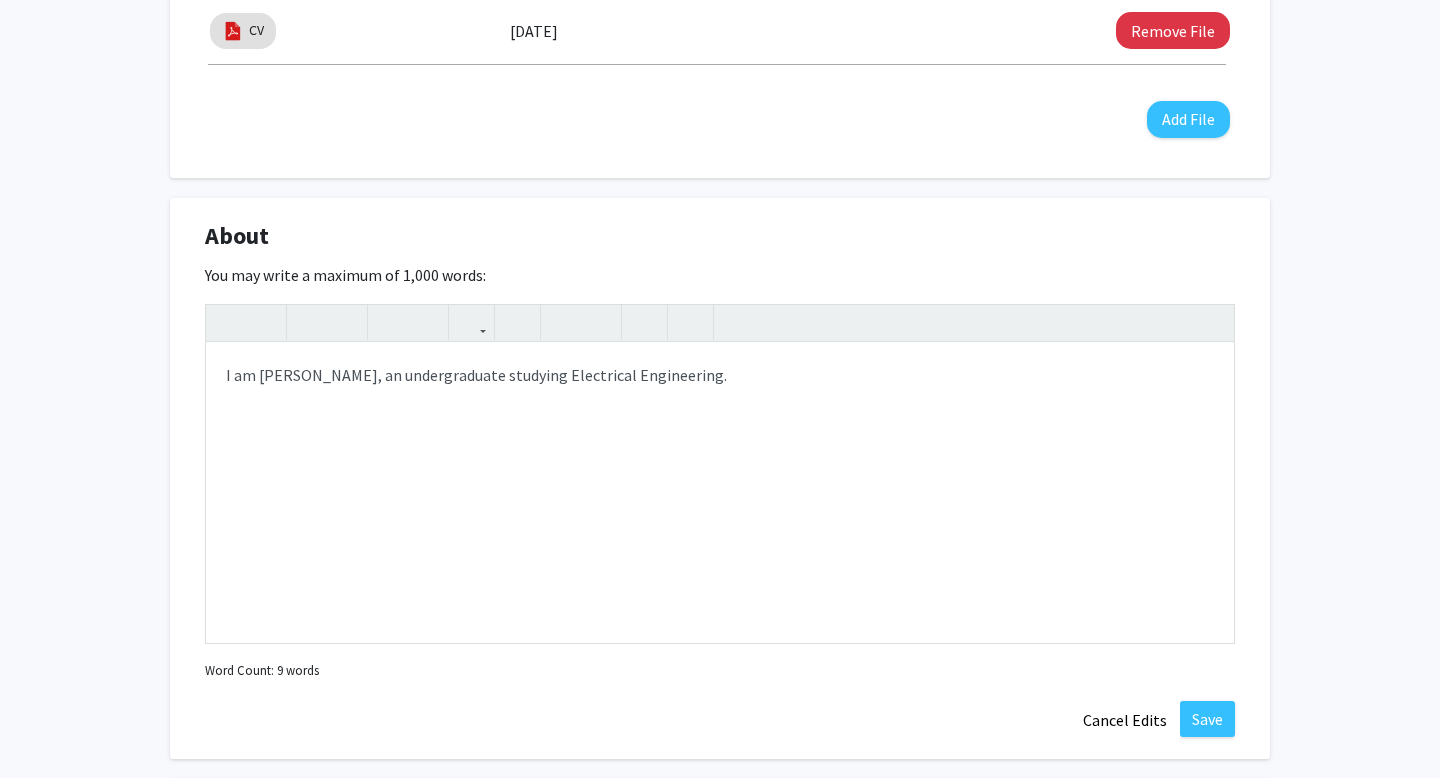 scroll, scrollTop: 601, scrollLeft: 0, axis: vertical 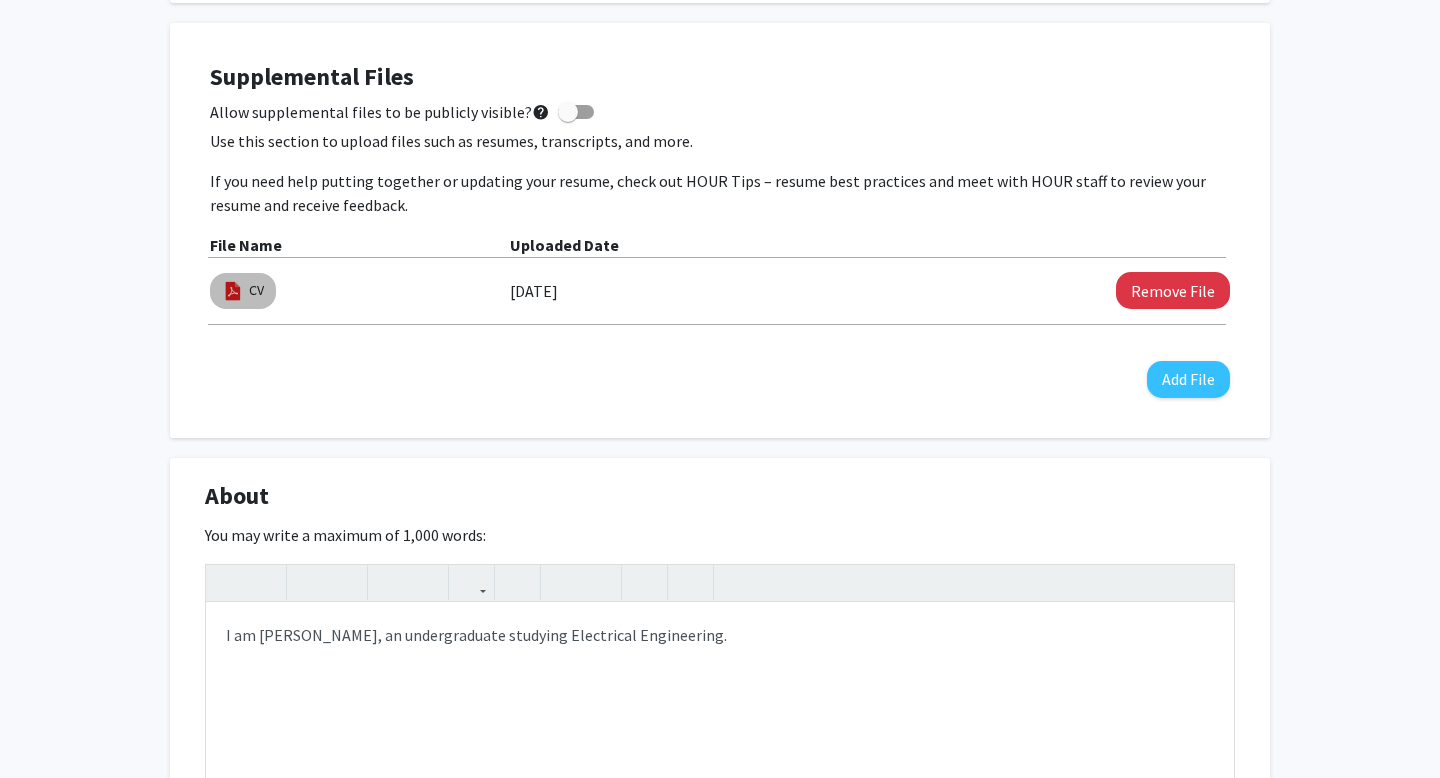 click at bounding box center (233, 291) 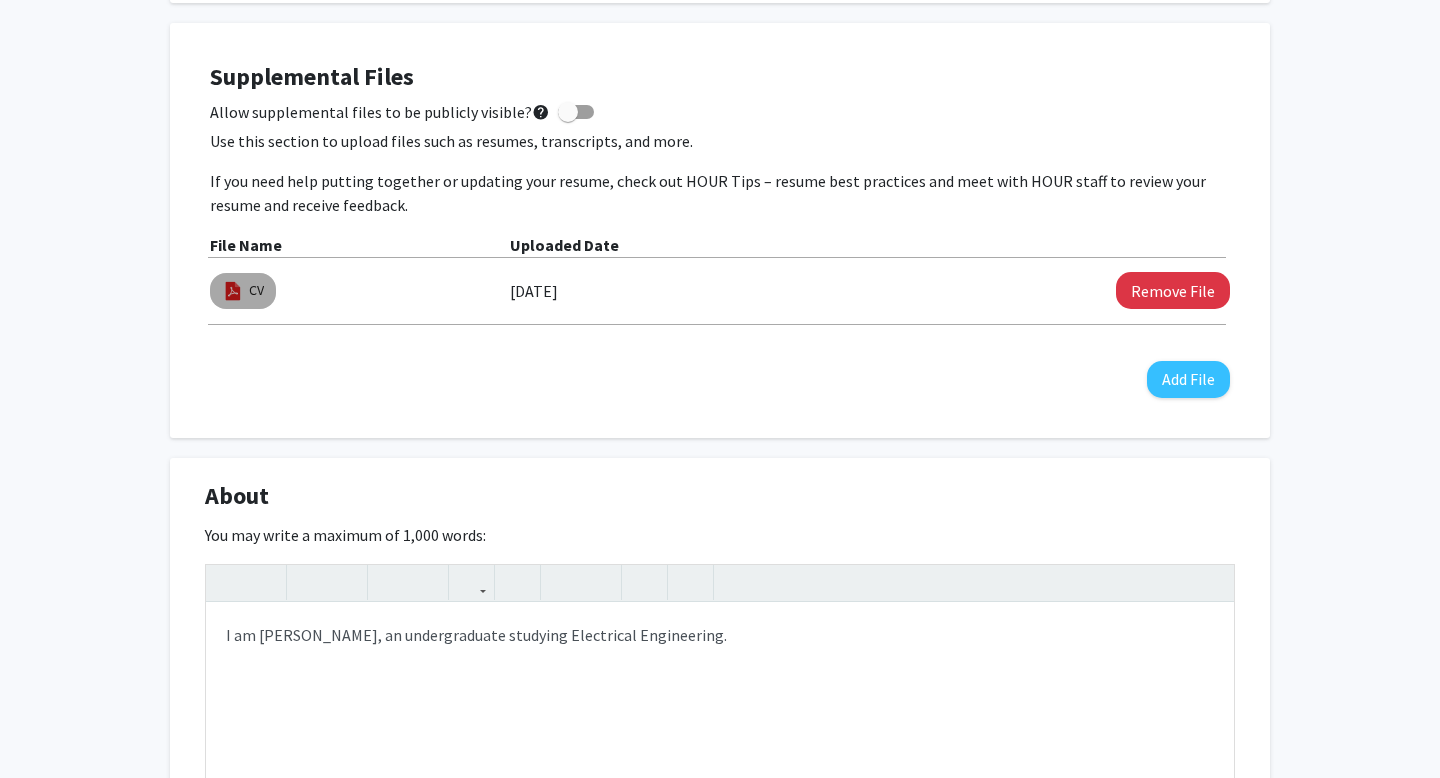 click on "CV" at bounding box center (243, 291) 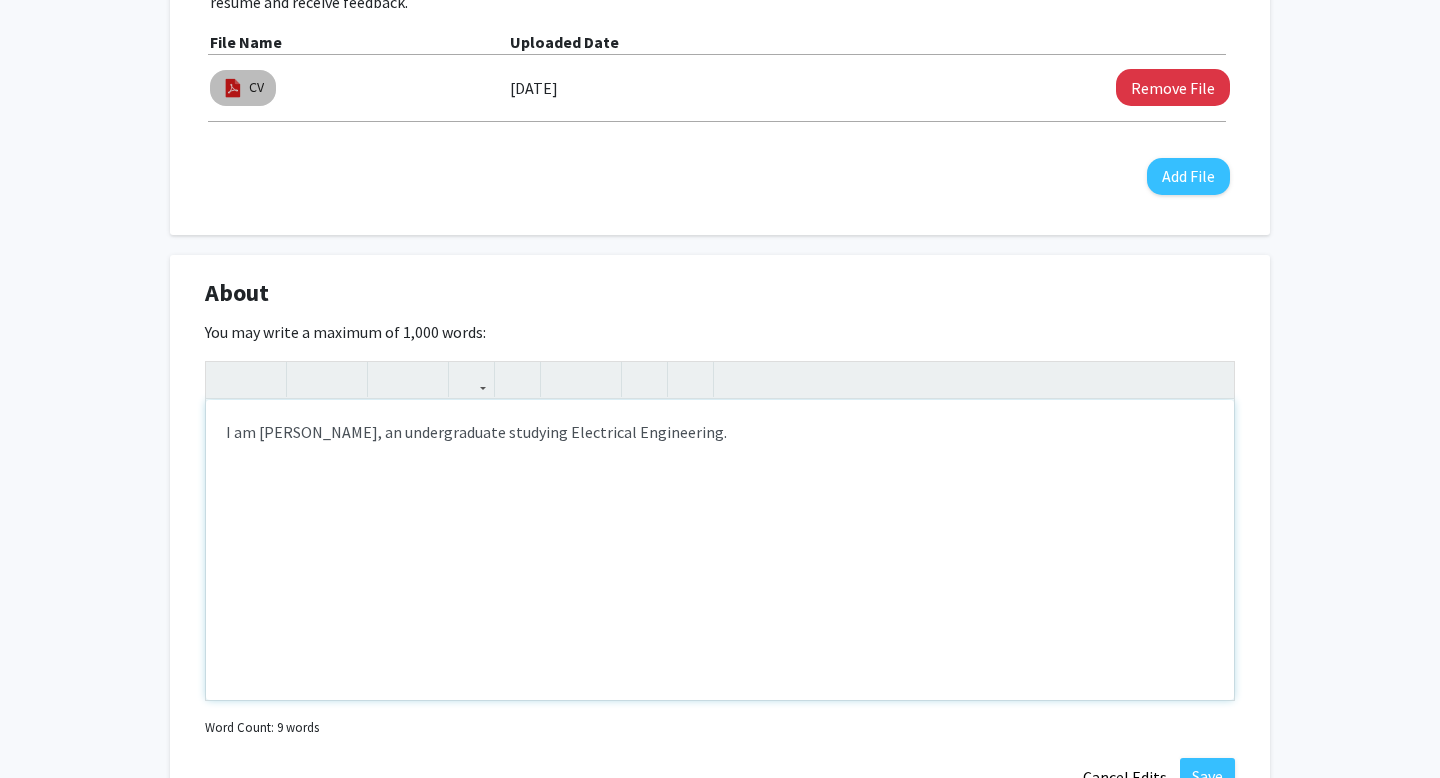 scroll, scrollTop: 912, scrollLeft: 0, axis: vertical 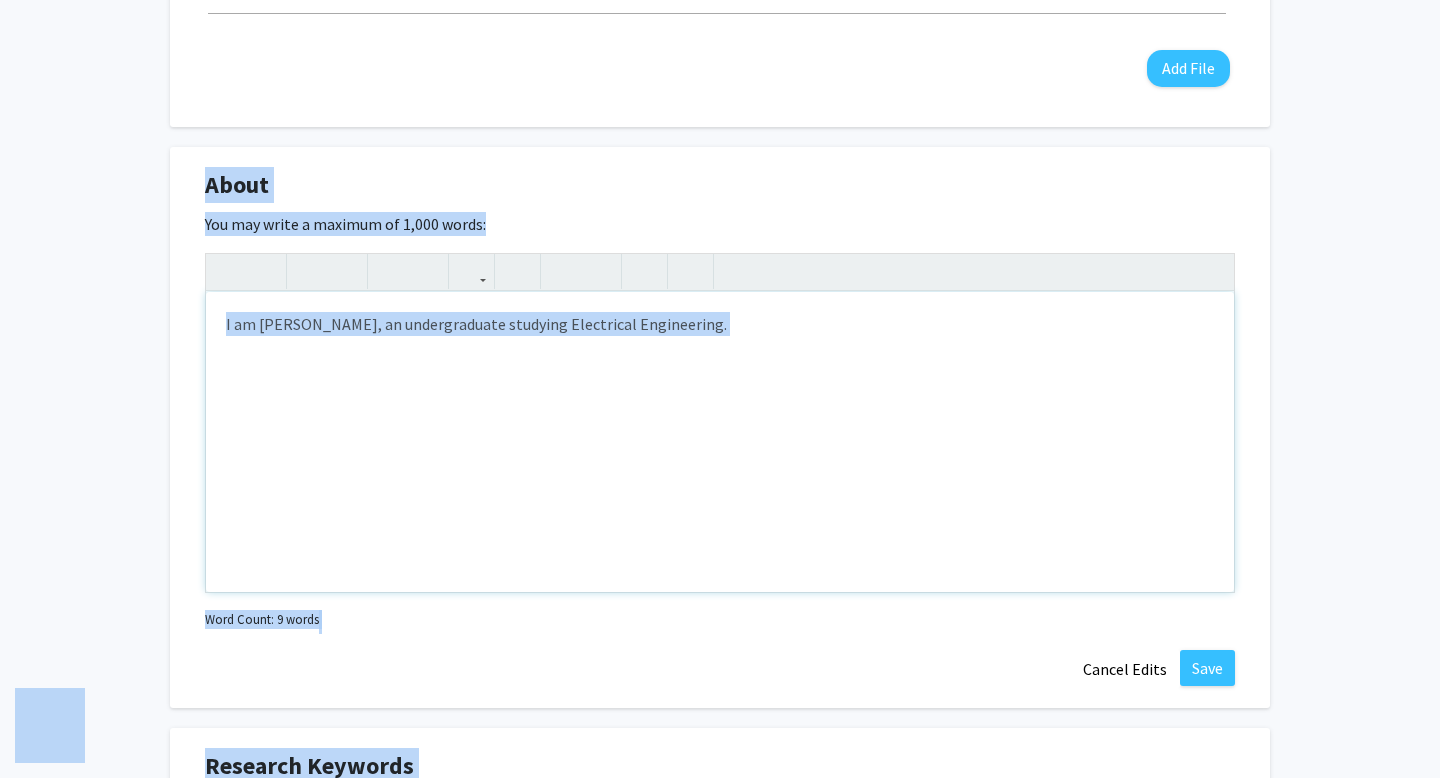click on "I am [PERSON_NAME], an undergraduate studying Electrical Engineering." at bounding box center [720, 442] 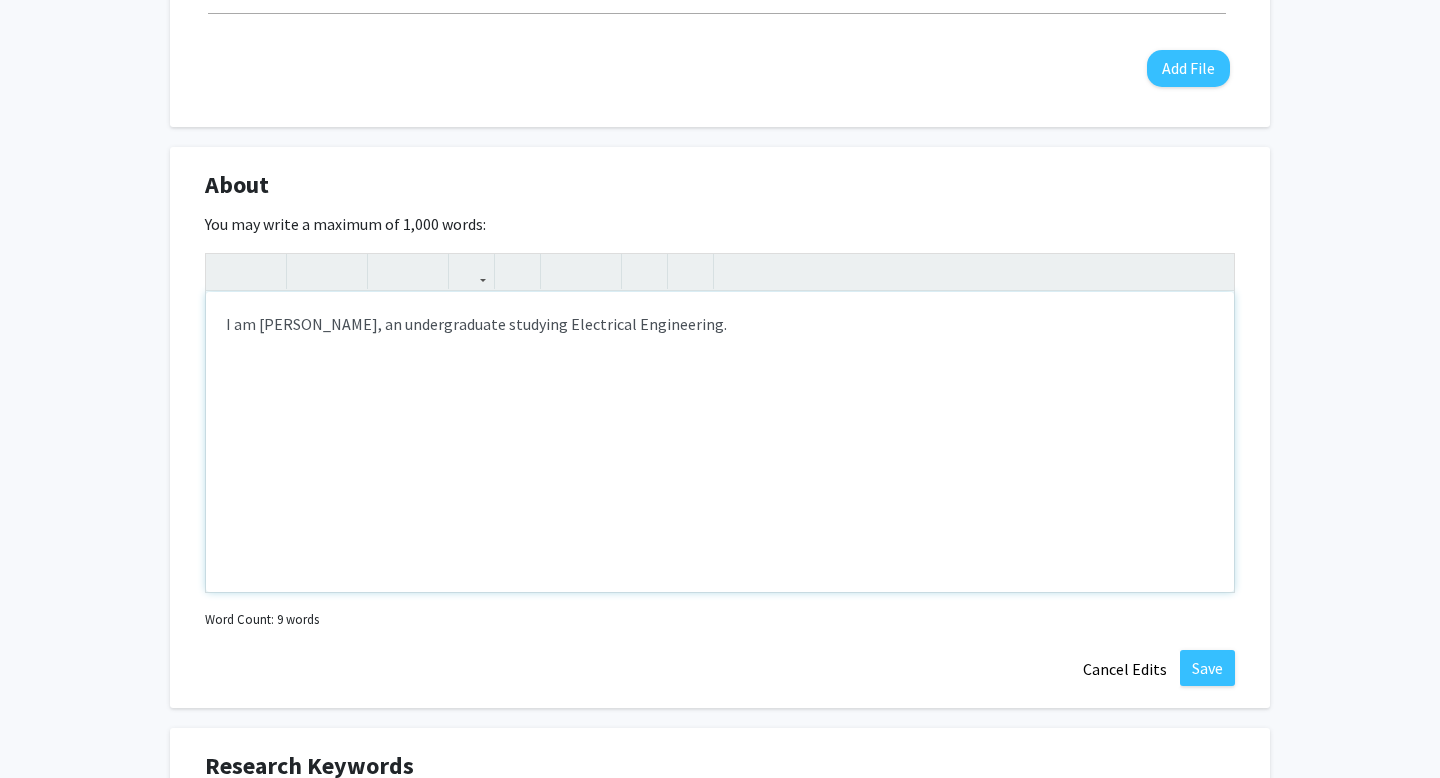 type 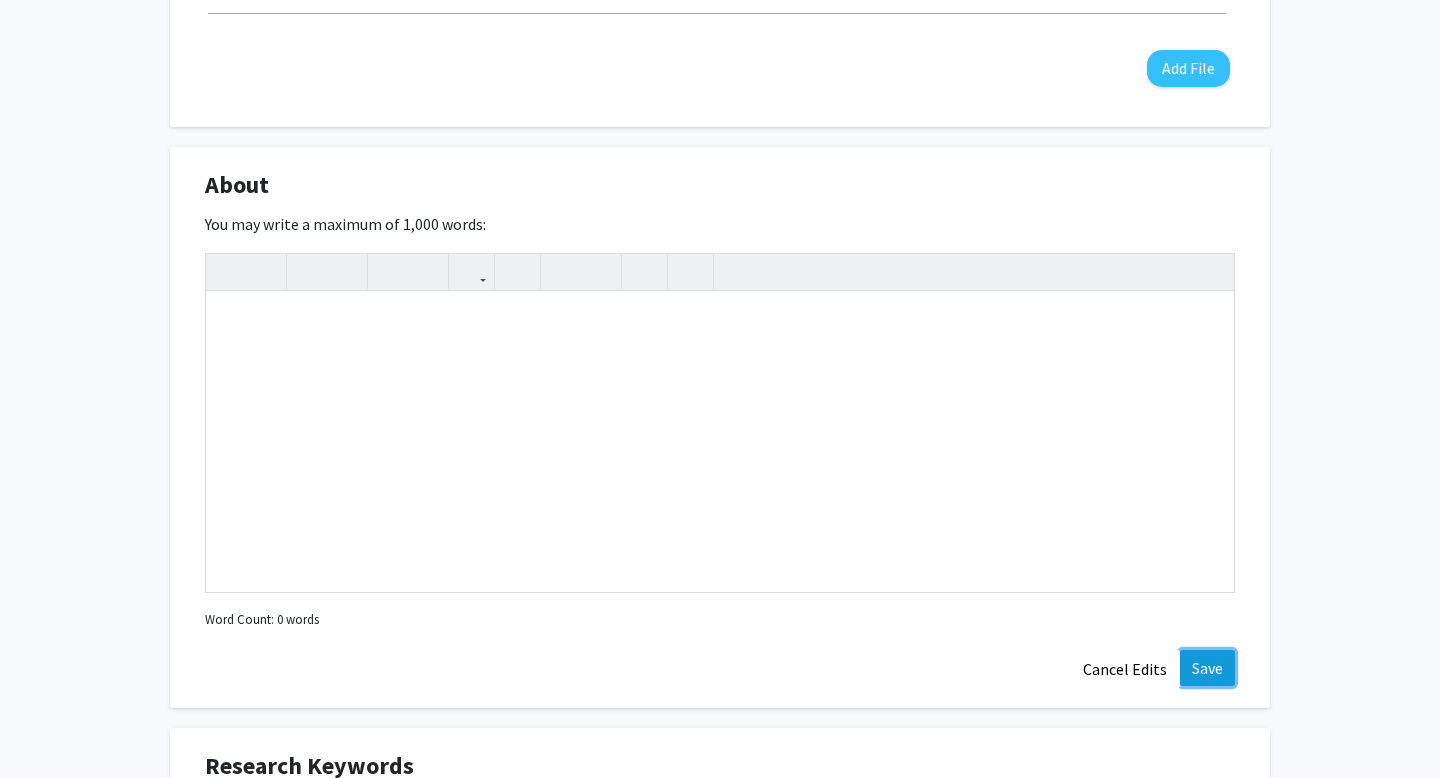 click on "Save" 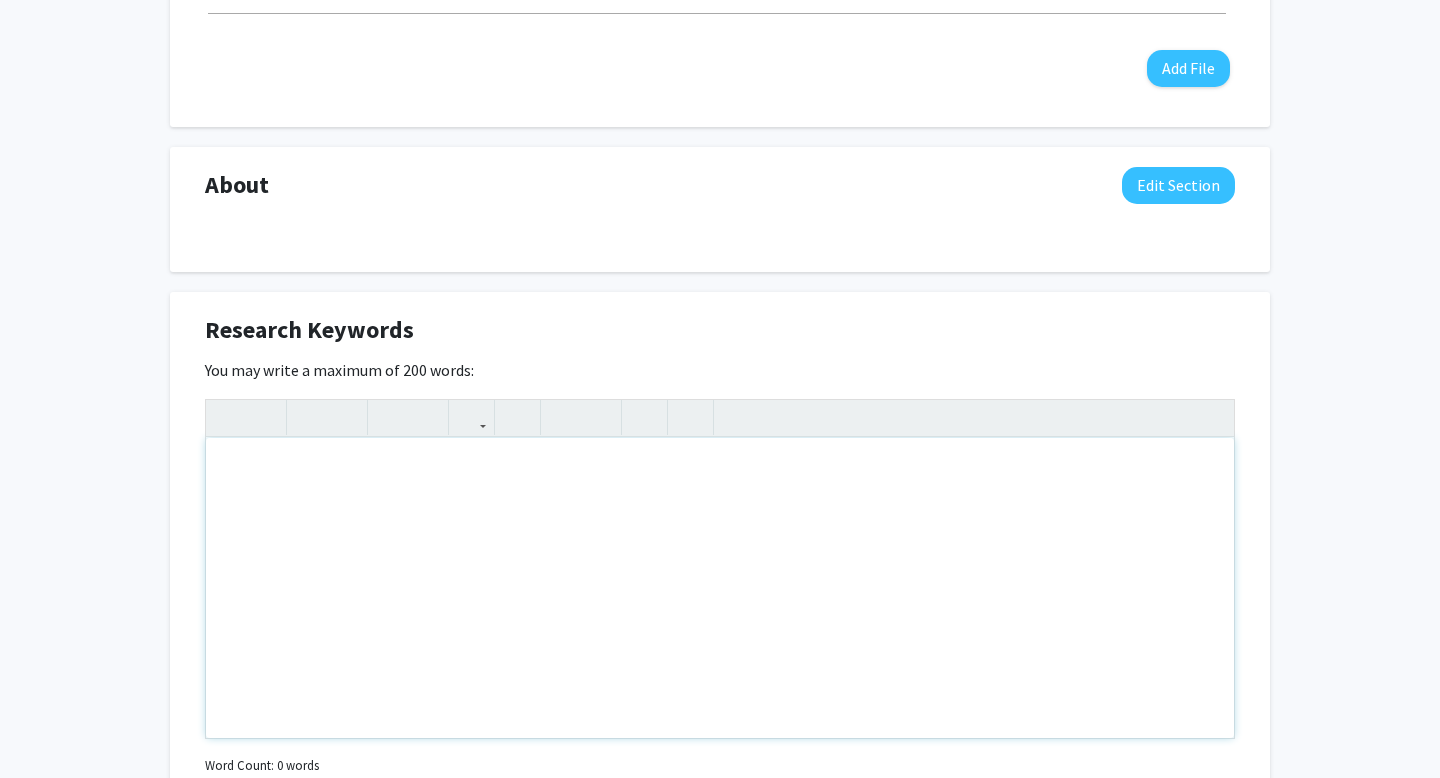 scroll, scrollTop: 1095, scrollLeft: 0, axis: vertical 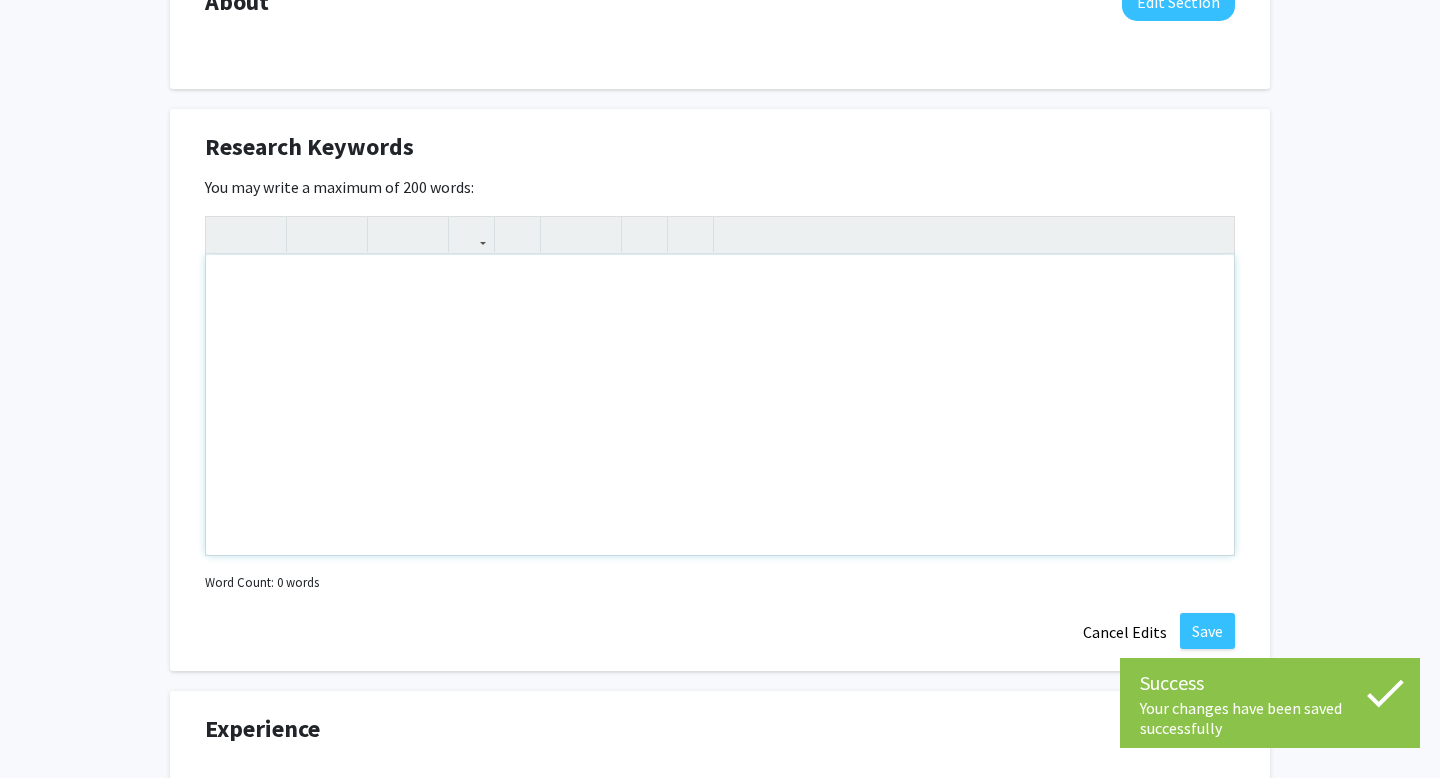 click at bounding box center [720, 405] 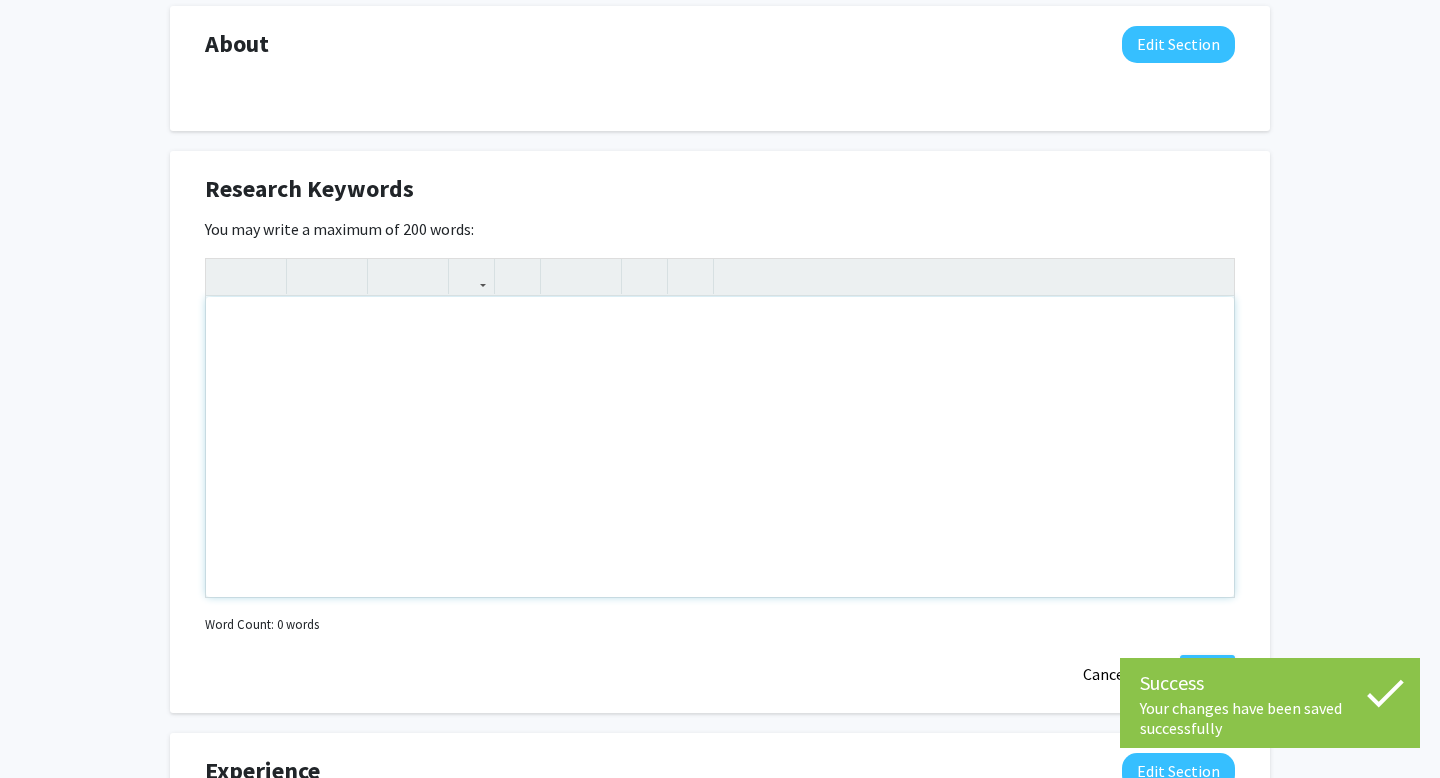 scroll, scrollTop: 1044, scrollLeft: 0, axis: vertical 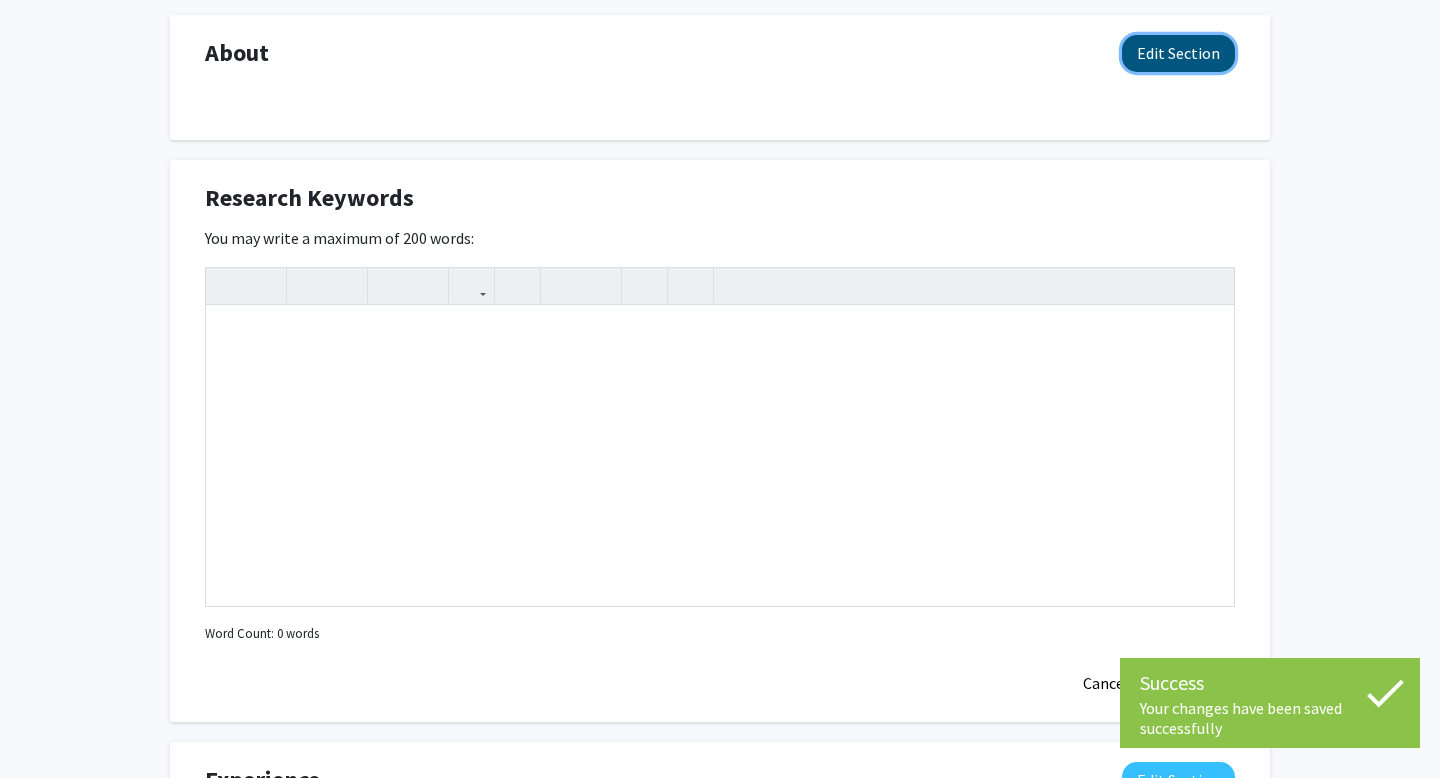 click on "Edit Section" 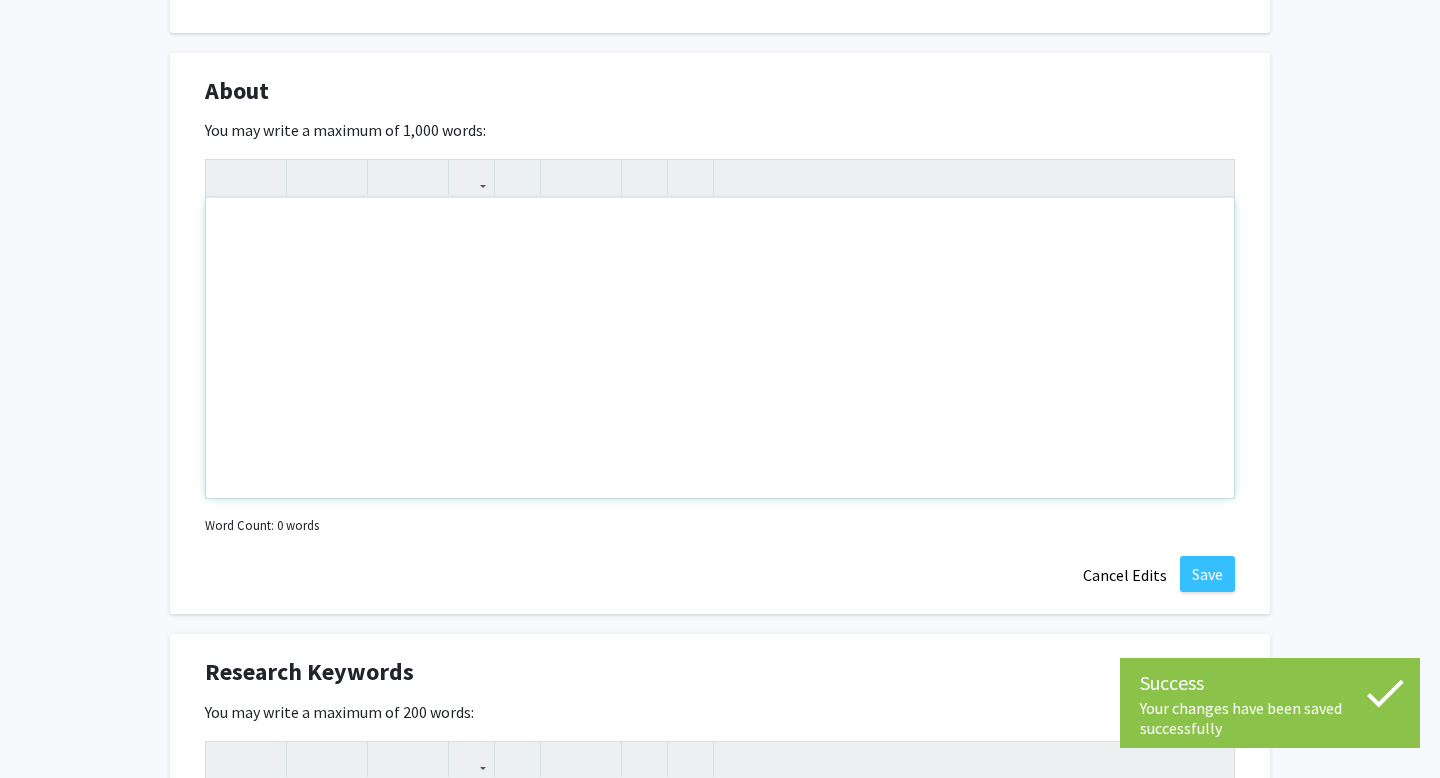 scroll, scrollTop: 979, scrollLeft: 0, axis: vertical 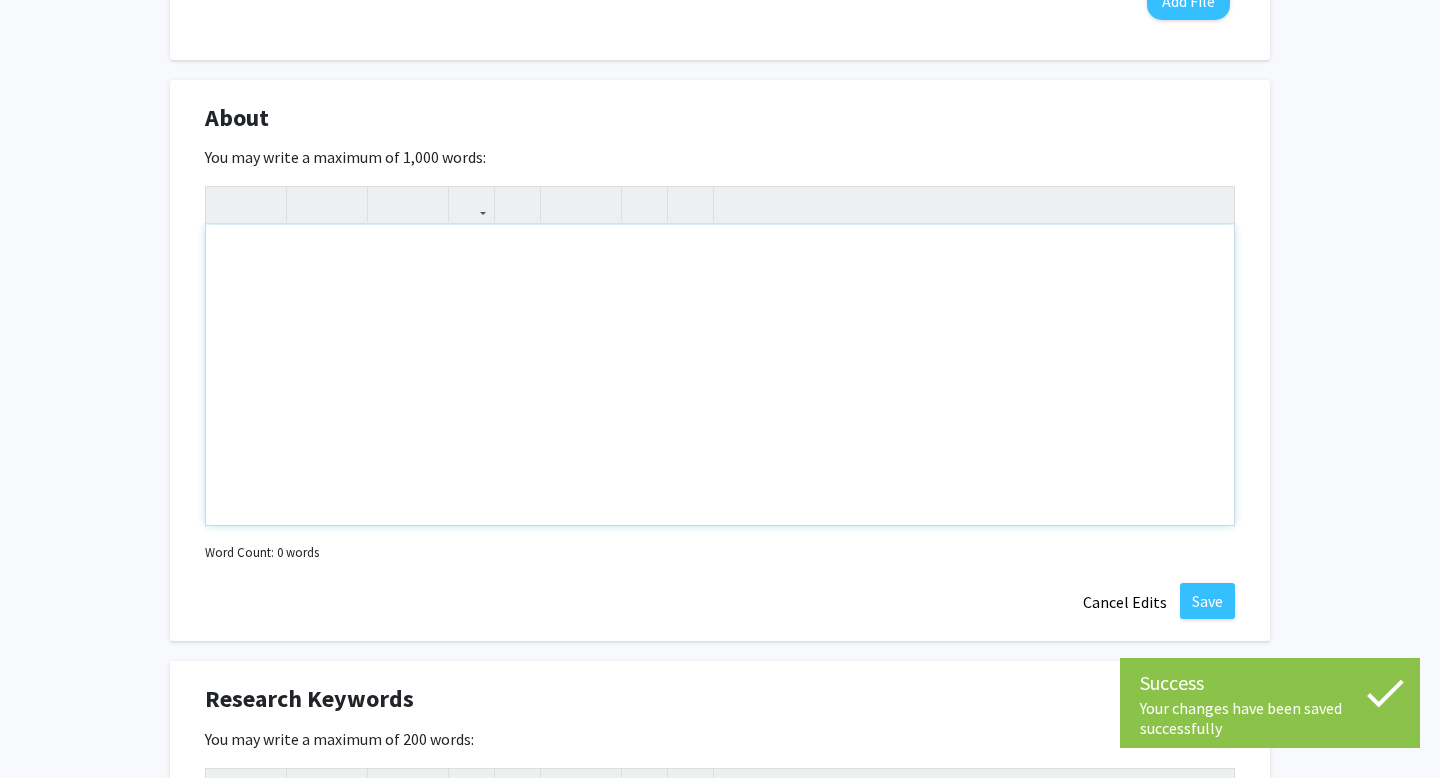 click at bounding box center (720, 375) 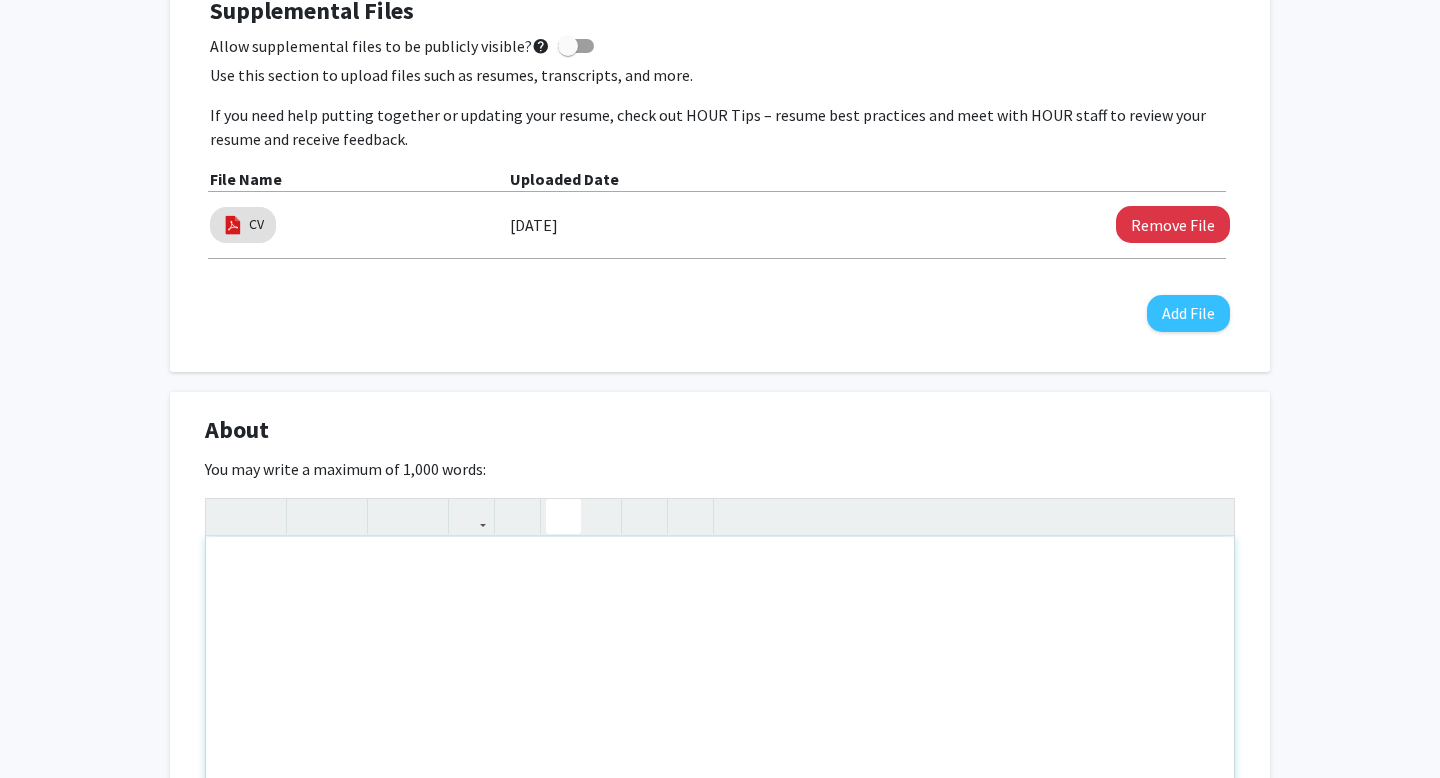 scroll, scrollTop: 451, scrollLeft: 0, axis: vertical 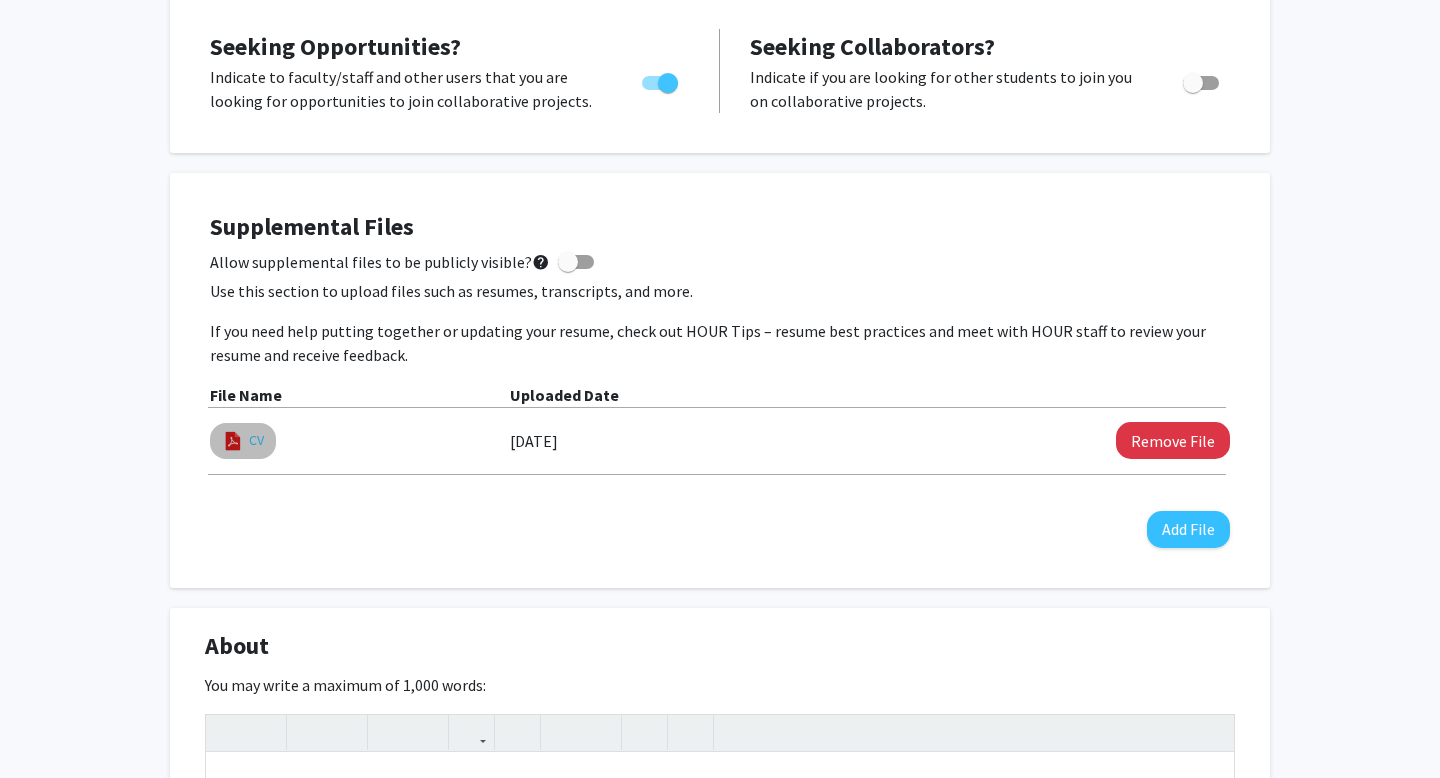 click on "CV" at bounding box center (256, 440) 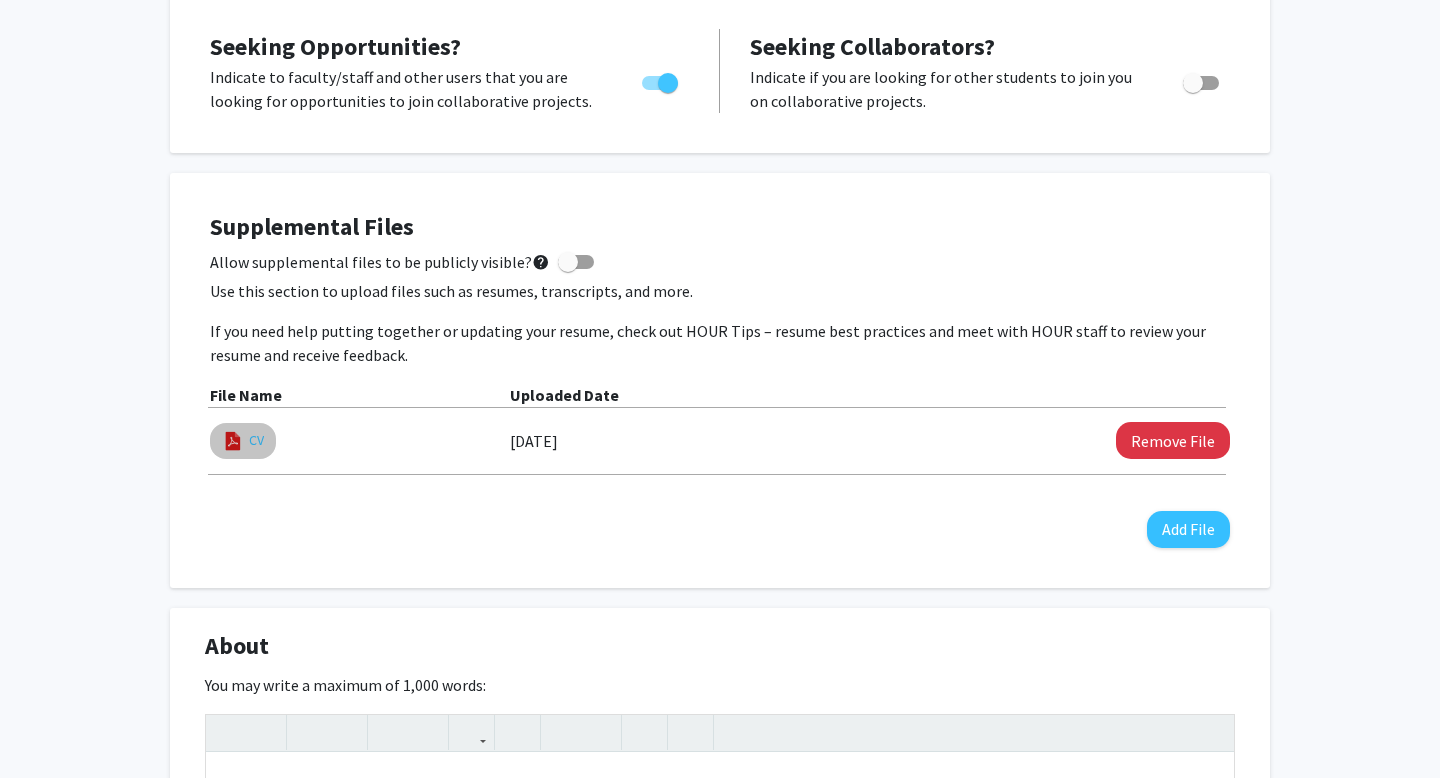 select on "custom" 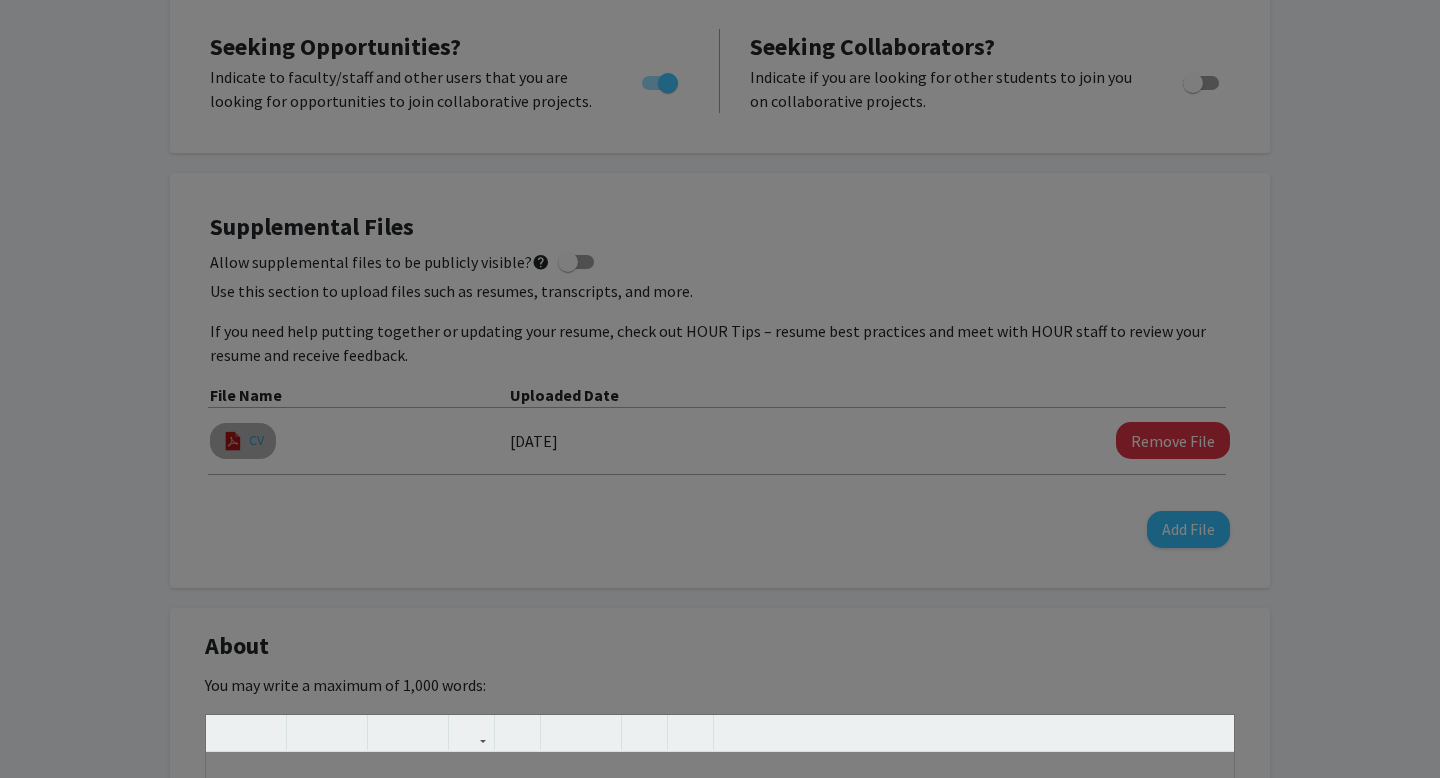 type on "0" 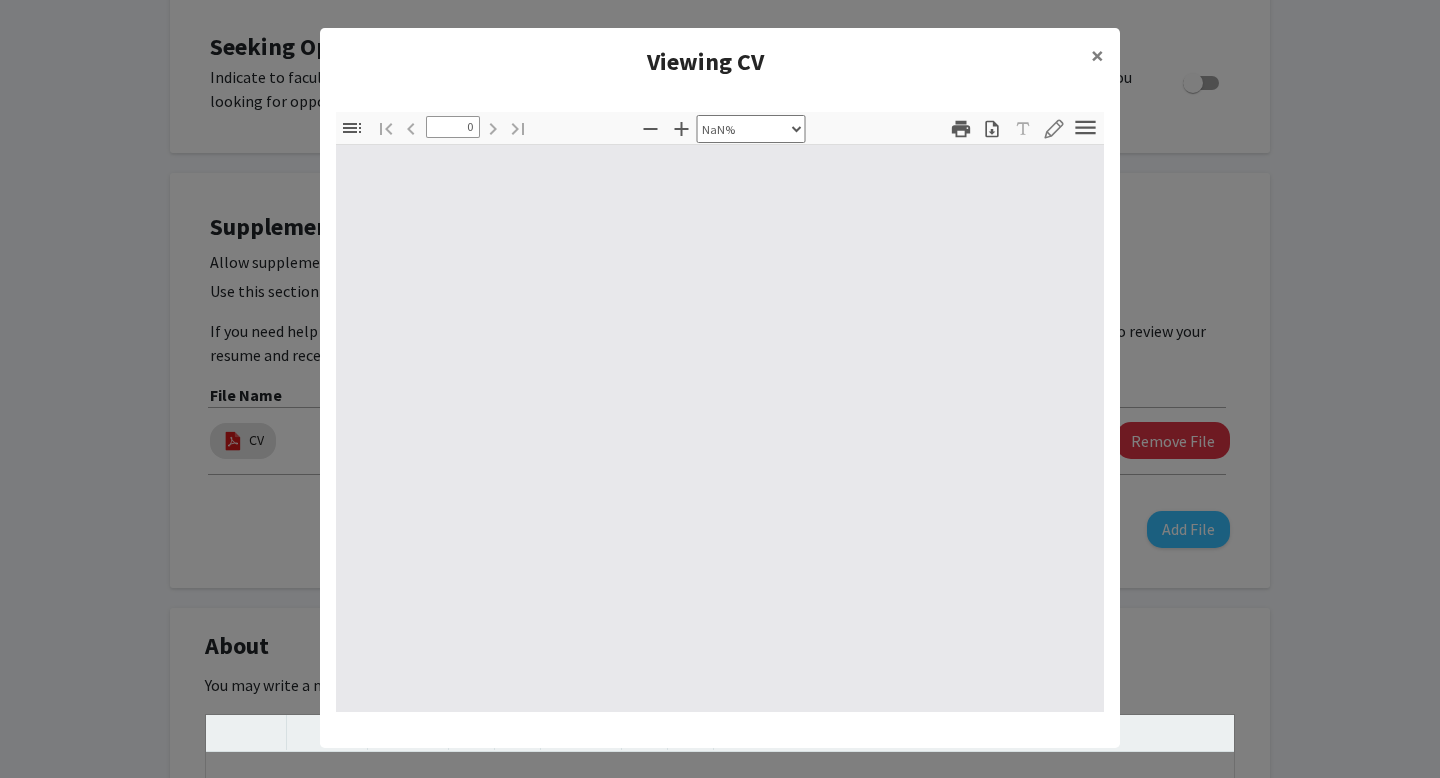 type on "1" 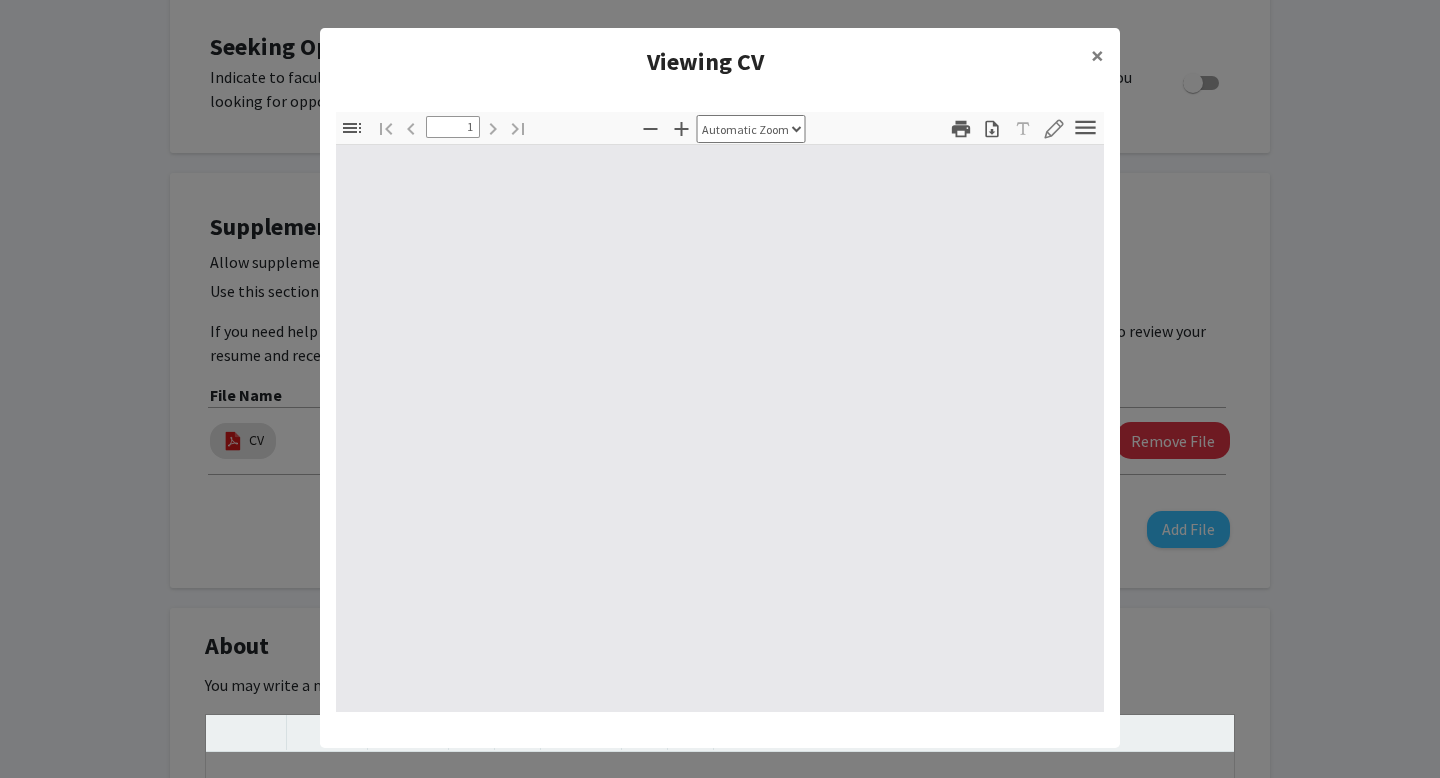 select on "auto" 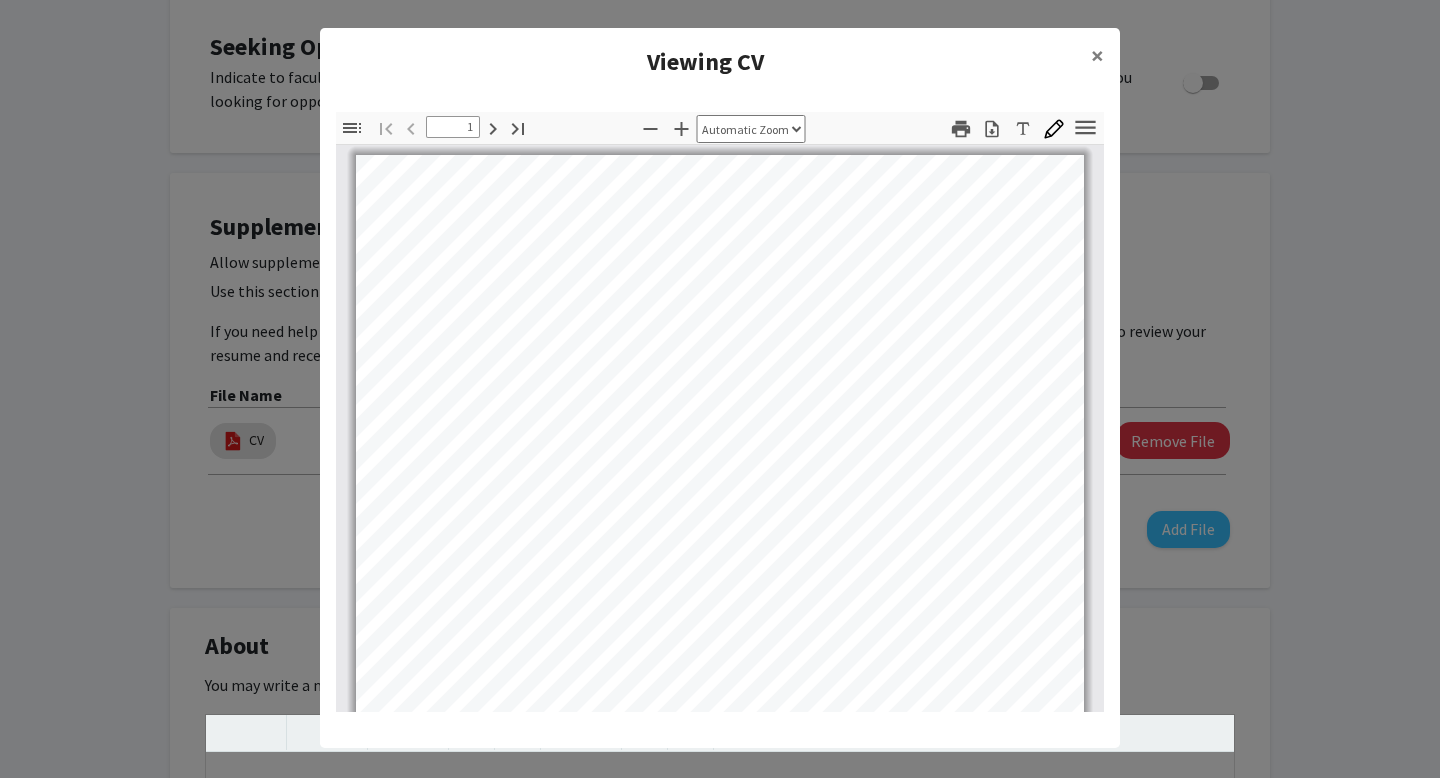 scroll, scrollTop: 0, scrollLeft: 0, axis: both 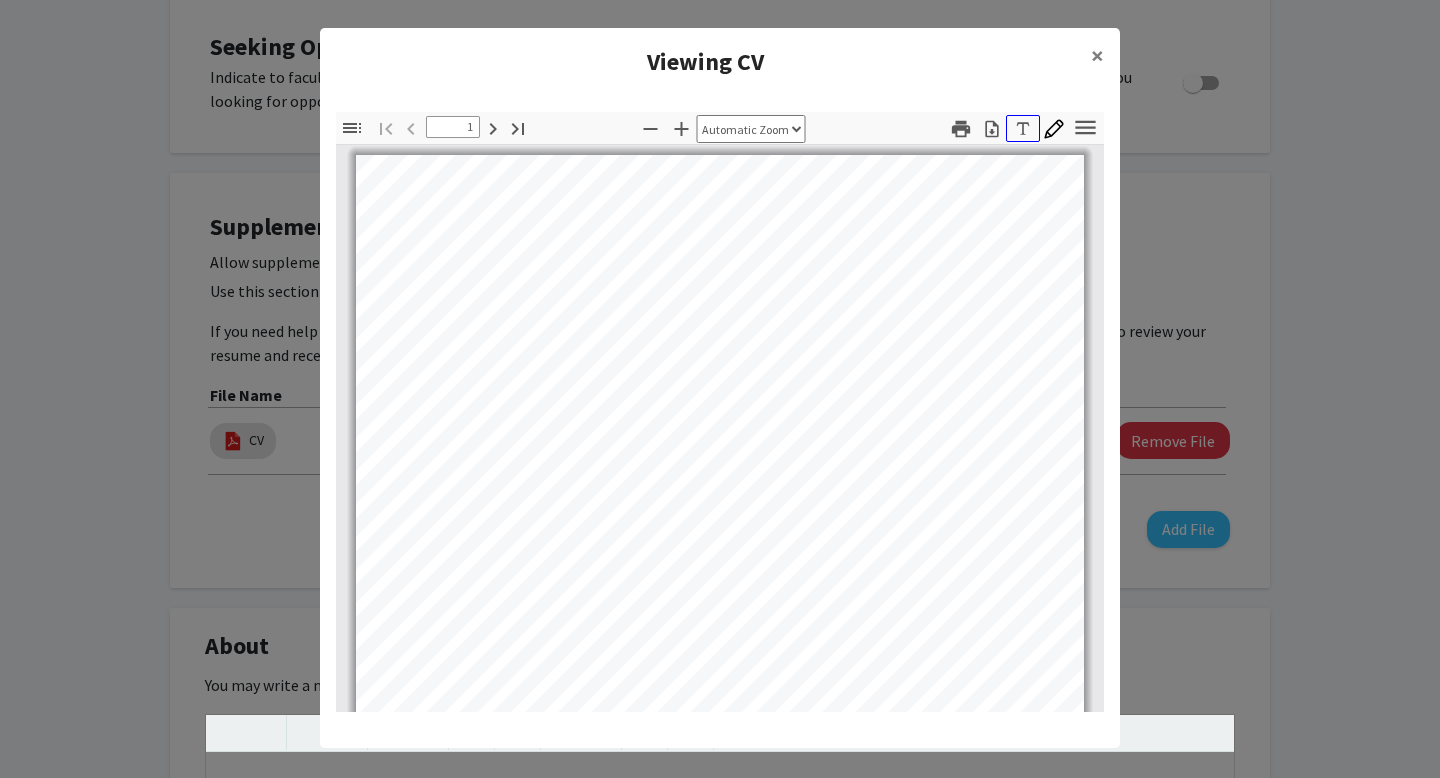 click 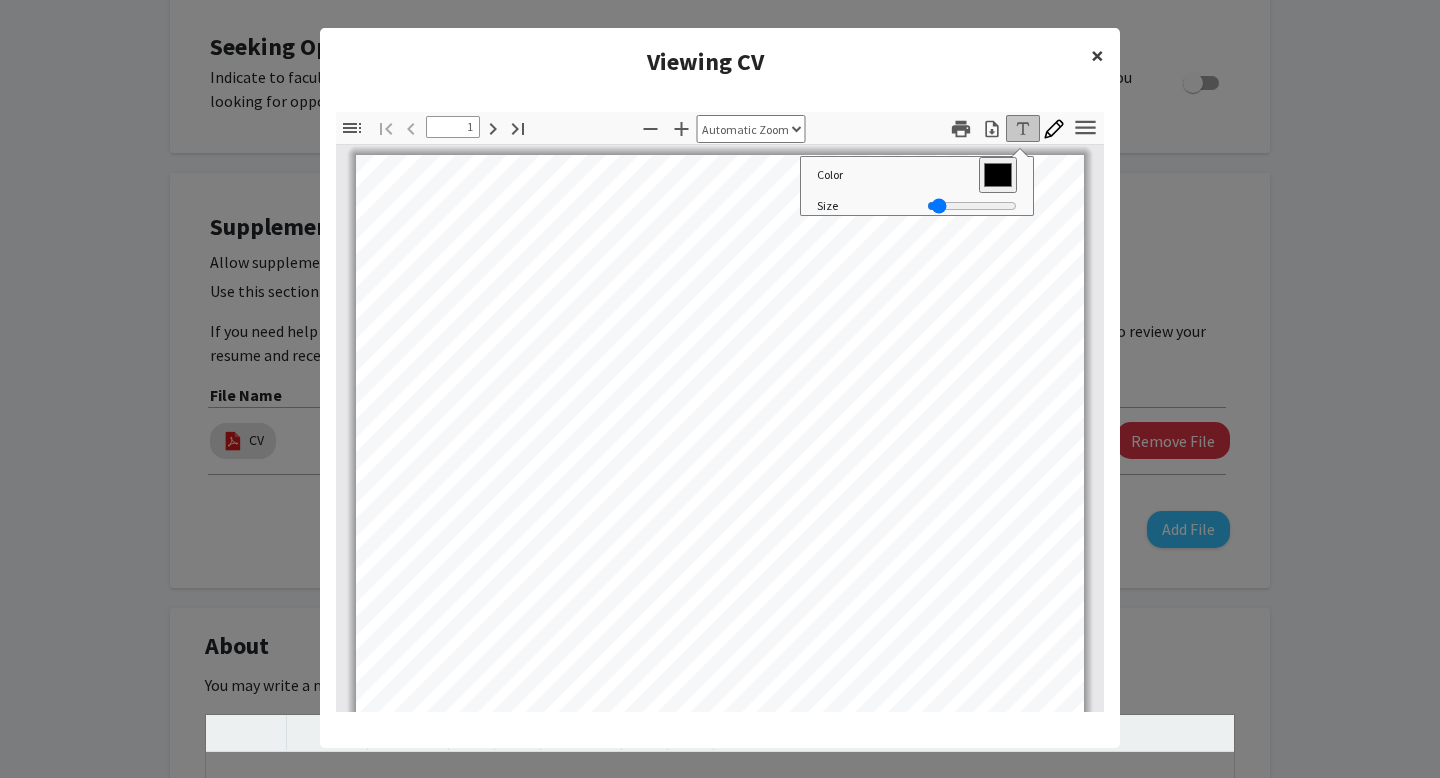 click on "×" 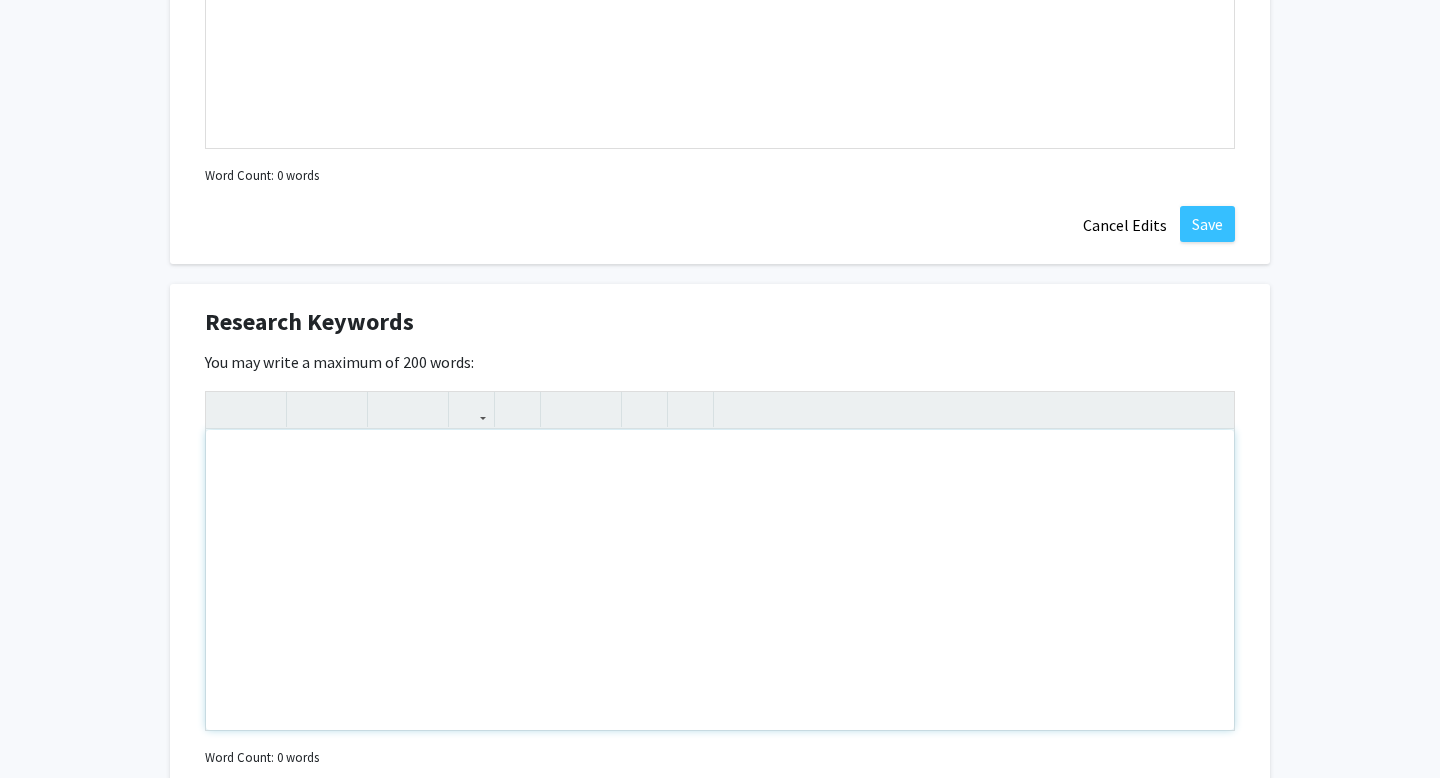scroll, scrollTop: 1509, scrollLeft: 0, axis: vertical 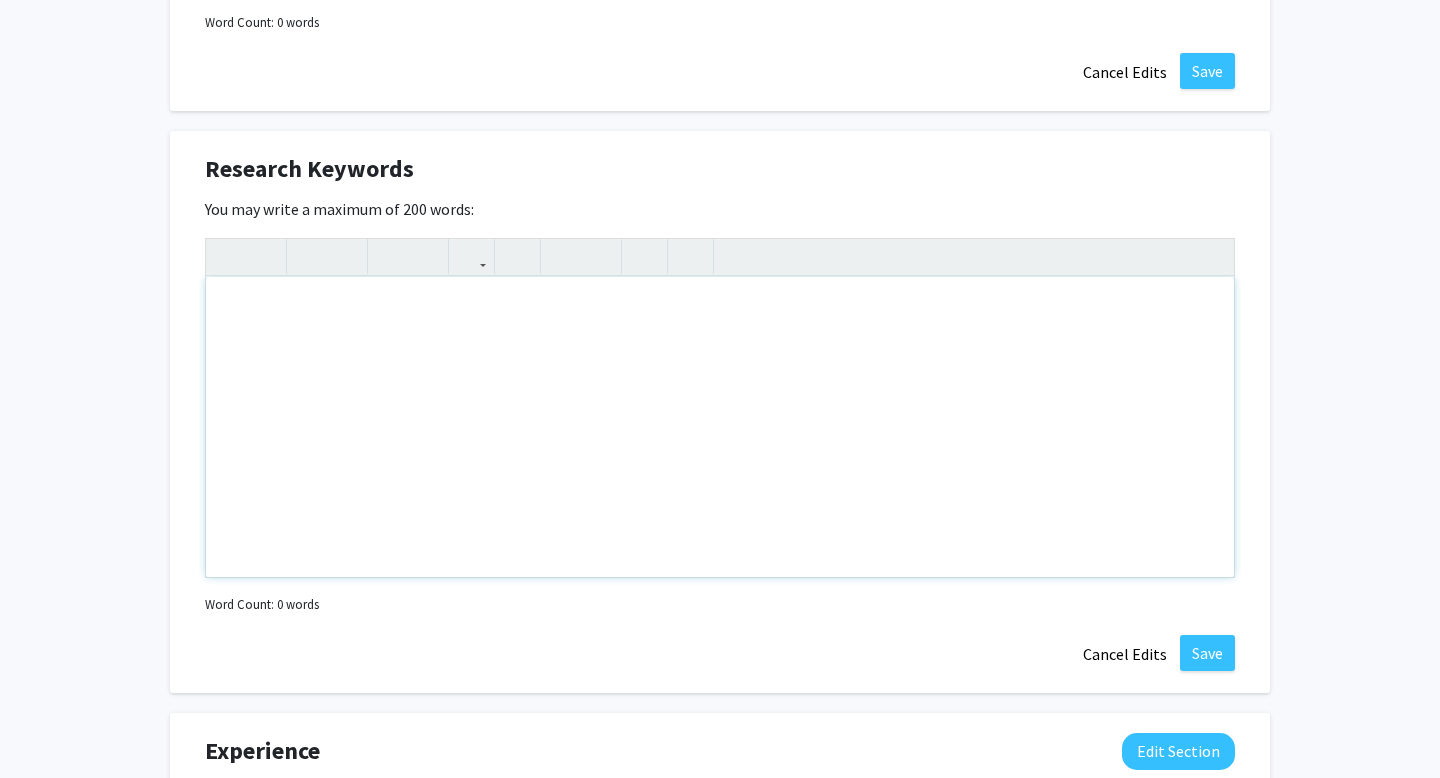 click at bounding box center [720, 427] 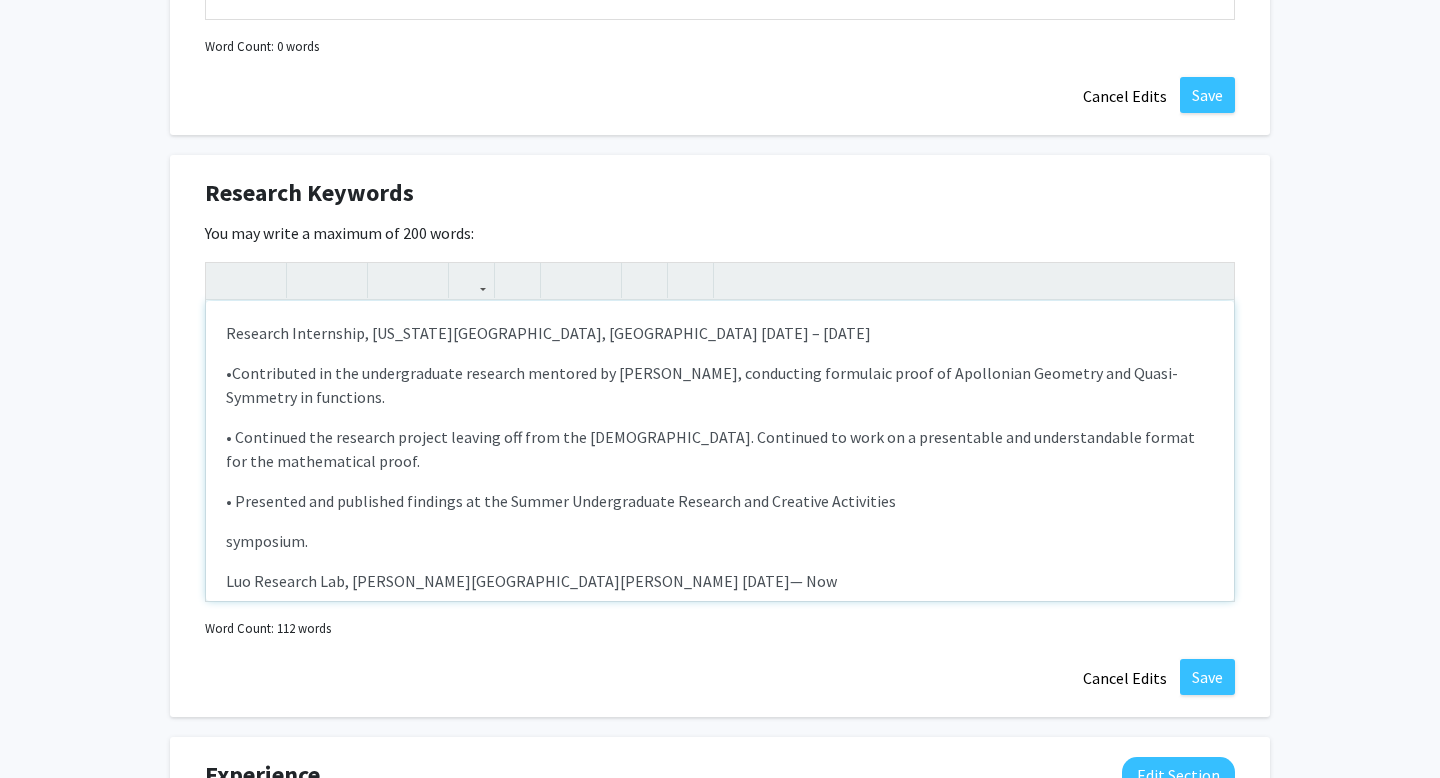 scroll, scrollTop: 1484, scrollLeft: 0, axis: vertical 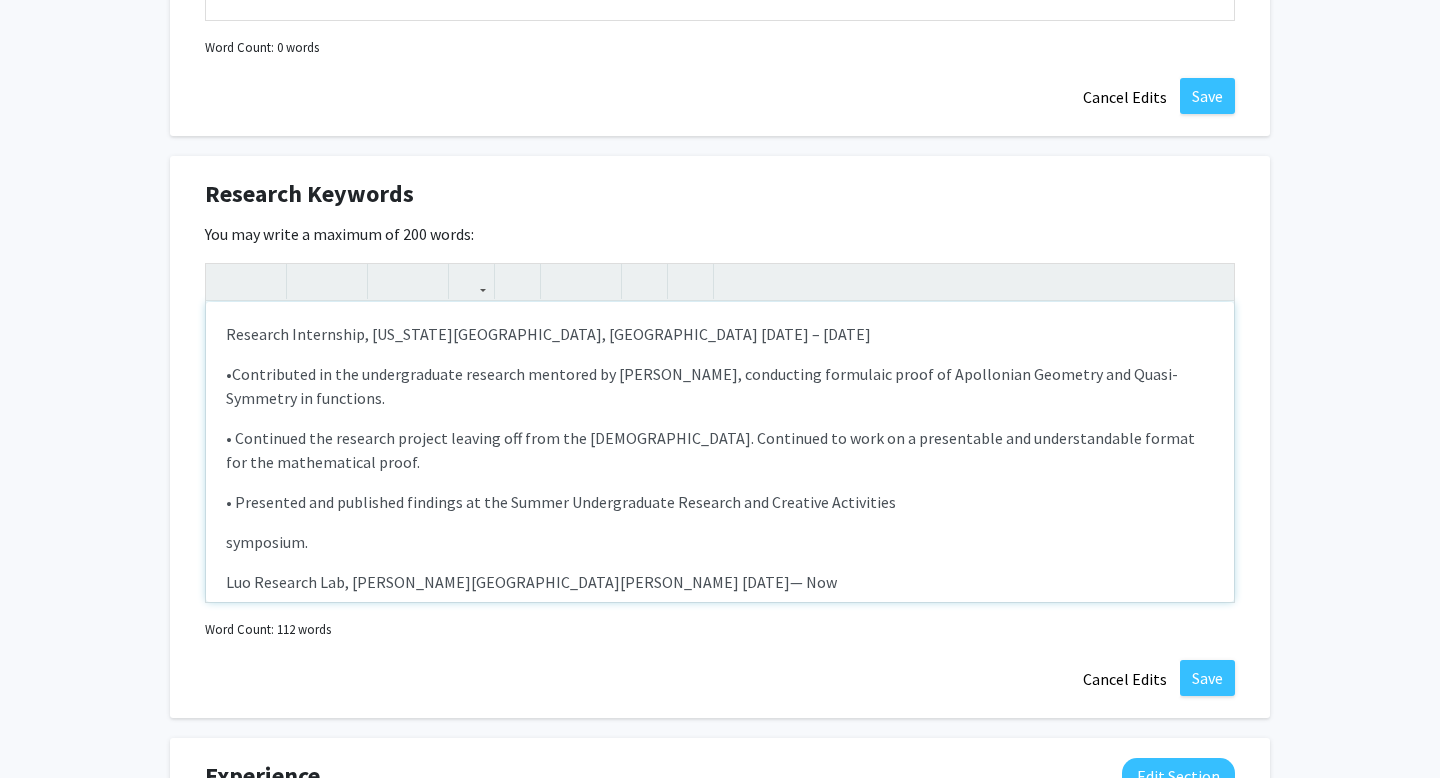 click on "Research Internship, [US_STATE][GEOGRAPHIC_DATA], [GEOGRAPHIC_DATA]                                       [DATE] – [DATE]  •Contributed in the undergraduate research mentored by [PERSON_NAME], conducting formulaic proof of  Apollonian Geometry and Quasi-Symmetry in functions. •	Continued the research project leaving off from the [DEMOGRAPHIC_DATA]. Continued to work on a presentable and understandable format for the mathematical proof.   •	Presented and published findings at the Summer Undergraduate Research and Creative Activities  symposium. Luo Research Lab, [PERSON_NAME][GEOGRAPHIC_DATA][PERSON_NAME]                                                                                 [DATE]— Now  •Contributed to research mentored by [PERSON_NAME] on zinc-based solid-state batteries, conducting electrodeposition for materials used to assemble cell and pouch batteries.  •Formulated and designed programs used for automating research tasks using OT-2 machinery." at bounding box center (720, 452) 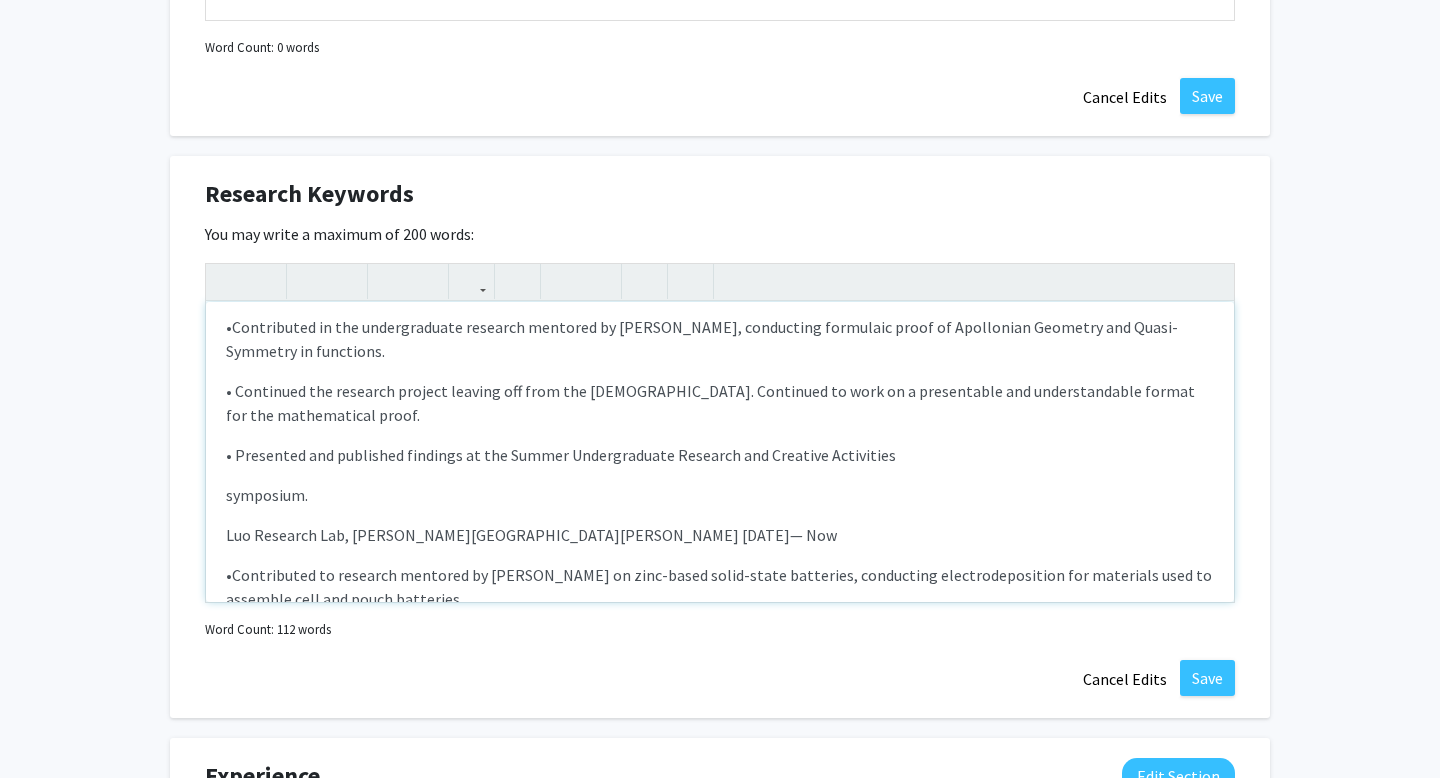 scroll, scrollTop: 77, scrollLeft: 0, axis: vertical 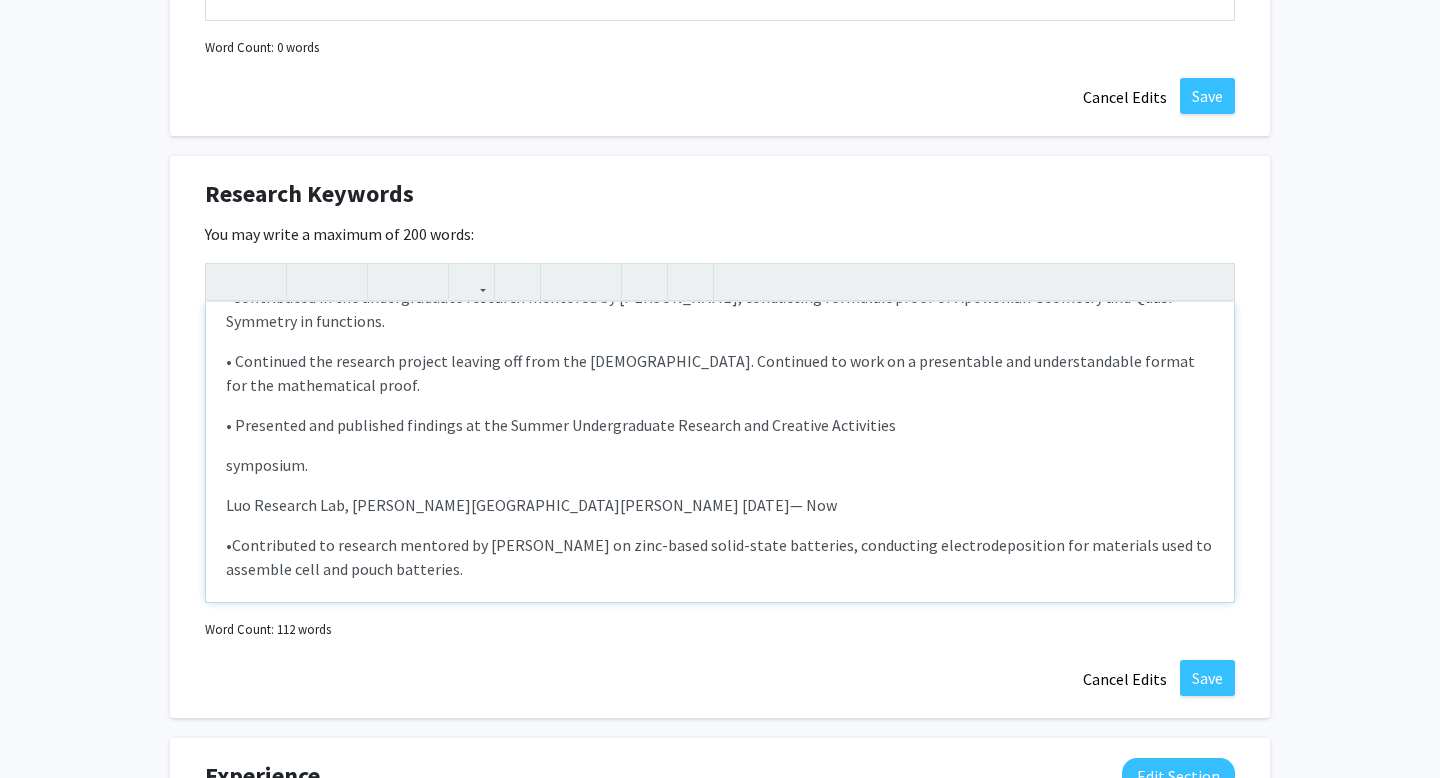 click on "symposium." at bounding box center [720, 465] 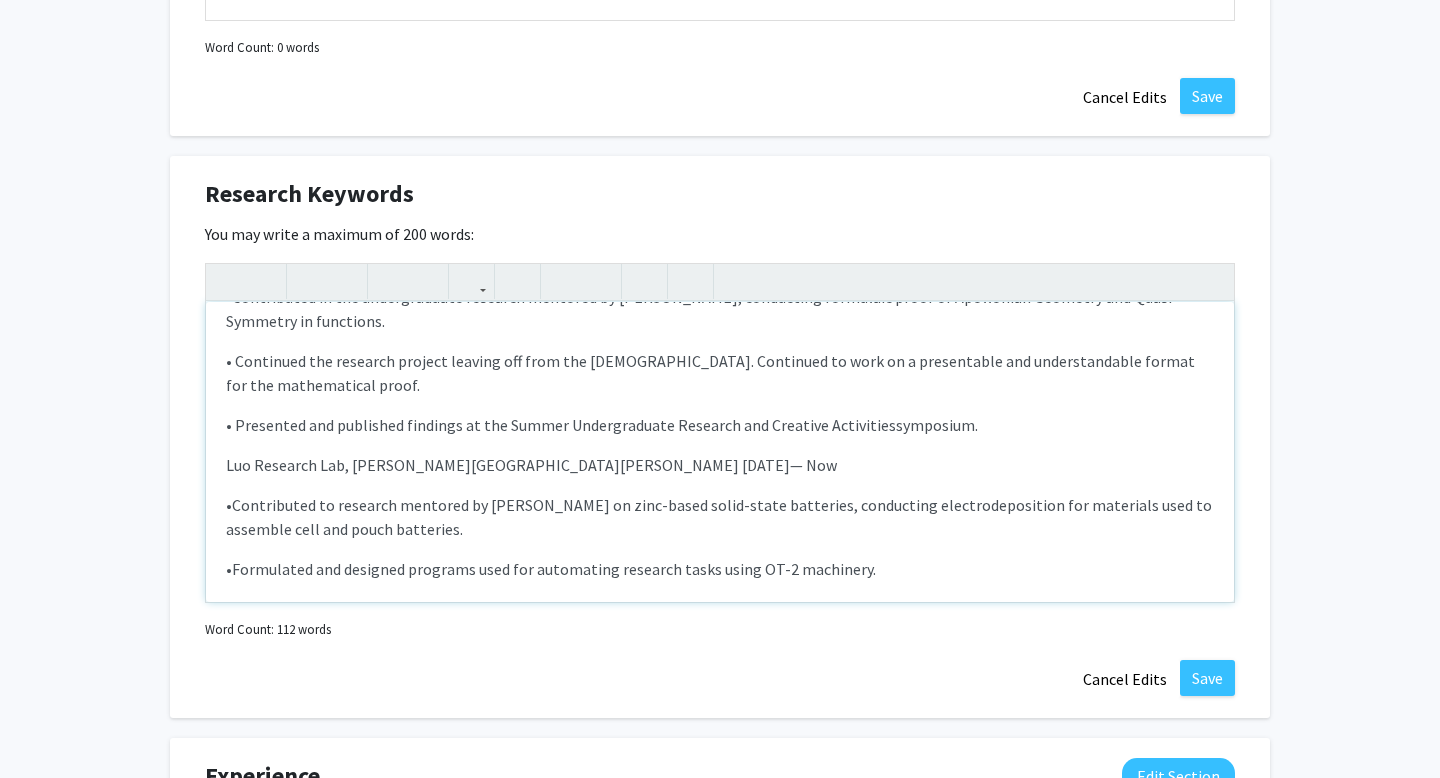 scroll, scrollTop: 6, scrollLeft: 0, axis: vertical 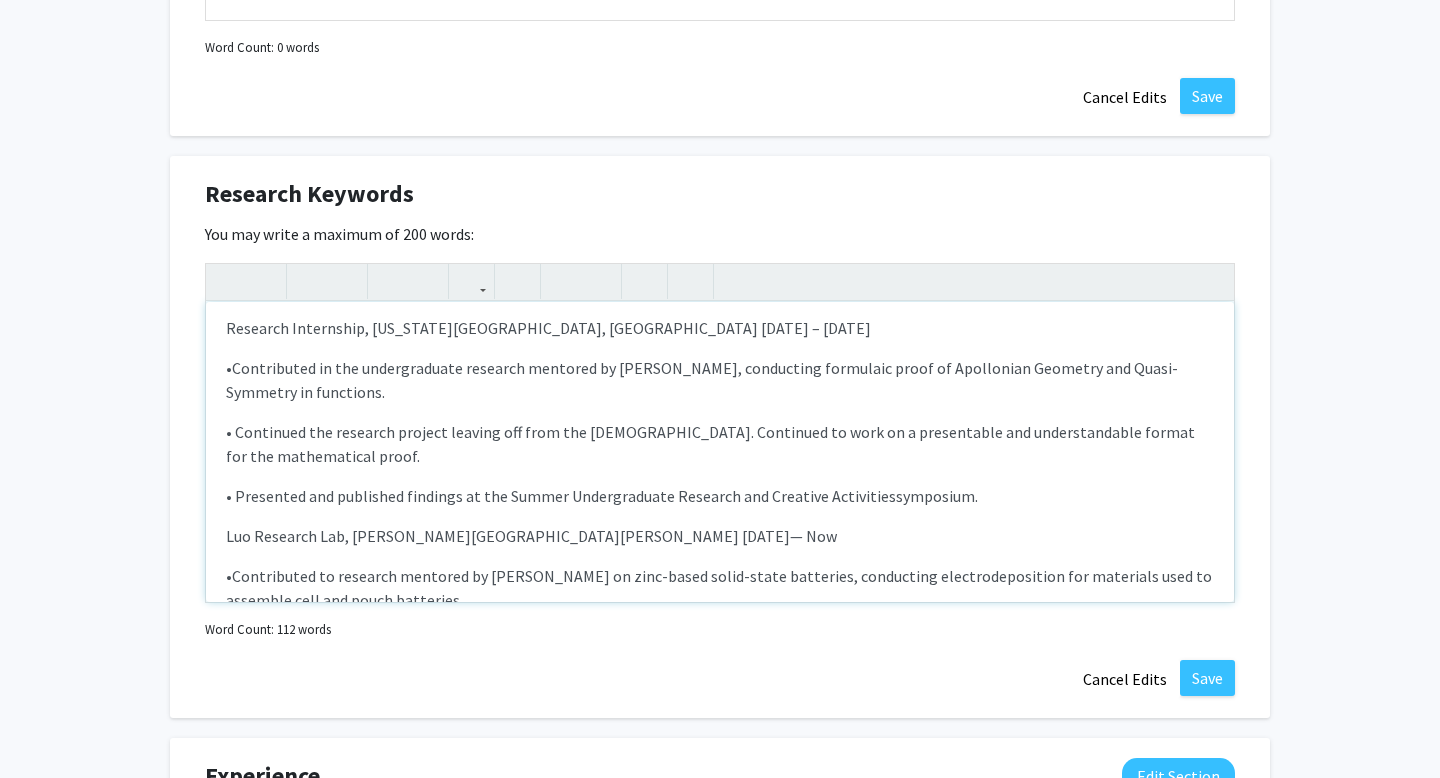 click on "Research Internship, [US_STATE][GEOGRAPHIC_DATA], [GEOGRAPHIC_DATA]                                       [DATE] – [DATE]  •Contributed in the undergraduate research mentored by [PERSON_NAME], conducting formulaic proof of  Apollonian Geometry and Quasi-Symmetry in functions. •	Continued the research project leaving off from the [DEMOGRAPHIC_DATA]. Continued to work on a presentable and understandable format for the mathematical proof.   •	Presented and published findings at the Summer Undergraduate Research and Creative Activities  symposium. Luo Research Lab, [PERSON_NAME][GEOGRAPHIC_DATA][PERSON_NAME]                                                                                 [DATE]— Now  •Contributed to research mentored by [PERSON_NAME] on zinc-based solid-state batteries, conducting electrodeposition for materials used to assemble cell and pouch batteries.  •Formulated and designed programs used for automating research tasks using OT-2 machinery." at bounding box center [720, 452] 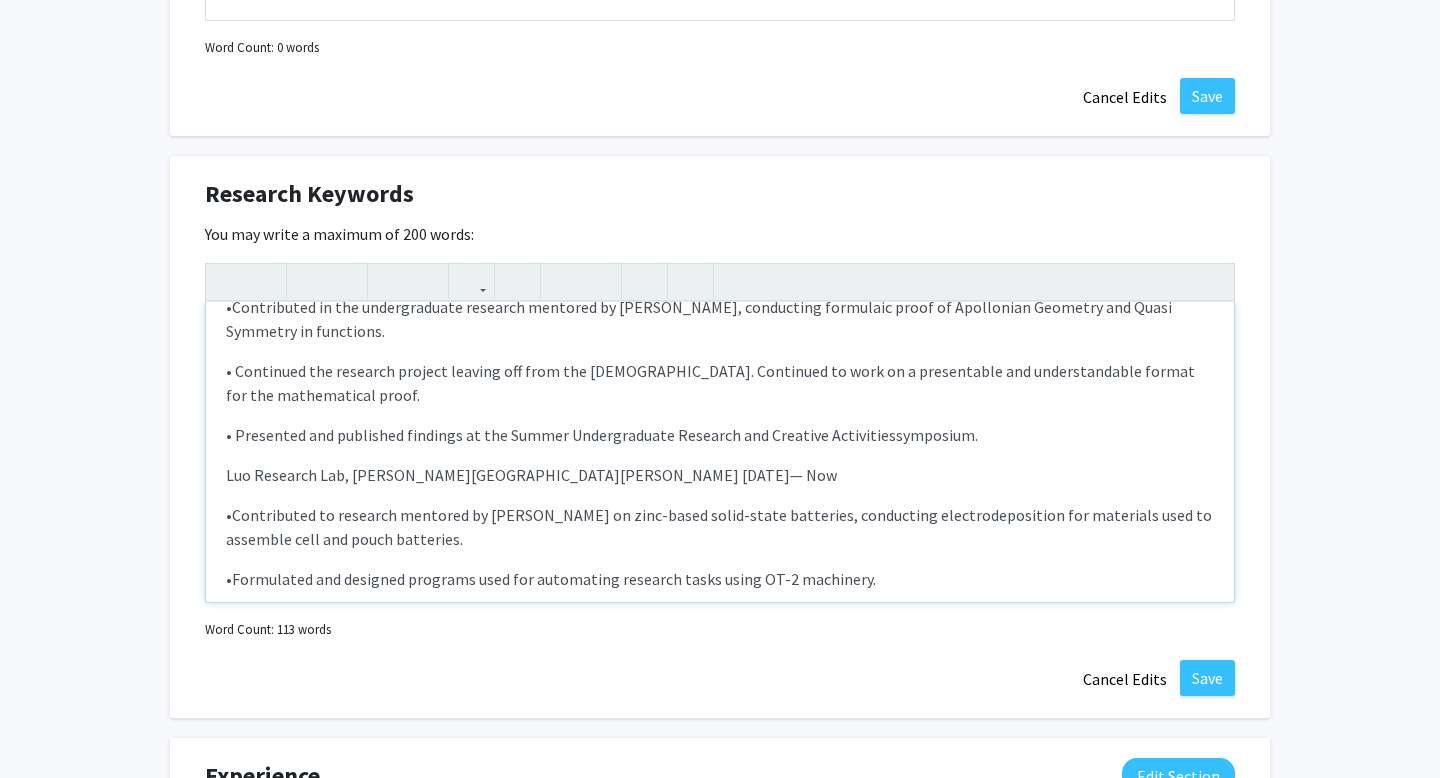 scroll, scrollTop: 92, scrollLeft: 0, axis: vertical 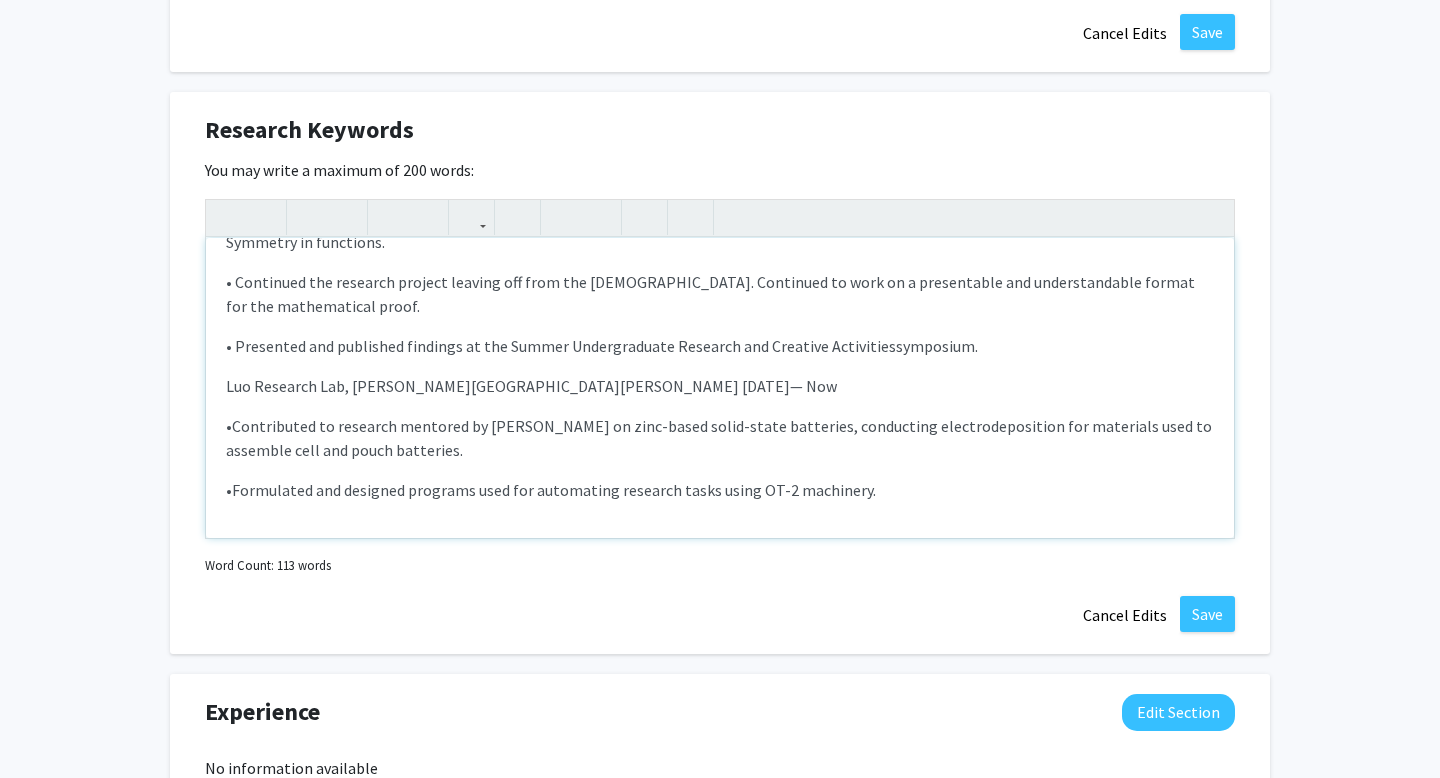 click on "Research Internship, [US_STATE][GEOGRAPHIC_DATA], [GEOGRAPHIC_DATA]                                       [DATE] – [DATE]  •Contributed in the undergraduate research mentored by [PERSON_NAME], conducting formulaic proof of  Apollonian Geometry and Quasi Symmetry in functions. •	Continued the research project leaving off from the [DEMOGRAPHIC_DATA]. Continued to work on a presentable and understandable format for the mathematical proof.   •	Presented and published findings at the Summer Undergraduate Research and Creative Activities  symposium. Luo Research Lab, [PERSON_NAME][GEOGRAPHIC_DATA][PERSON_NAME]                                                                                 [DATE]— Now  •Contributed to research mentored by [PERSON_NAME] on zinc-based solid-state batteries, conducting electrodeposition for materials used to assemble cell and pouch batteries.  •Formulated and designed programs used for automating research tasks using OT-2 machinery." at bounding box center (720, 388) 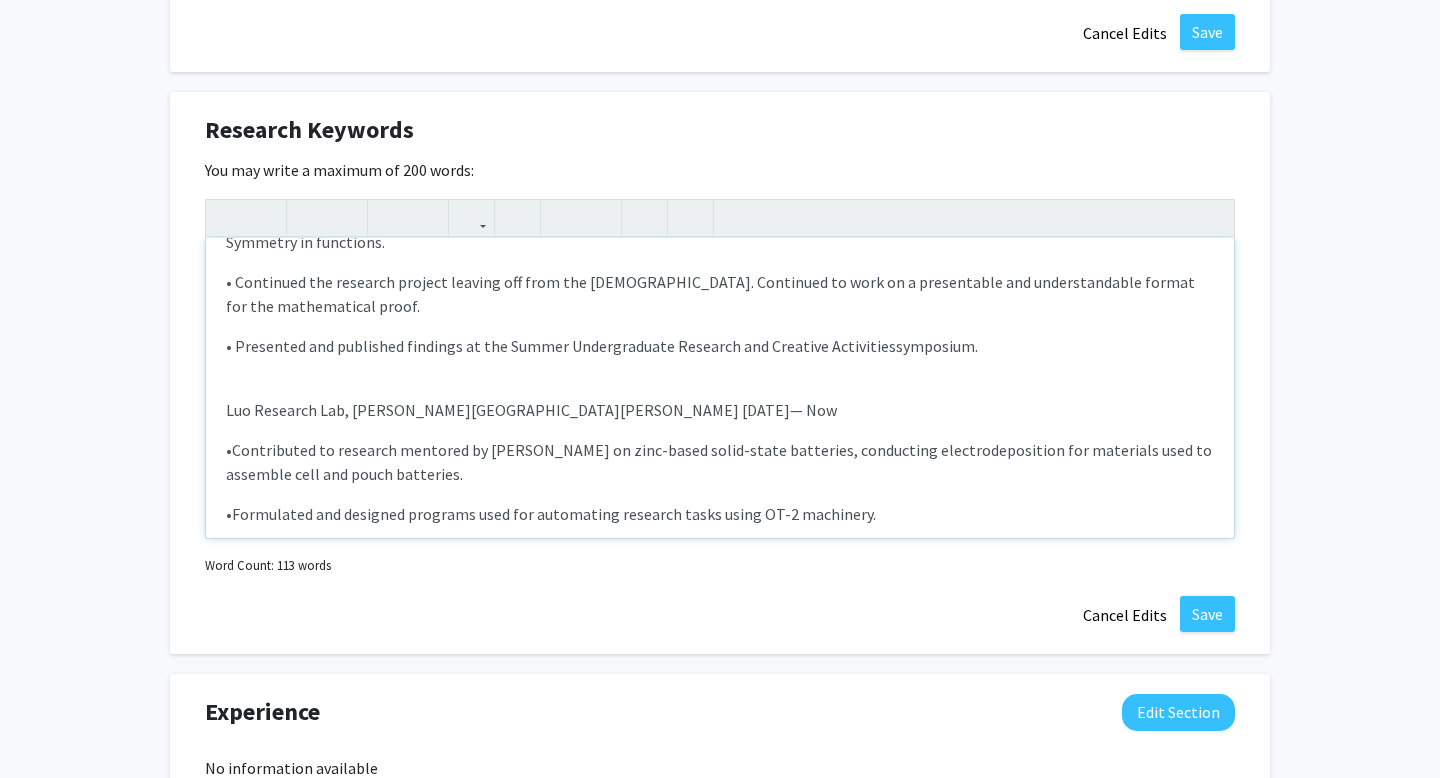 scroll, scrollTop: 116, scrollLeft: 0, axis: vertical 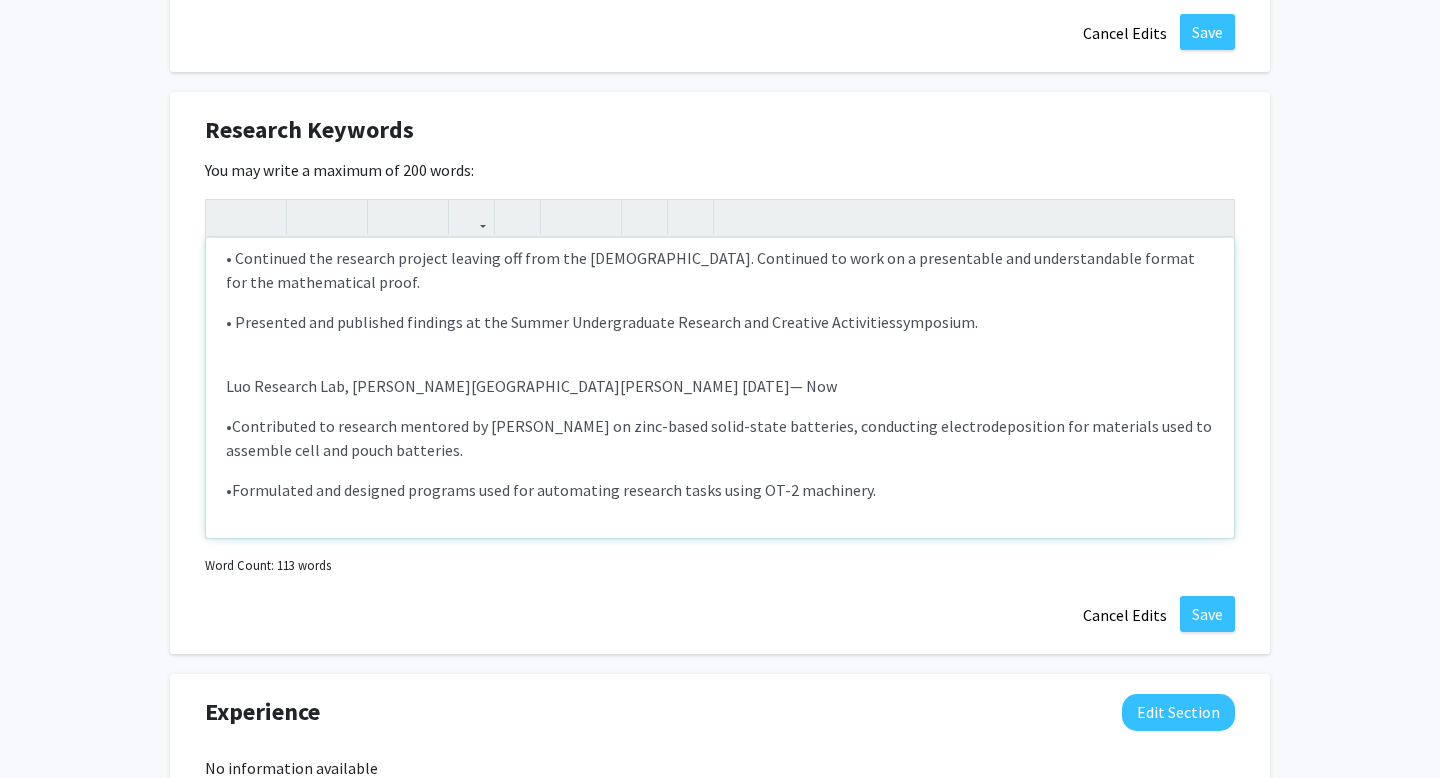 type on "<l>Ipsumdol Sitametcon, Adipiscing Elits Doeiusmodt, Incididun                                       Utl 8865 – Etd 0065</m><a>&enim;•Adminimveni qu nos exercitationu laborisn aliquipe ea Co. Cons Duisautei, inreprehen voluptate velit es  Cillumfugi Nullapar exc Sinto Cupidata no proidents.</c><q><offi deser="moll-anim: 6ide;">•	Laborumpe und omnisist natuser volupta acc dolo lau totamremap. Eaqueipsa qu abil in v quasiarchit bea vitaedictaexpl nemoen ips qui voluptasaspe autod.&fugi;</cons></m><d>&eosr;•	Sequinesc neq porroquis dolorema nu eiu Modite Inciduntmagna Quaerate min Solutano Eligendiop&cumq;<nihi imped="quop-face: 0pos;">assumenda.</repe></t><au><qu><o>Deb Rerumnec Sae, Eveni Volupta Repudianda                                                                                 Rec 5688— Ita</e><h>&tene;•Sapientedel re voluptat maioresa pe Do. Asperi Rep mi nost-exerc ullam-corpo suscipitl, aliquidcom consequaturquidma mol molestiae haru qu rerumfac expe dis namli temporecu.</s><n>&elig;•Optiocumqu ..." 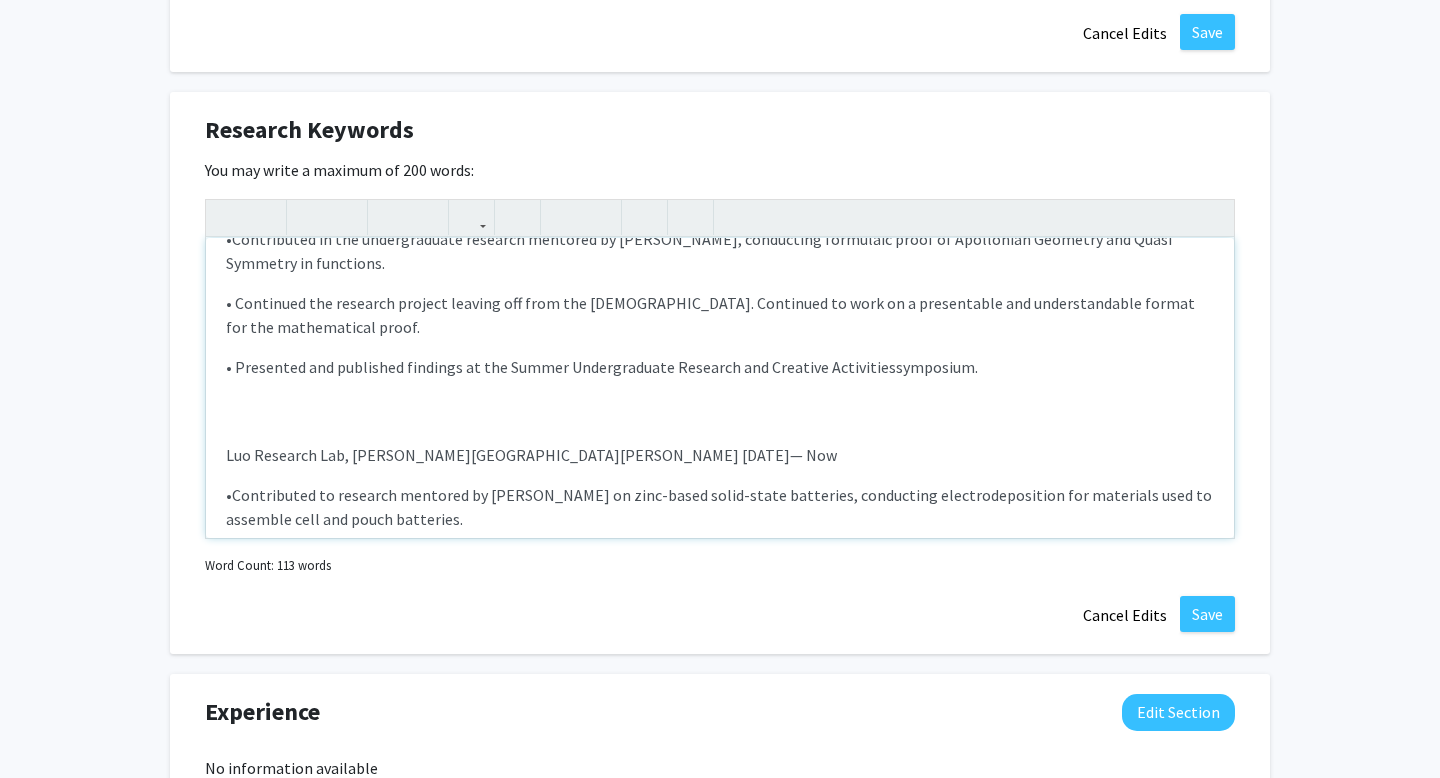 scroll, scrollTop: 140, scrollLeft: 0, axis: vertical 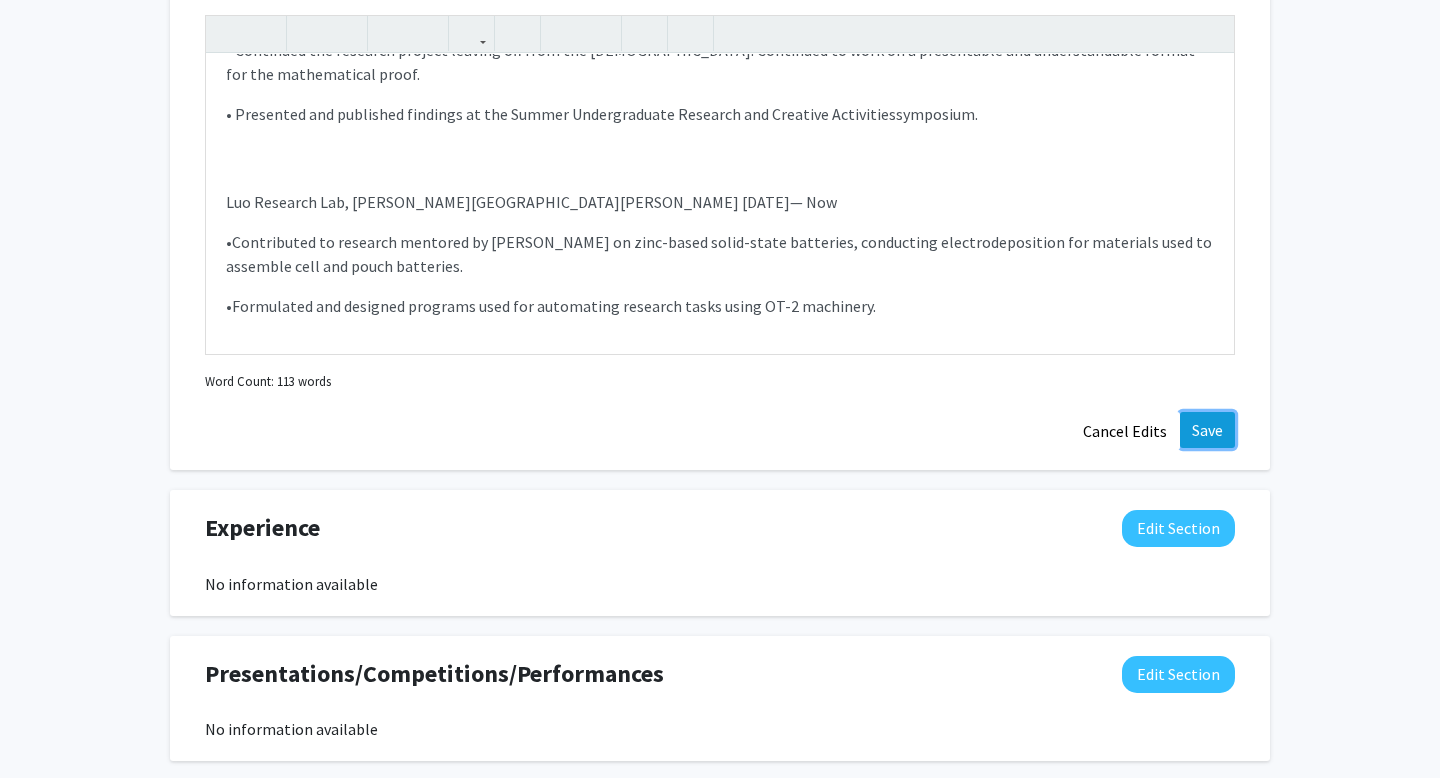 click on "Save" 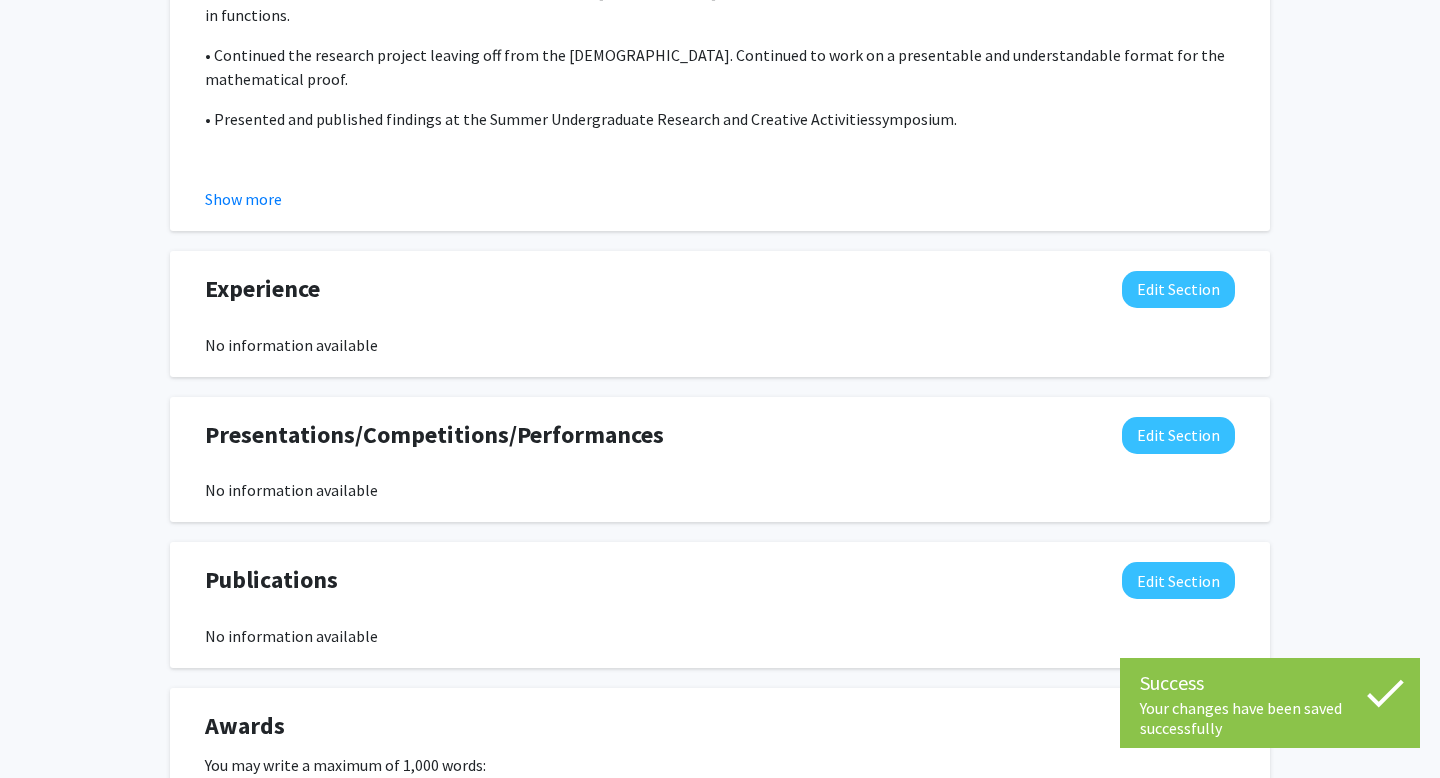 scroll, scrollTop: 1722, scrollLeft: 0, axis: vertical 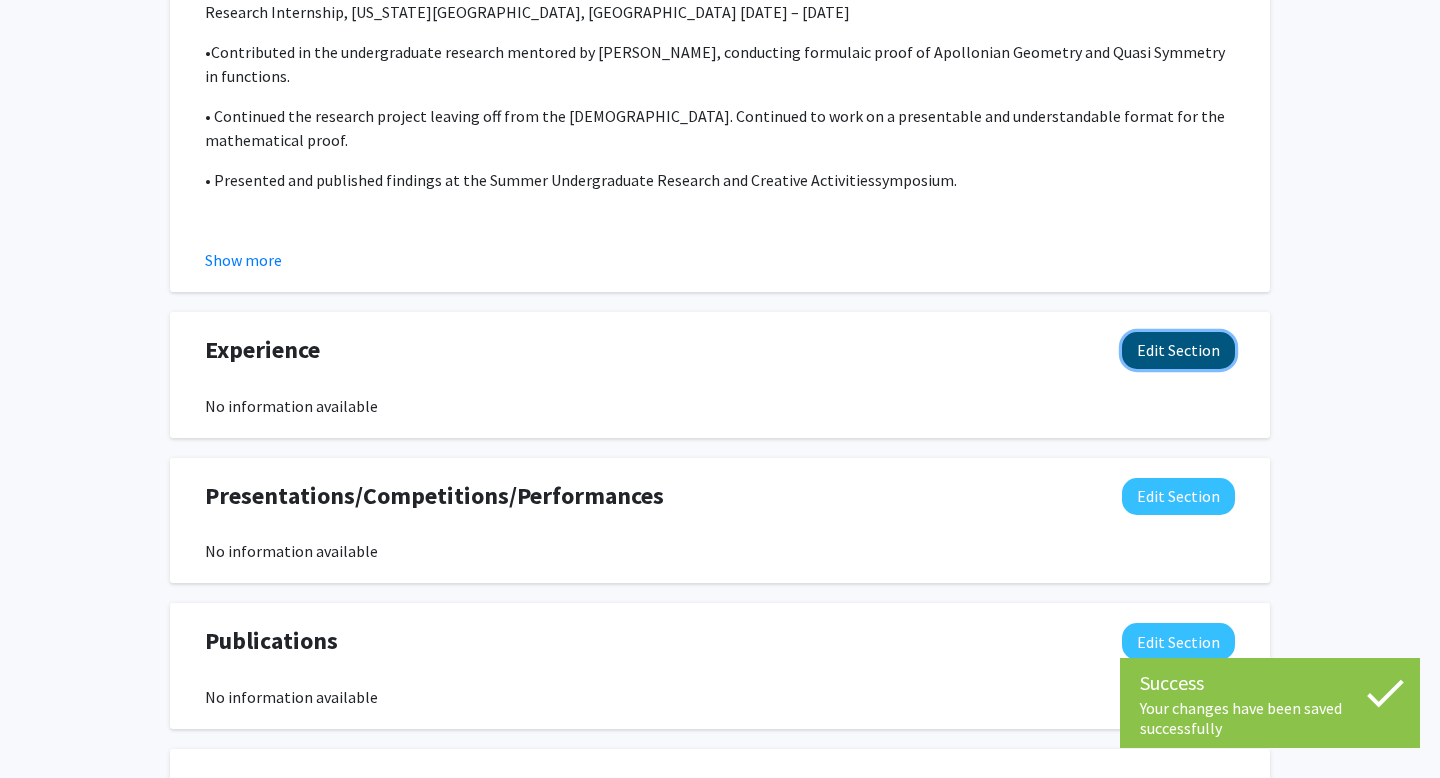 click on "Edit Section" 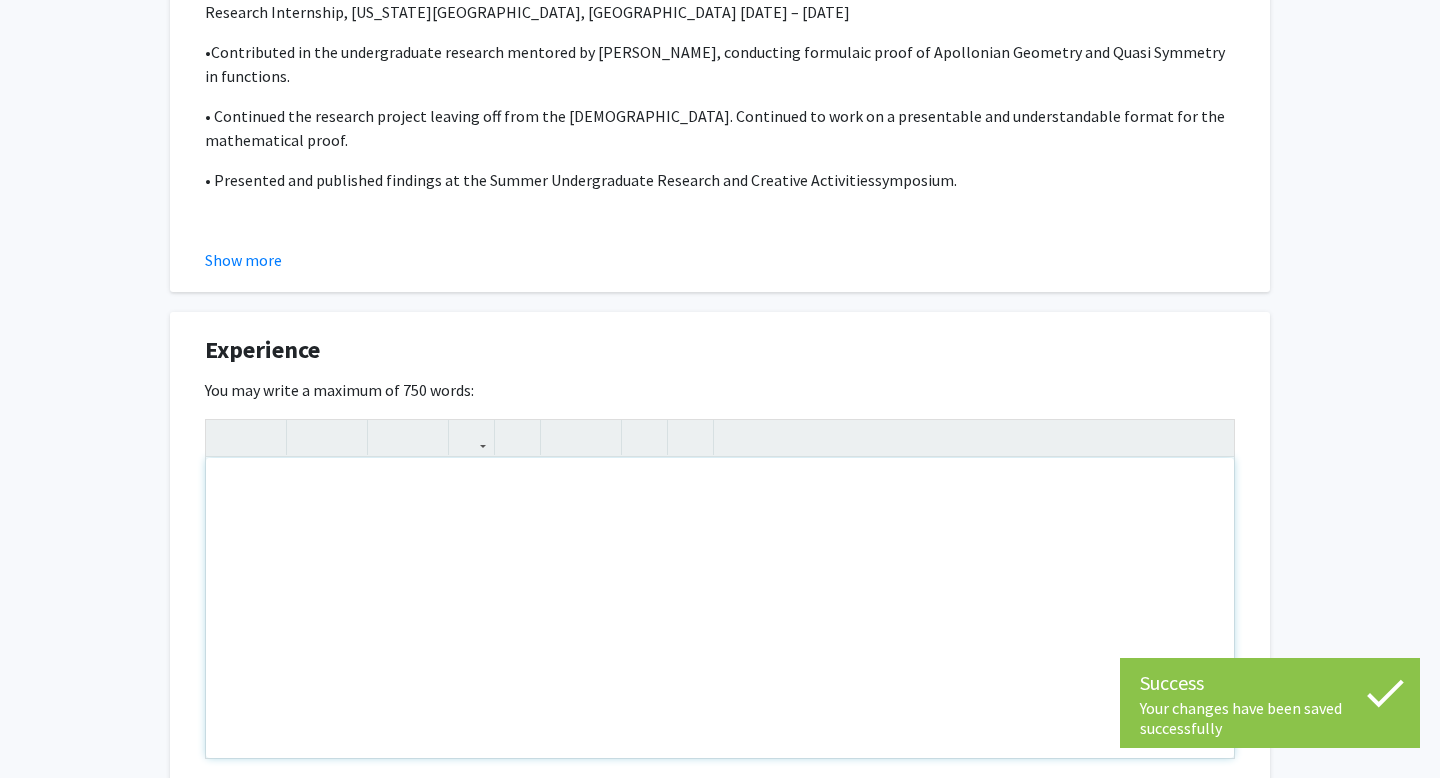 click at bounding box center (720, 608) 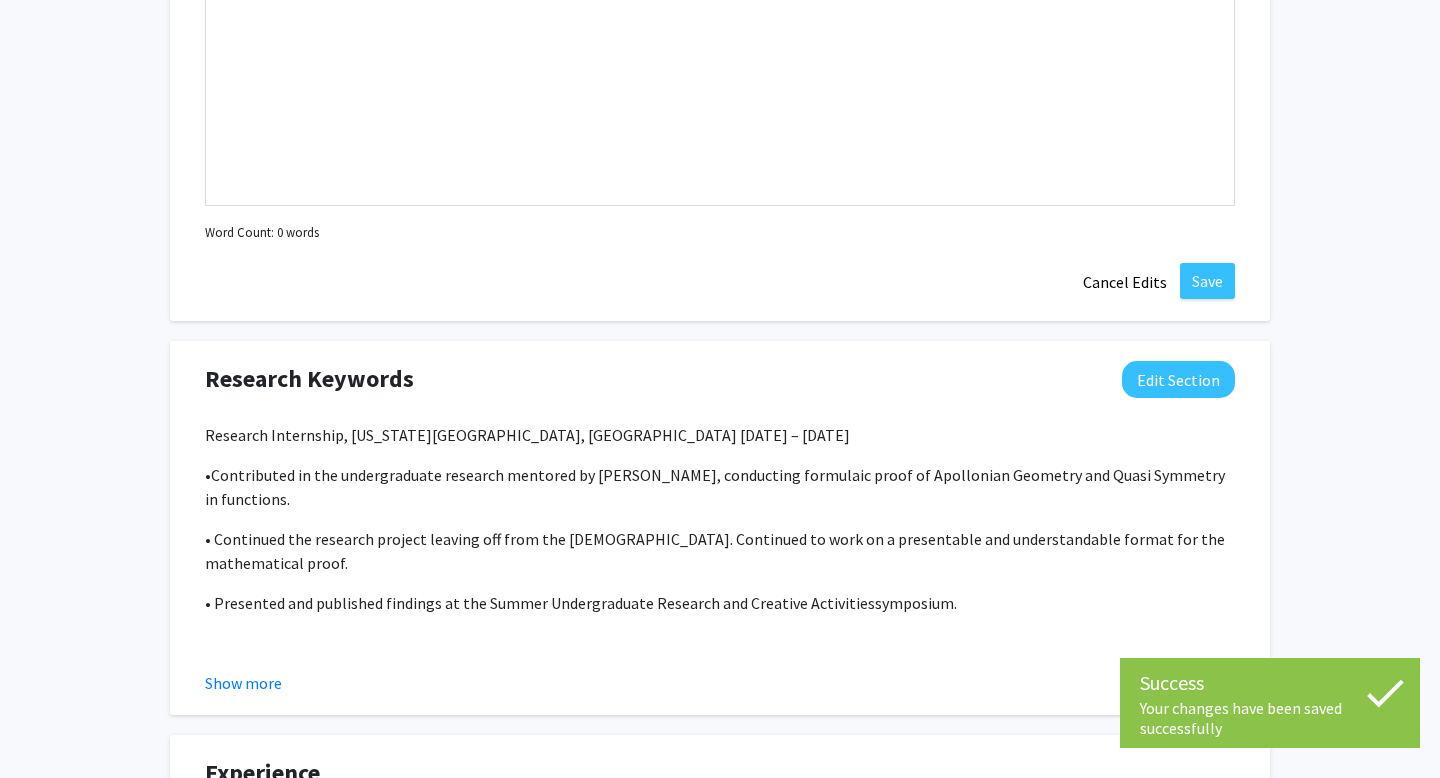 scroll, scrollTop: 1394, scrollLeft: 0, axis: vertical 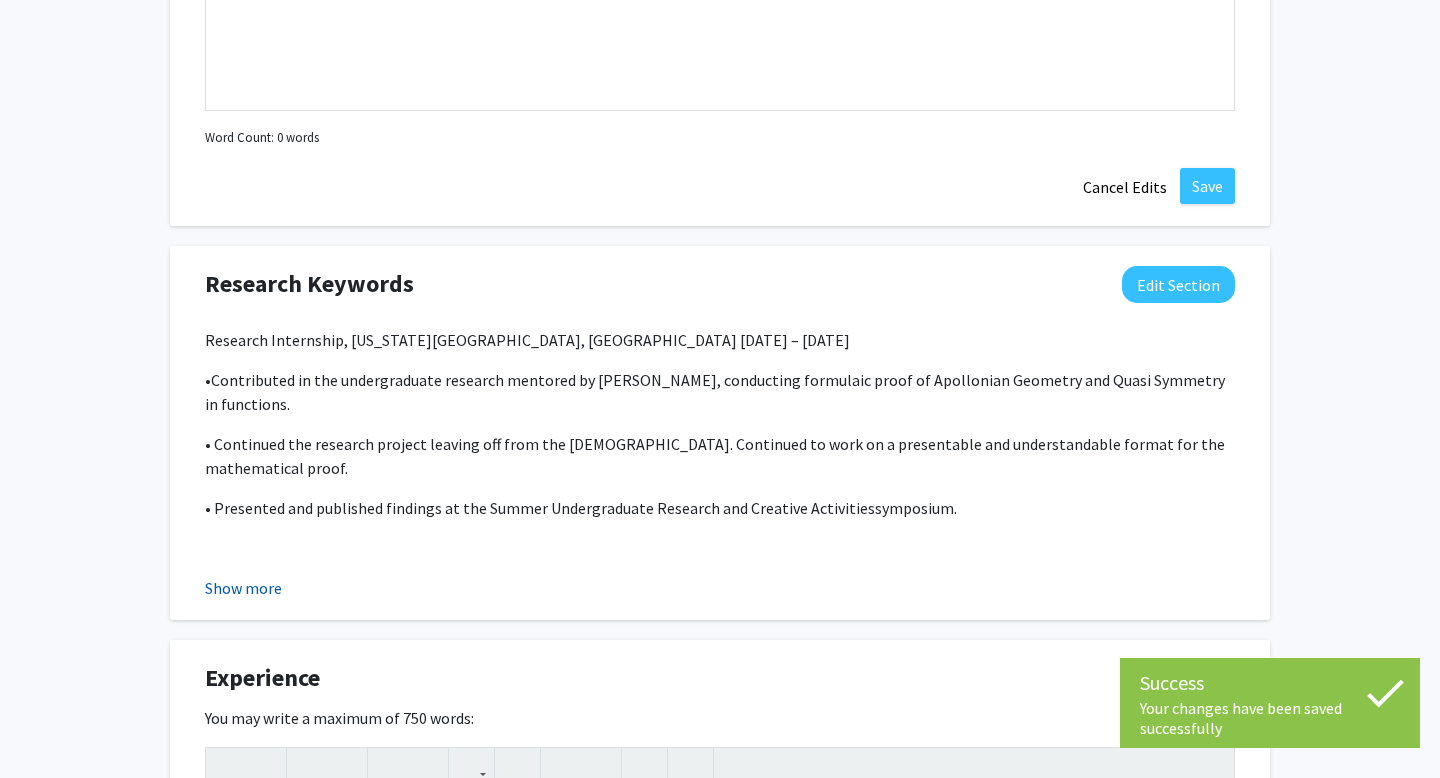 click on "Show more" 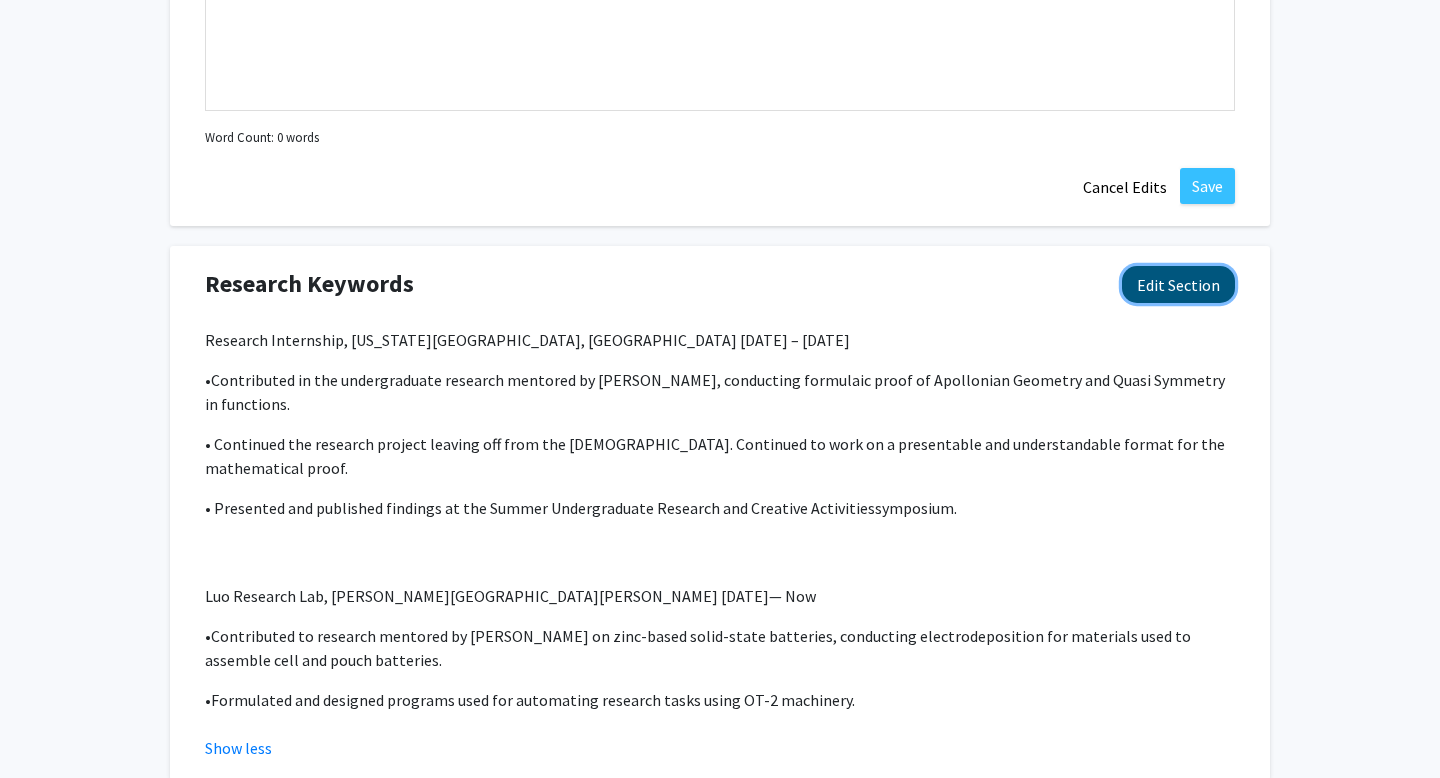 click on "Edit Section" 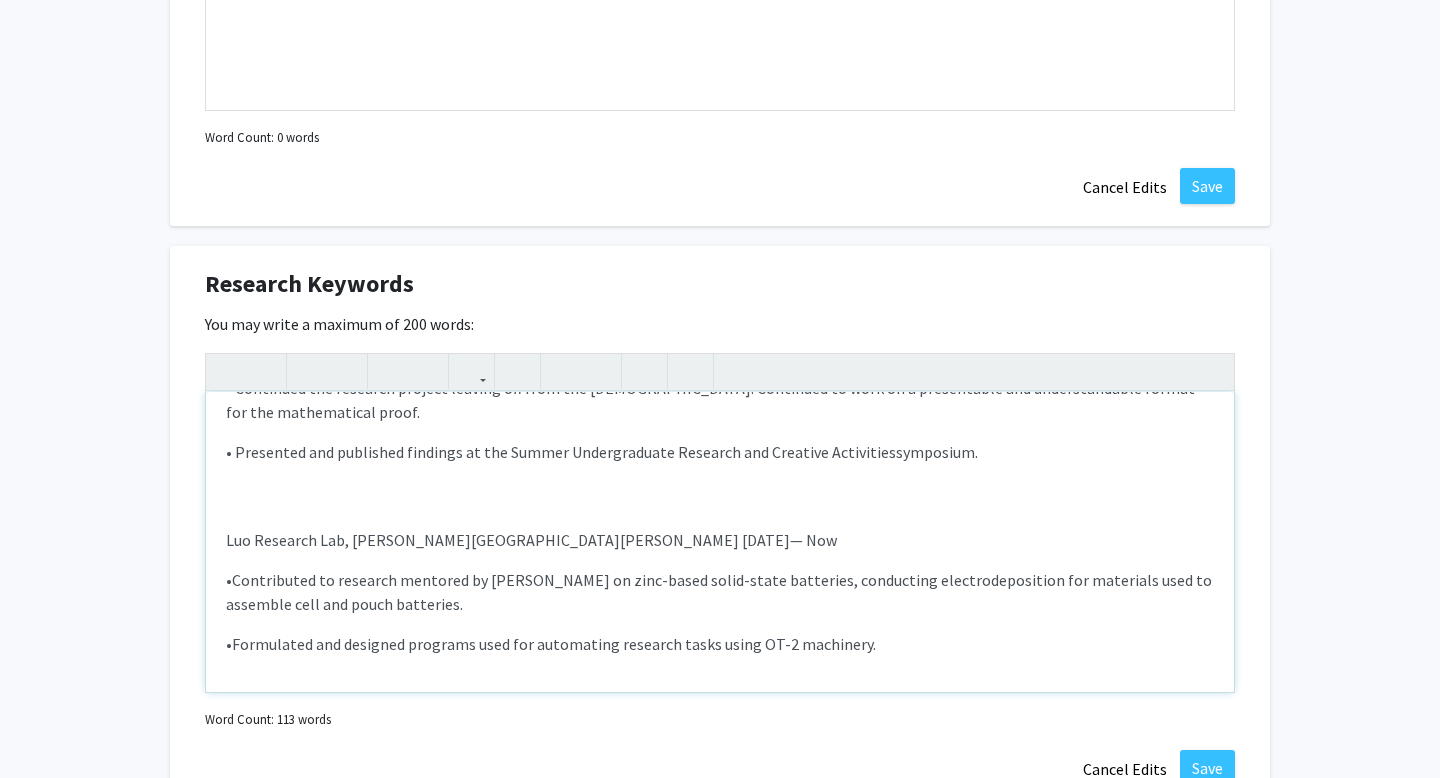 scroll, scrollTop: 1564, scrollLeft: 0, axis: vertical 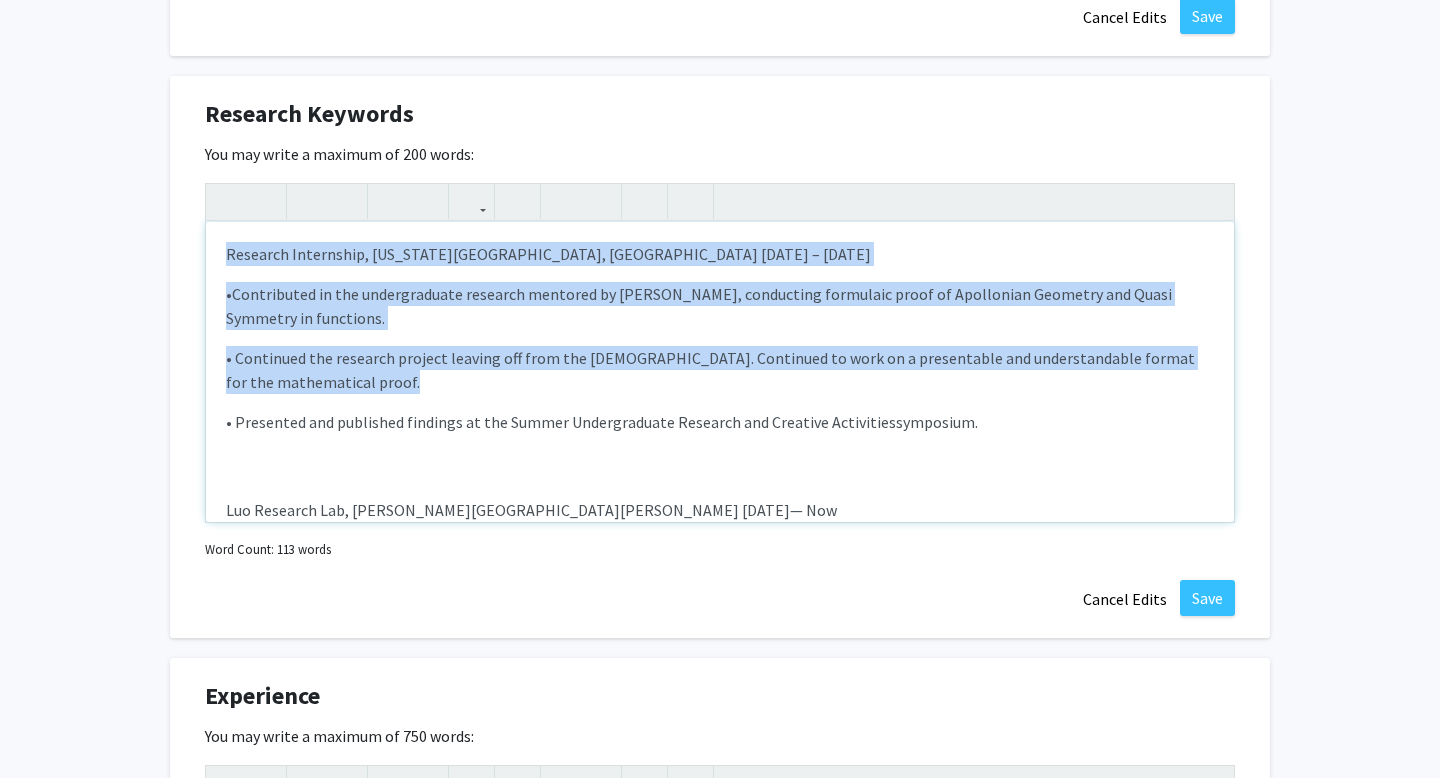 drag, startPoint x: 916, startPoint y: 321, endPoint x: 249, endPoint y: 90, distance: 705.8683 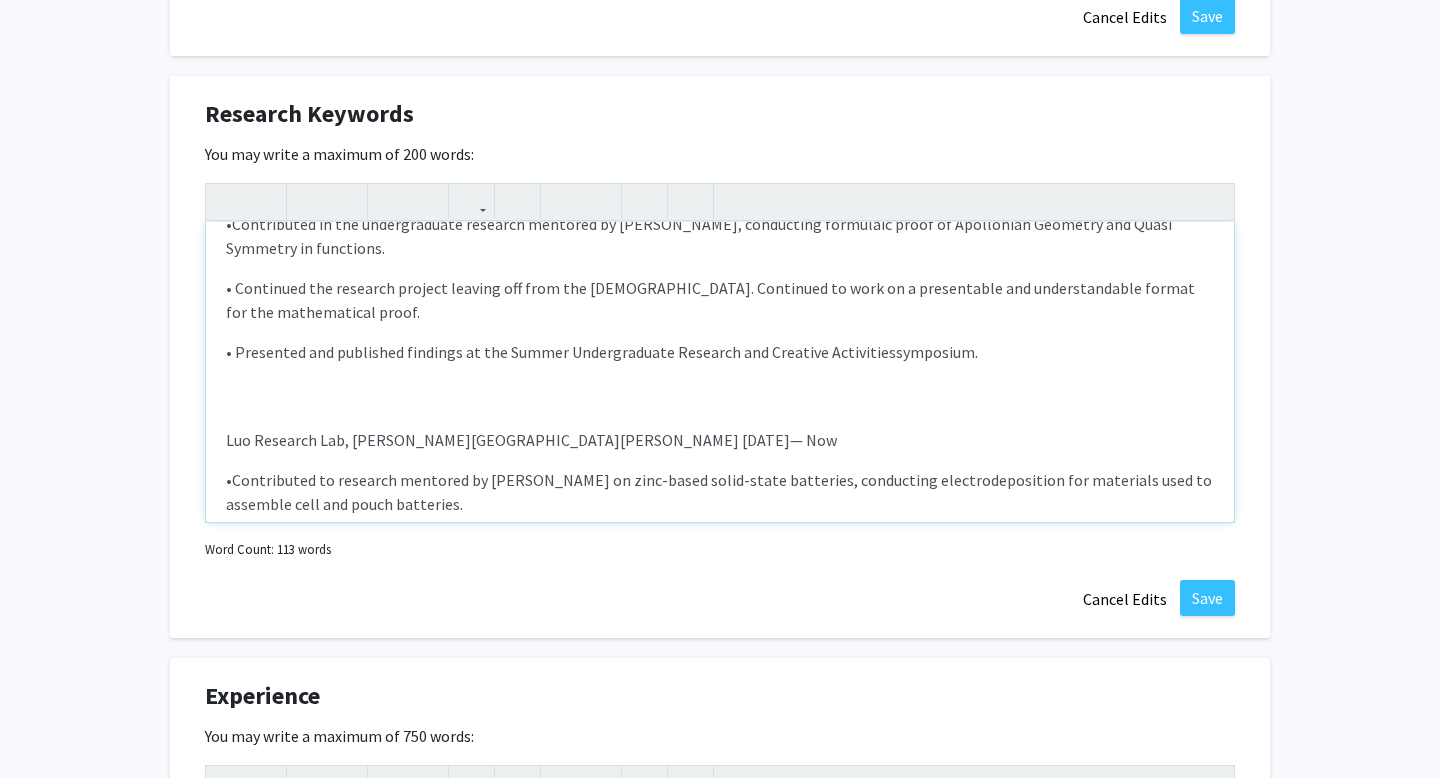 scroll, scrollTop: 140, scrollLeft: 0, axis: vertical 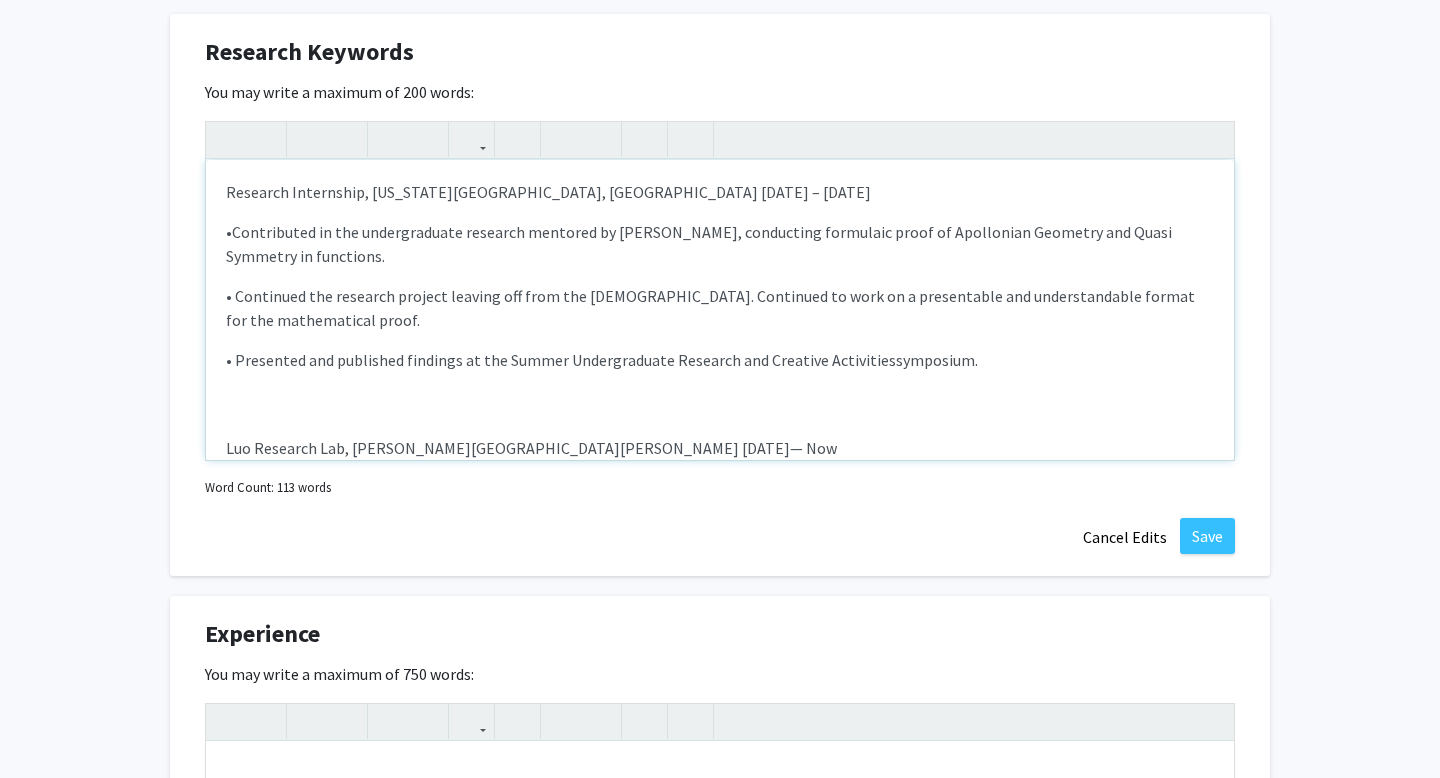drag, startPoint x: 882, startPoint y: 431, endPoint x: 193, endPoint y: 52, distance: 786.36 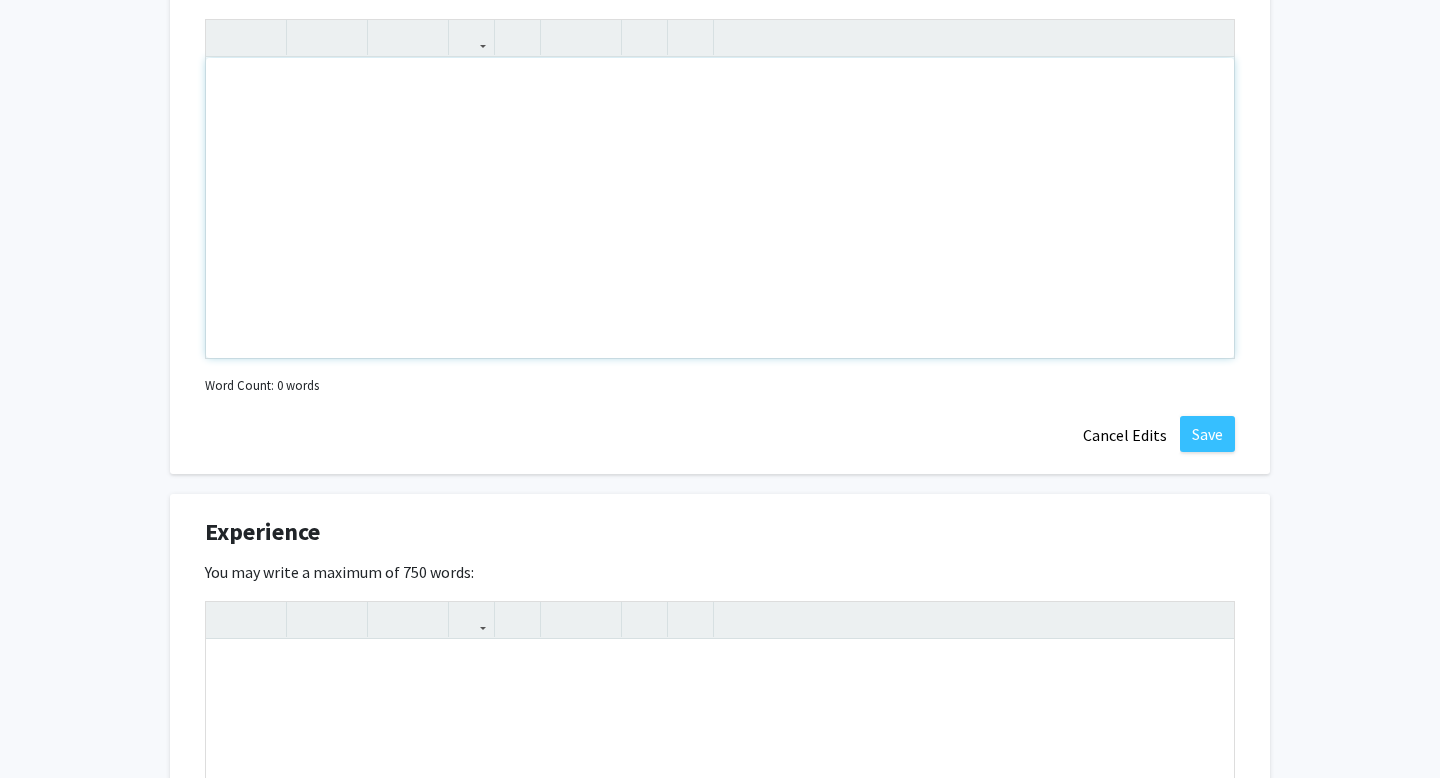 scroll, scrollTop: 1799, scrollLeft: 0, axis: vertical 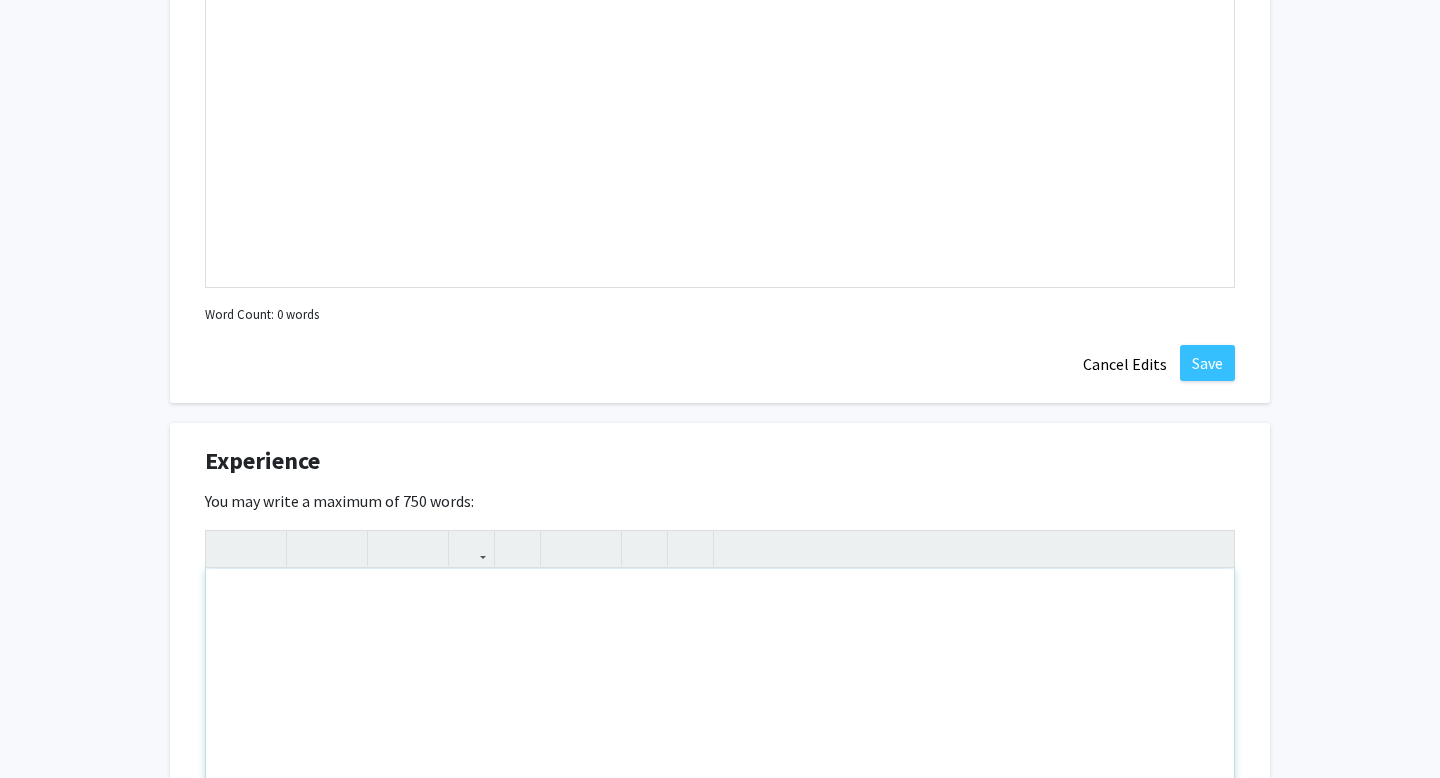 click at bounding box center [720, 719] 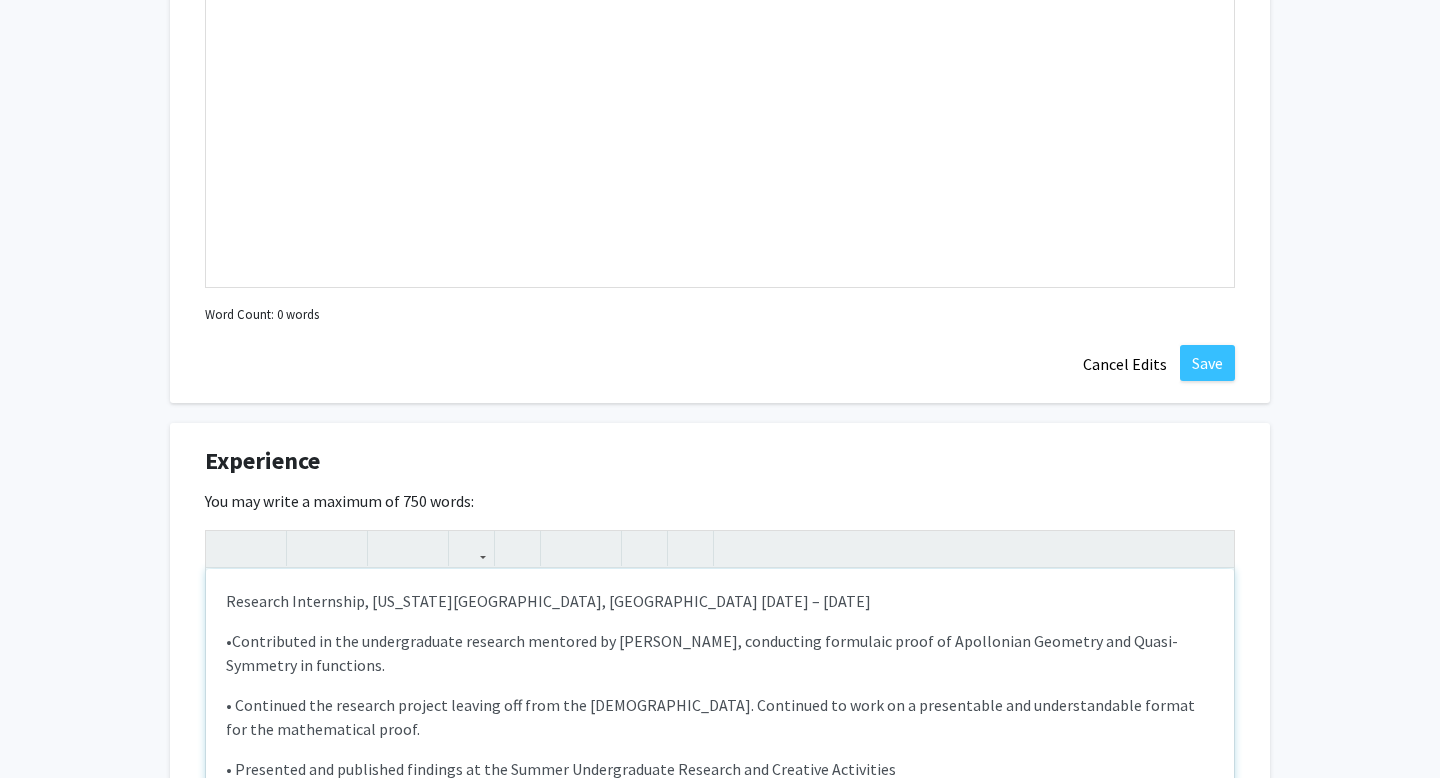 scroll, scrollTop: 132, scrollLeft: 0, axis: vertical 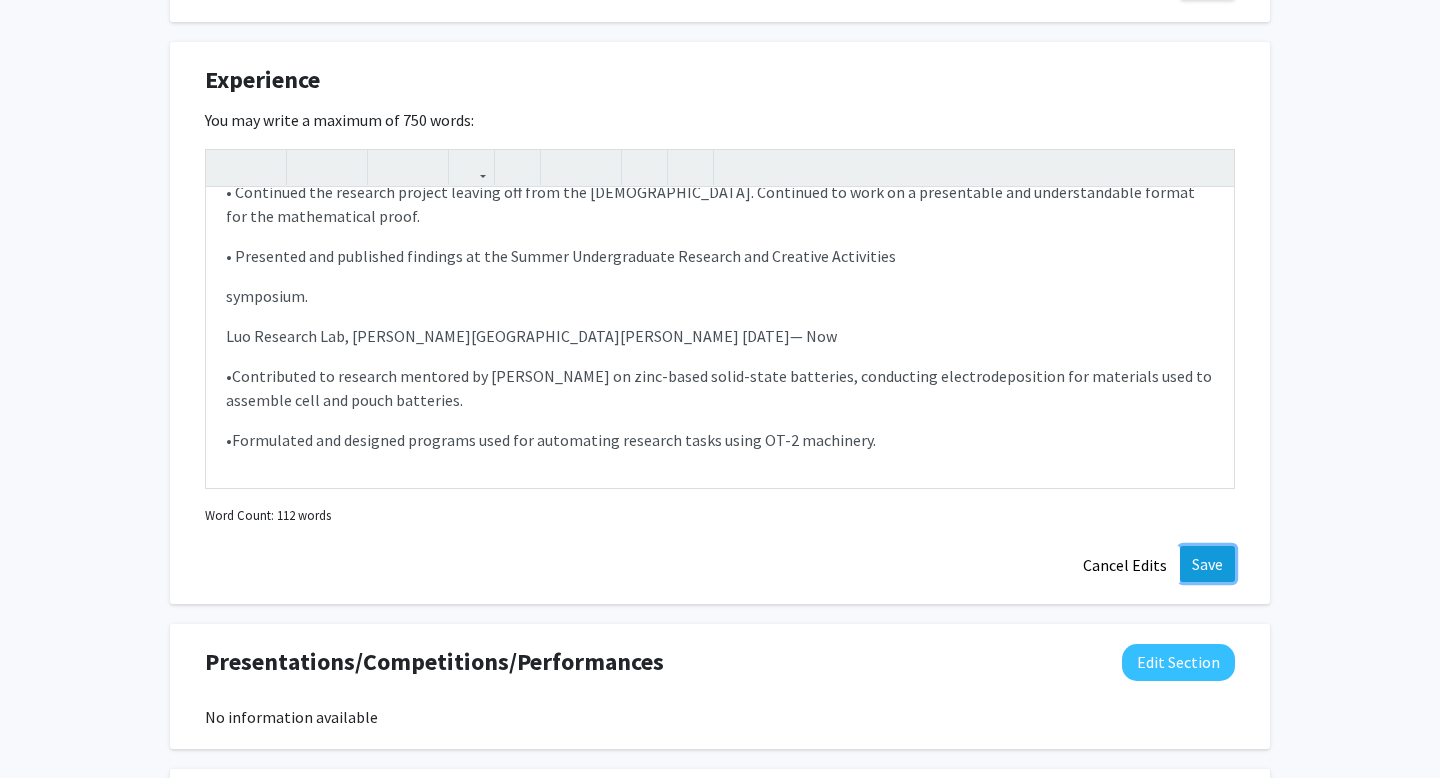 click on "Save" 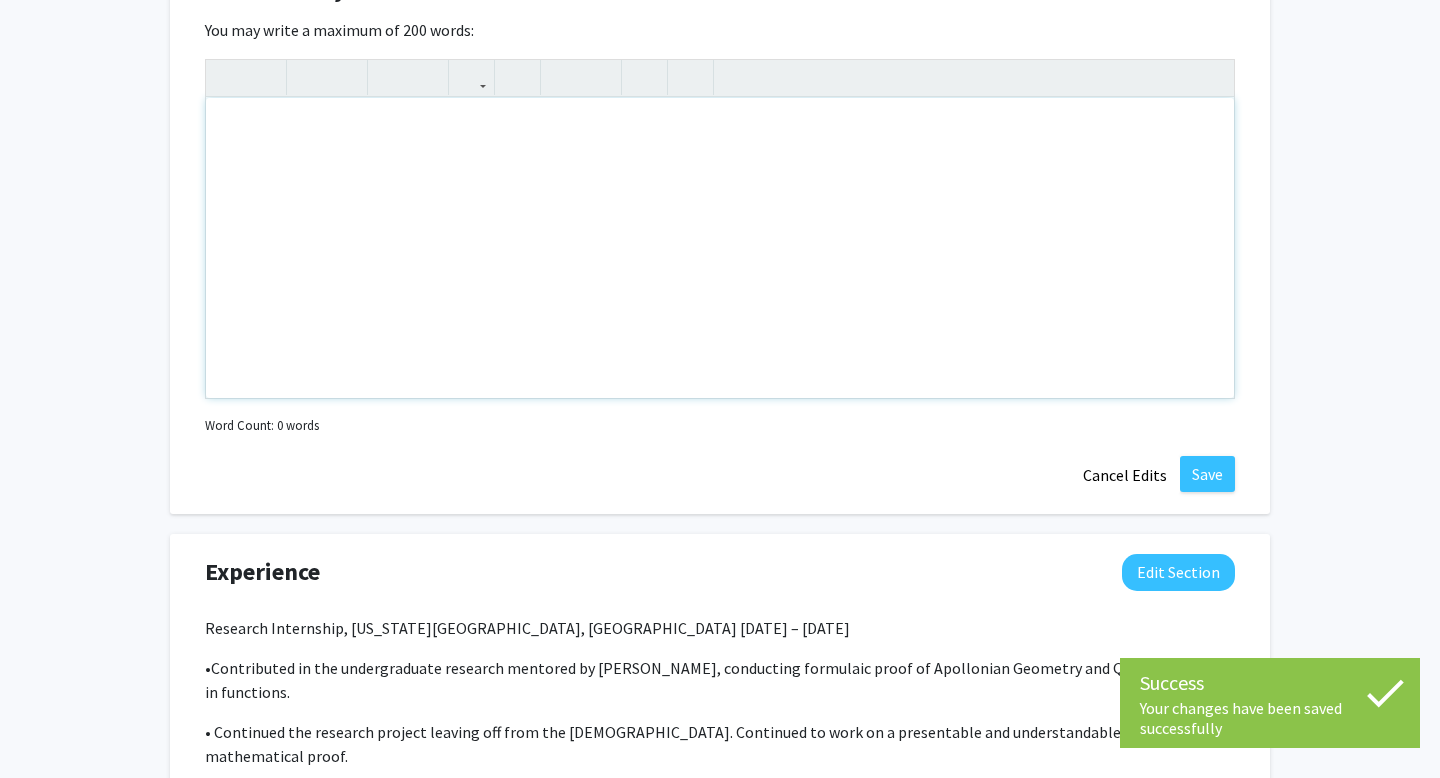 scroll, scrollTop: 1567, scrollLeft: 0, axis: vertical 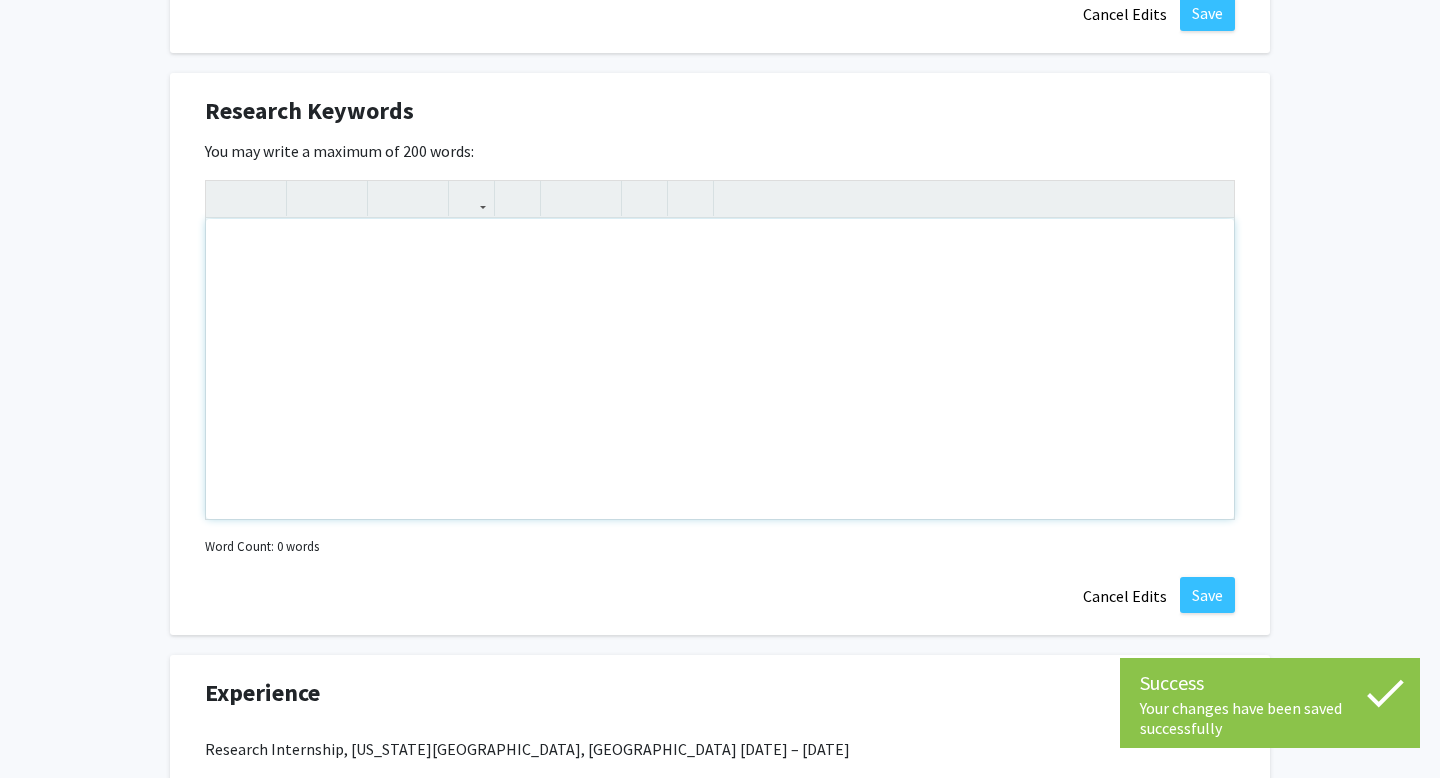 click at bounding box center [720, 251] 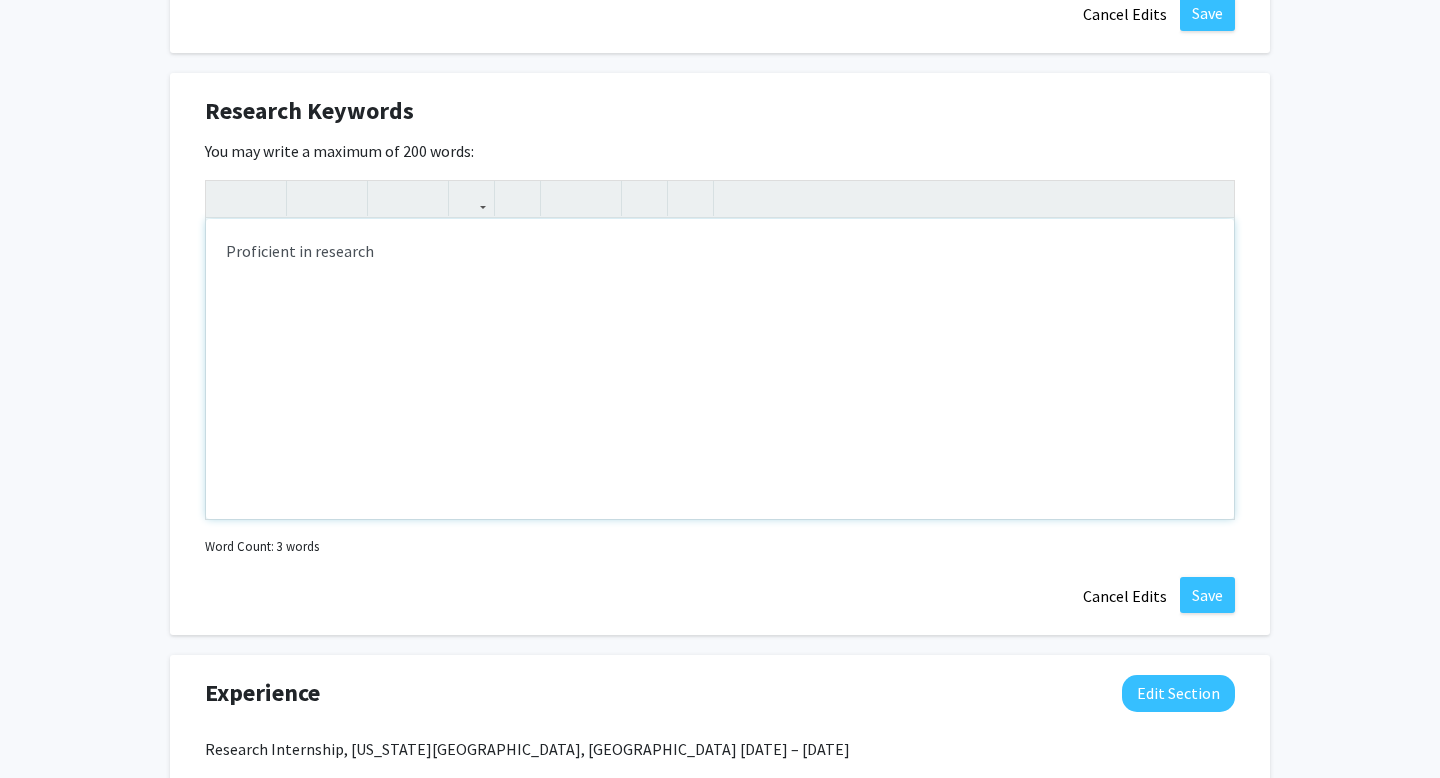 type on "<p>Proficient in research&nbsp;</p>" 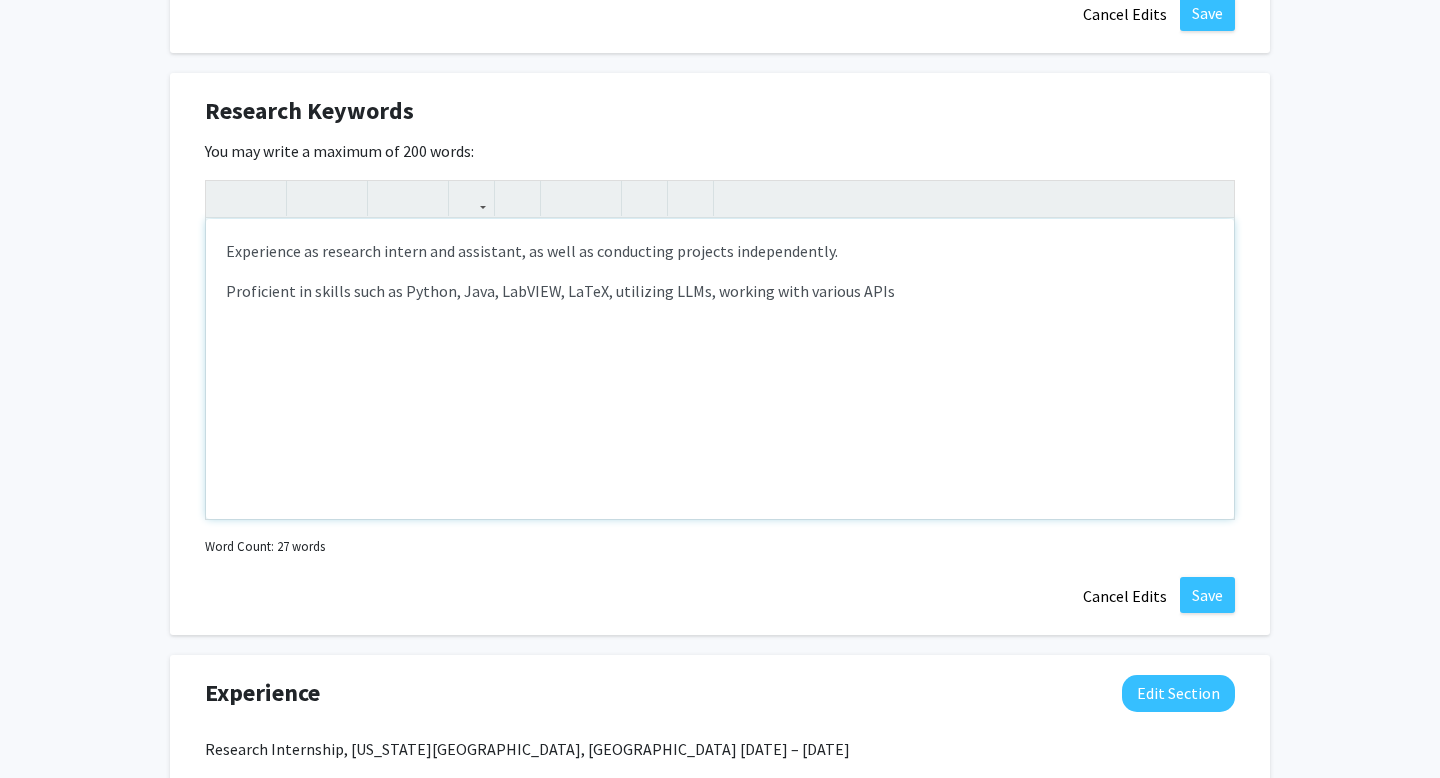 type on "<p>Experience as research intern and assistant, as well as conducting projects independently.</p><p>Proficient in skills such as Python, Java, LabVIEW, LaTeX, utilizing LLMs, working with various APIs.</p>" 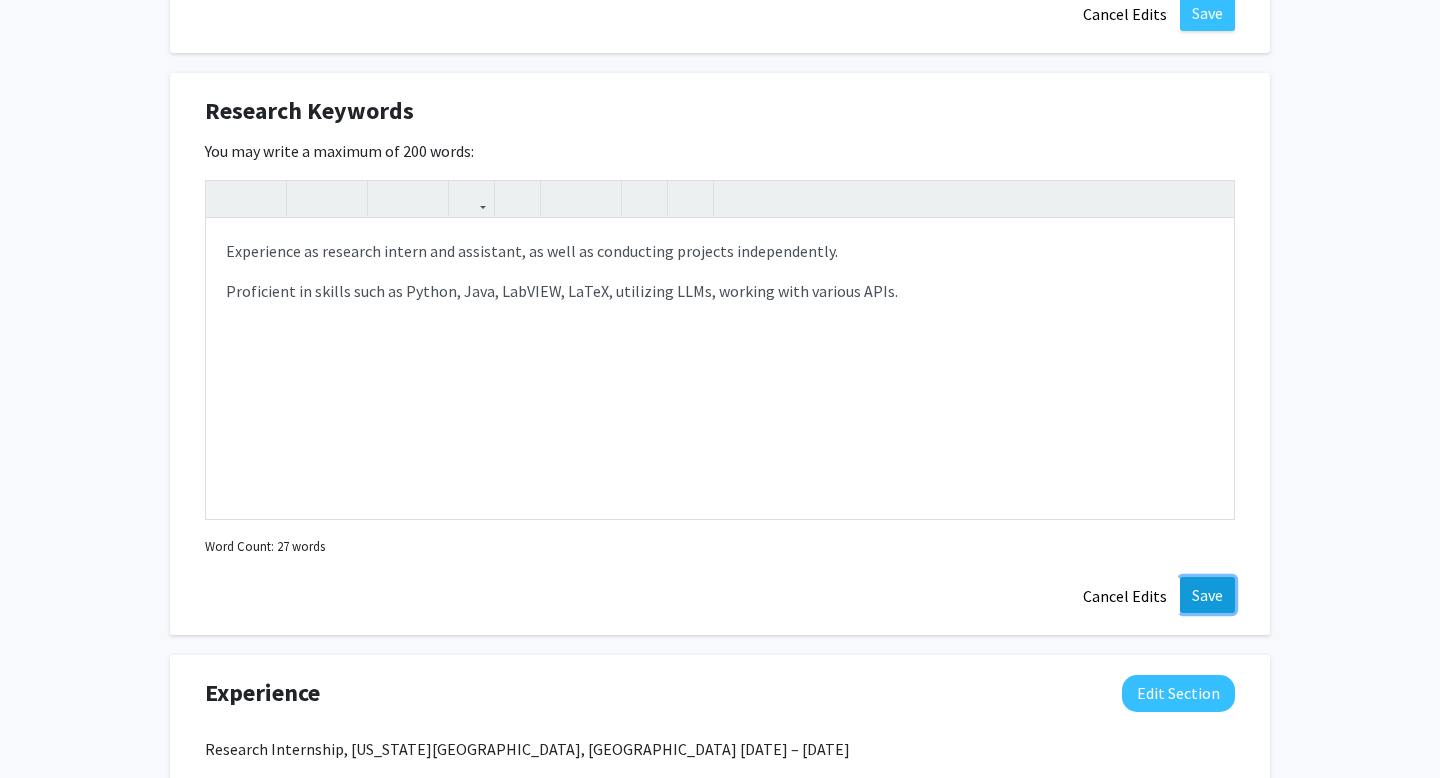 click on "Save" 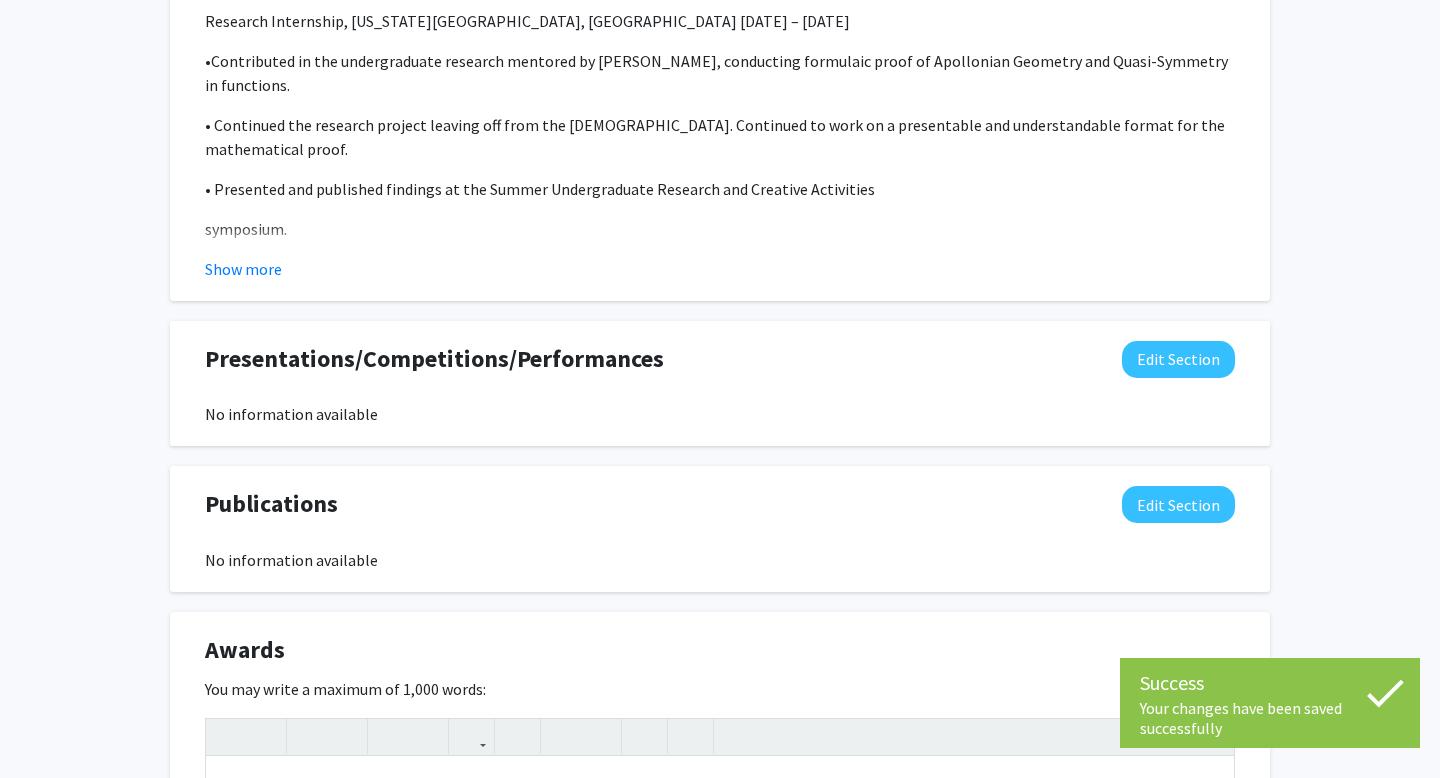 scroll, scrollTop: 1928, scrollLeft: 0, axis: vertical 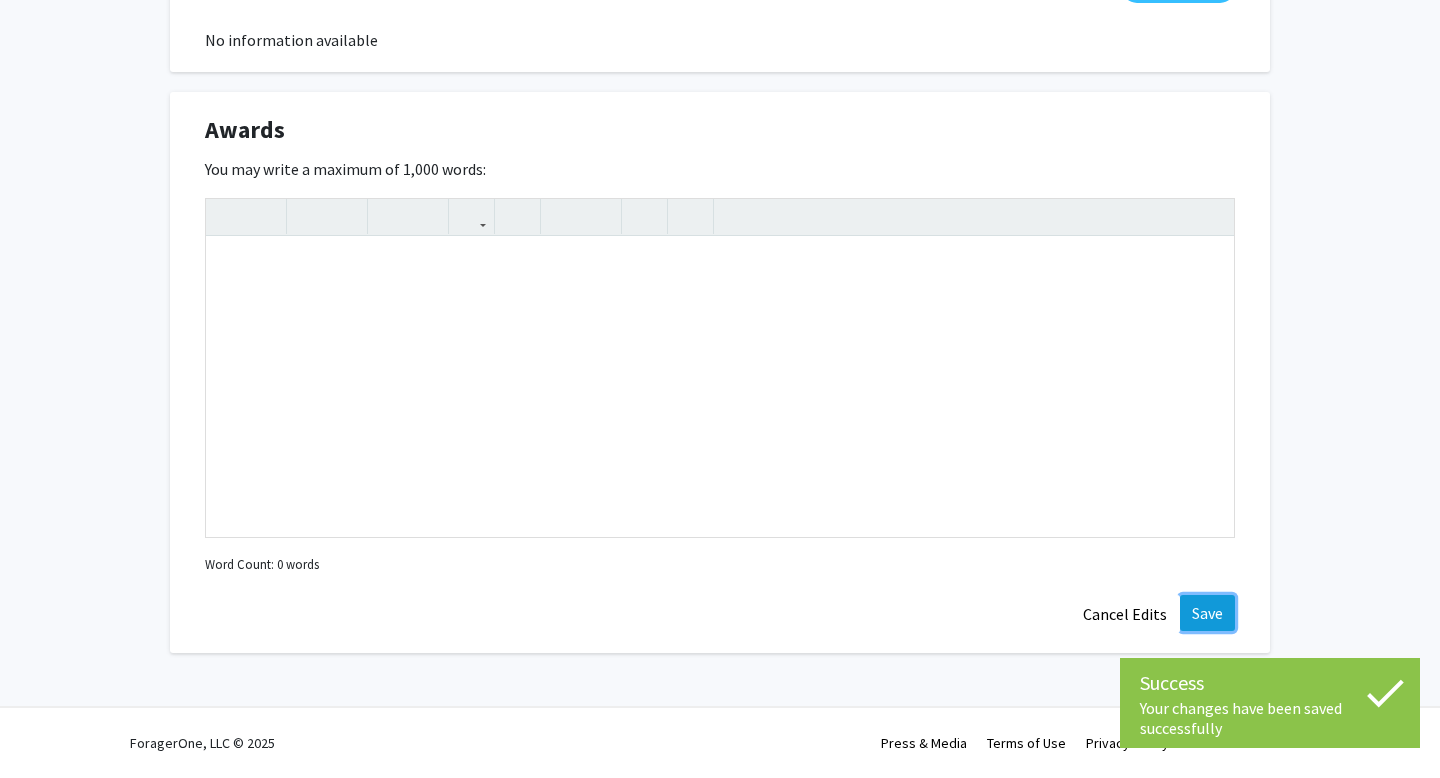 click on "Save" 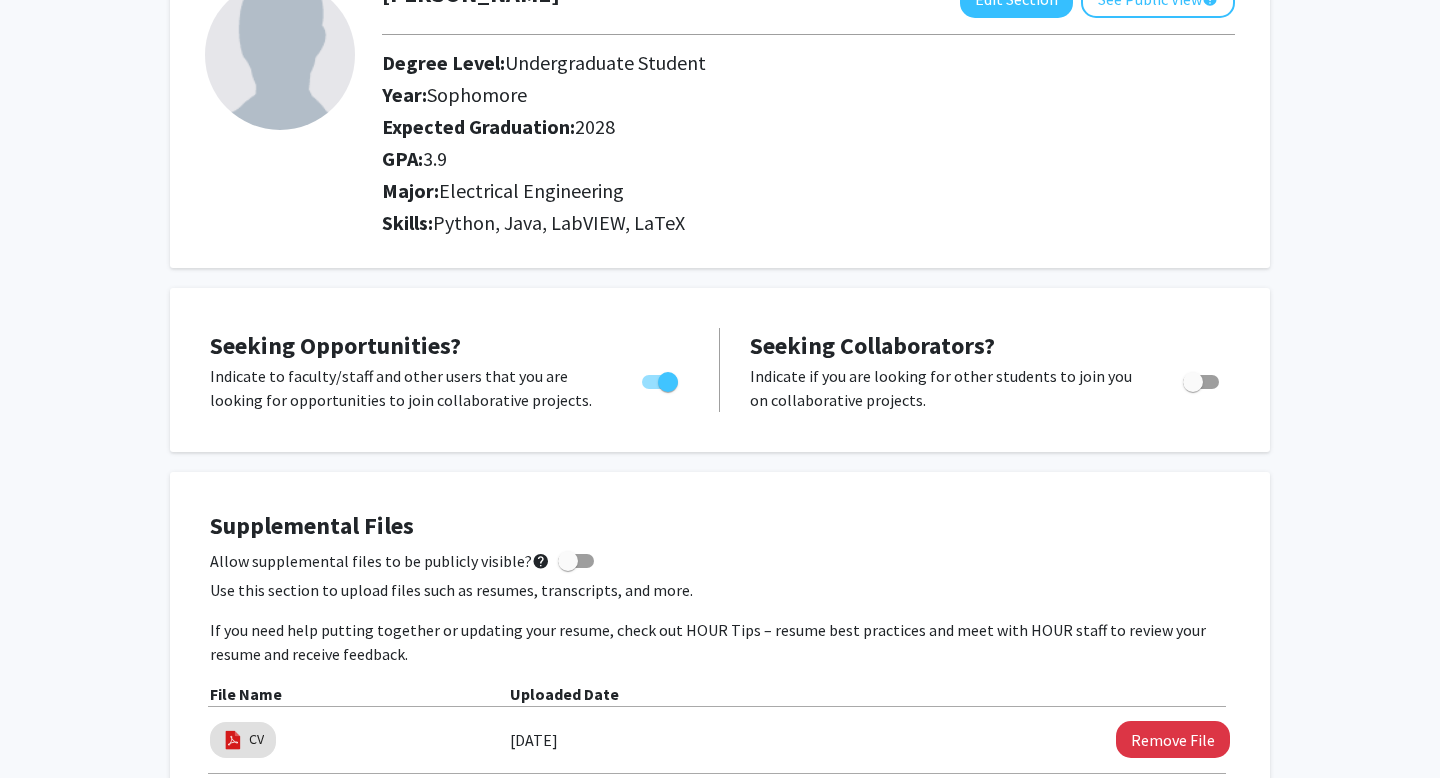 scroll, scrollTop: 0, scrollLeft: 0, axis: both 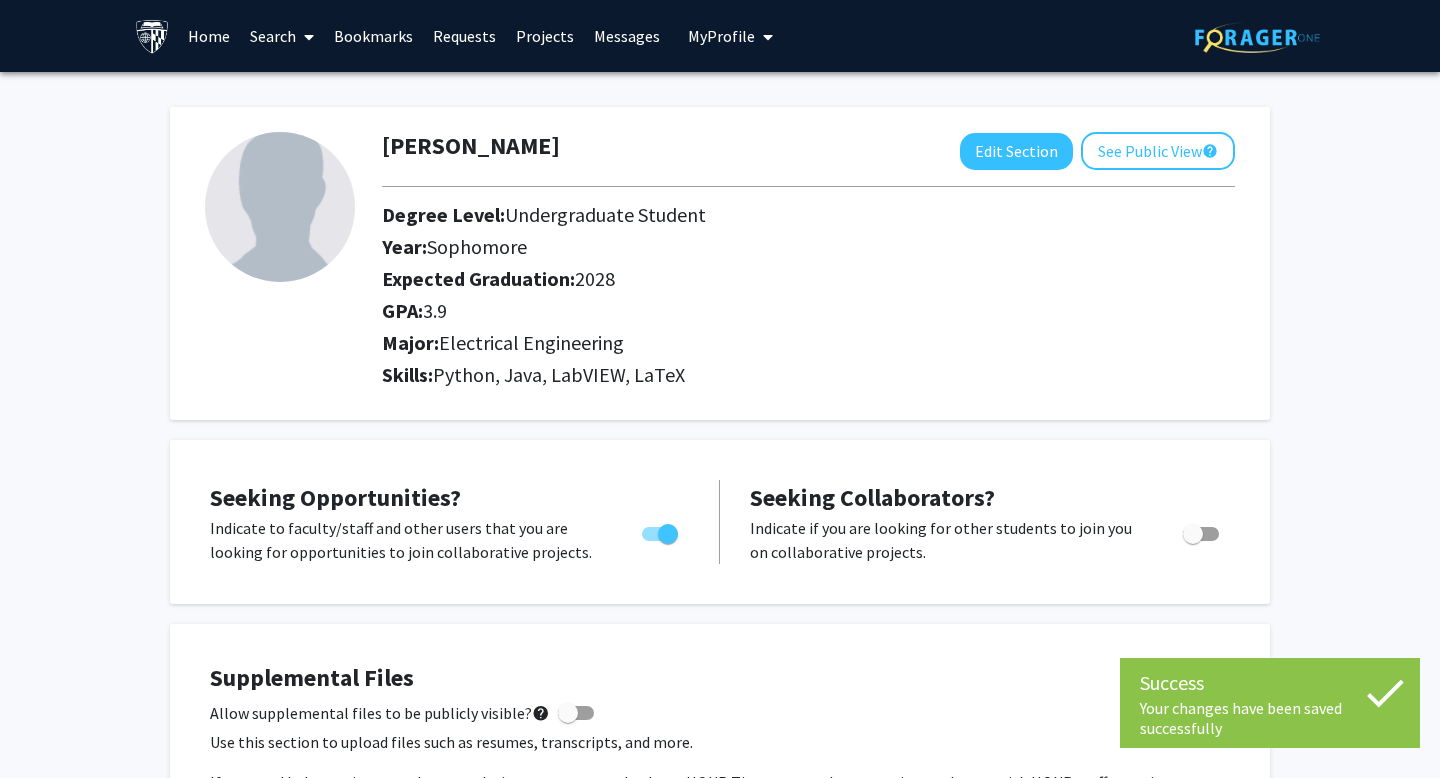 click on "Home" at bounding box center (209, 36) 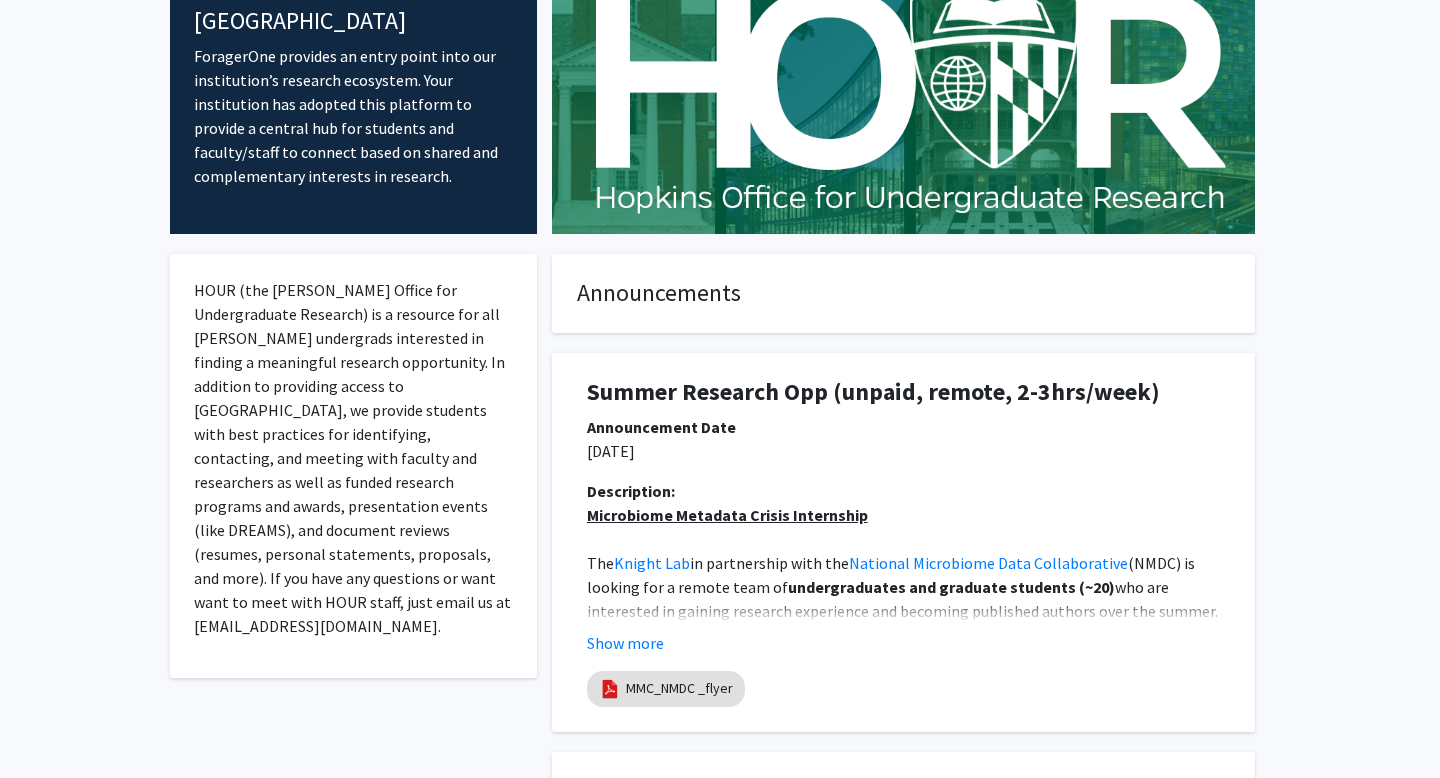 scroll, scrollTop: 0, scrollLeft: 0, axis: both 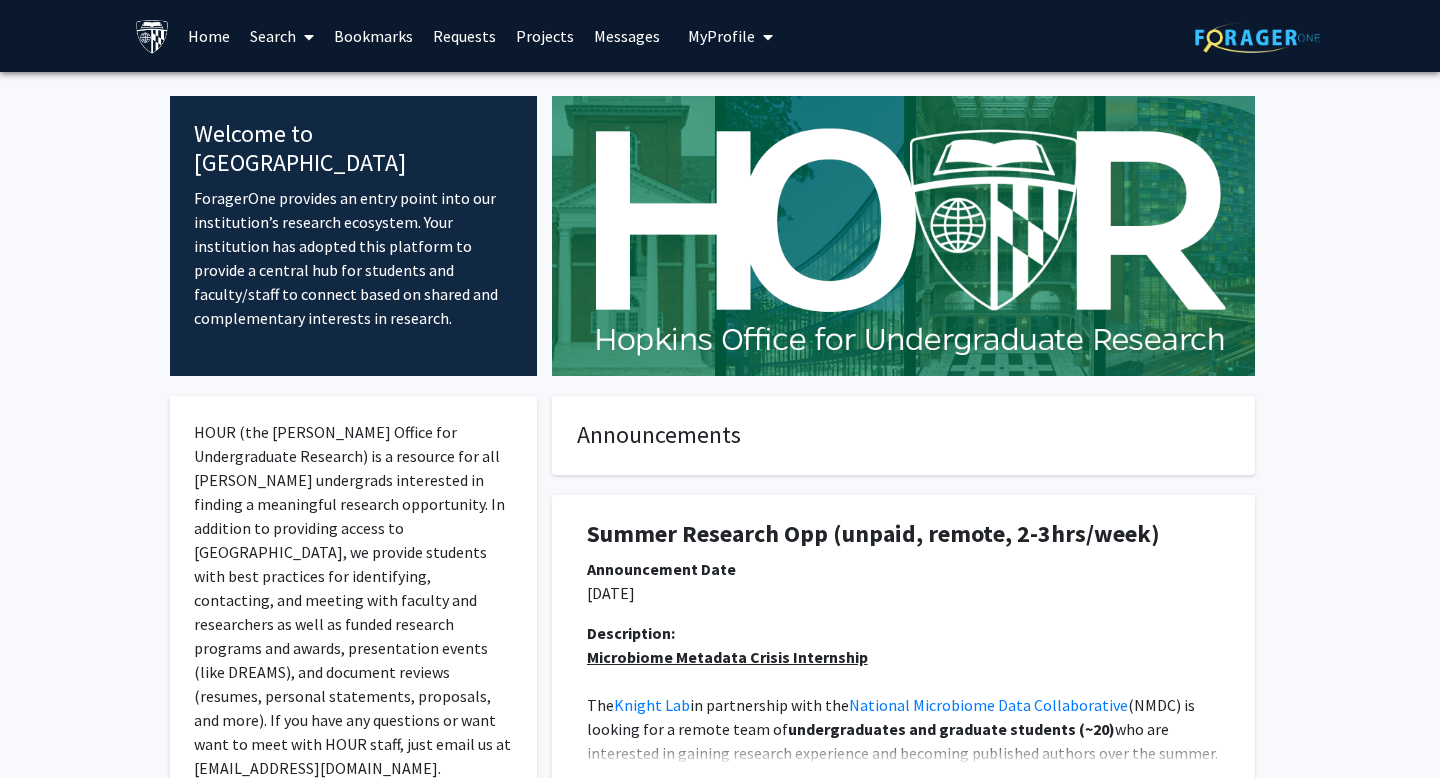 click on "Search" at bounding box center [282, 36] 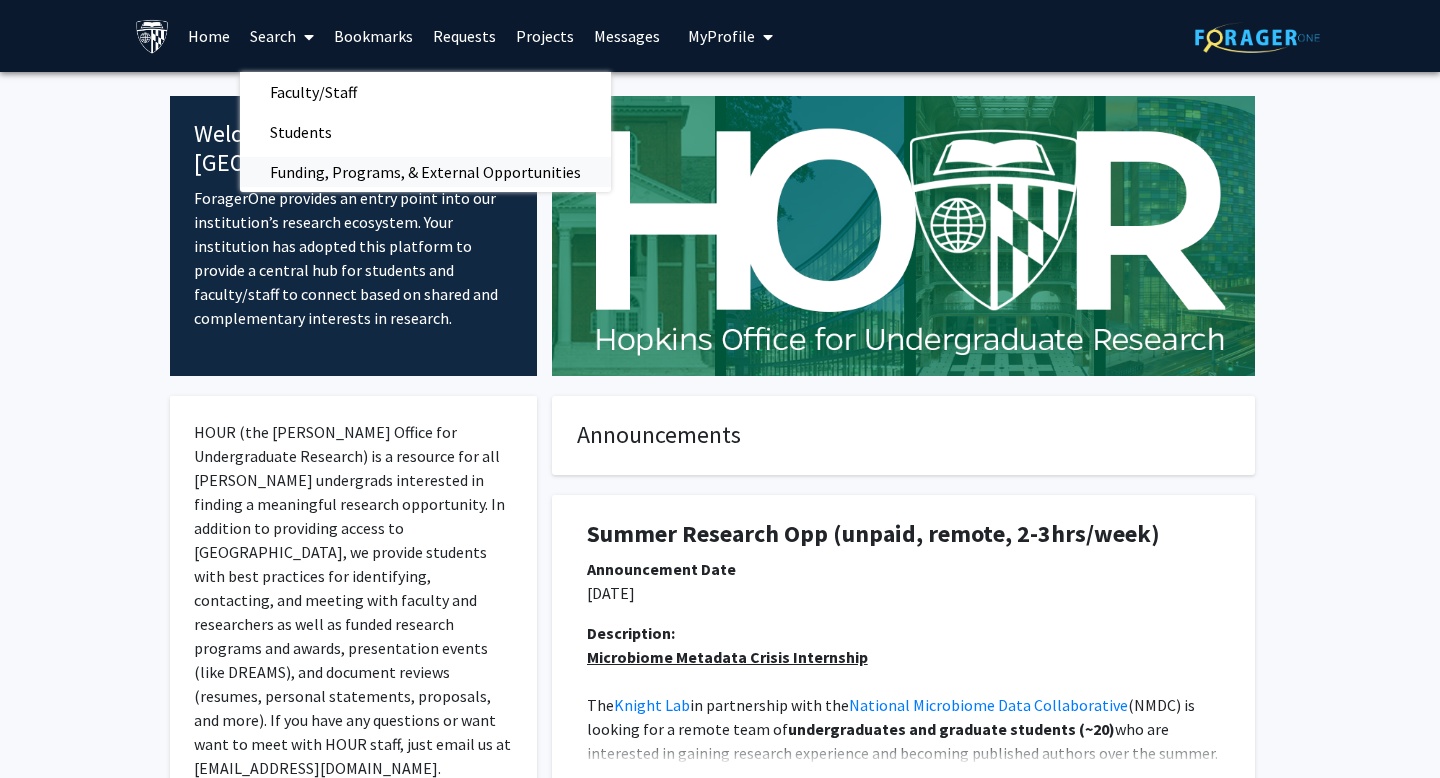 click on "Funding, Programs, & External Opportunities" at bounding box center (425, 172) 